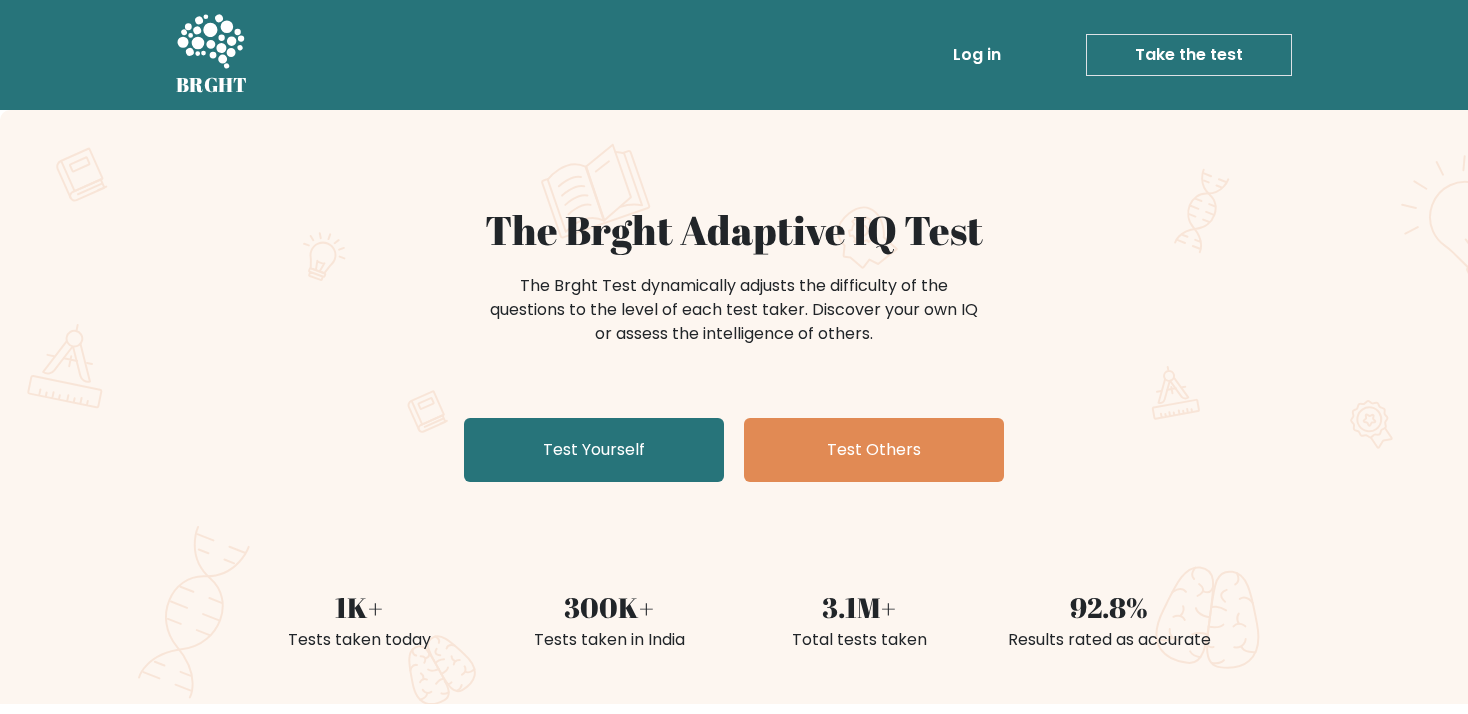 scroll, scrollTop: 0, scrollLeft: 0, axis: both 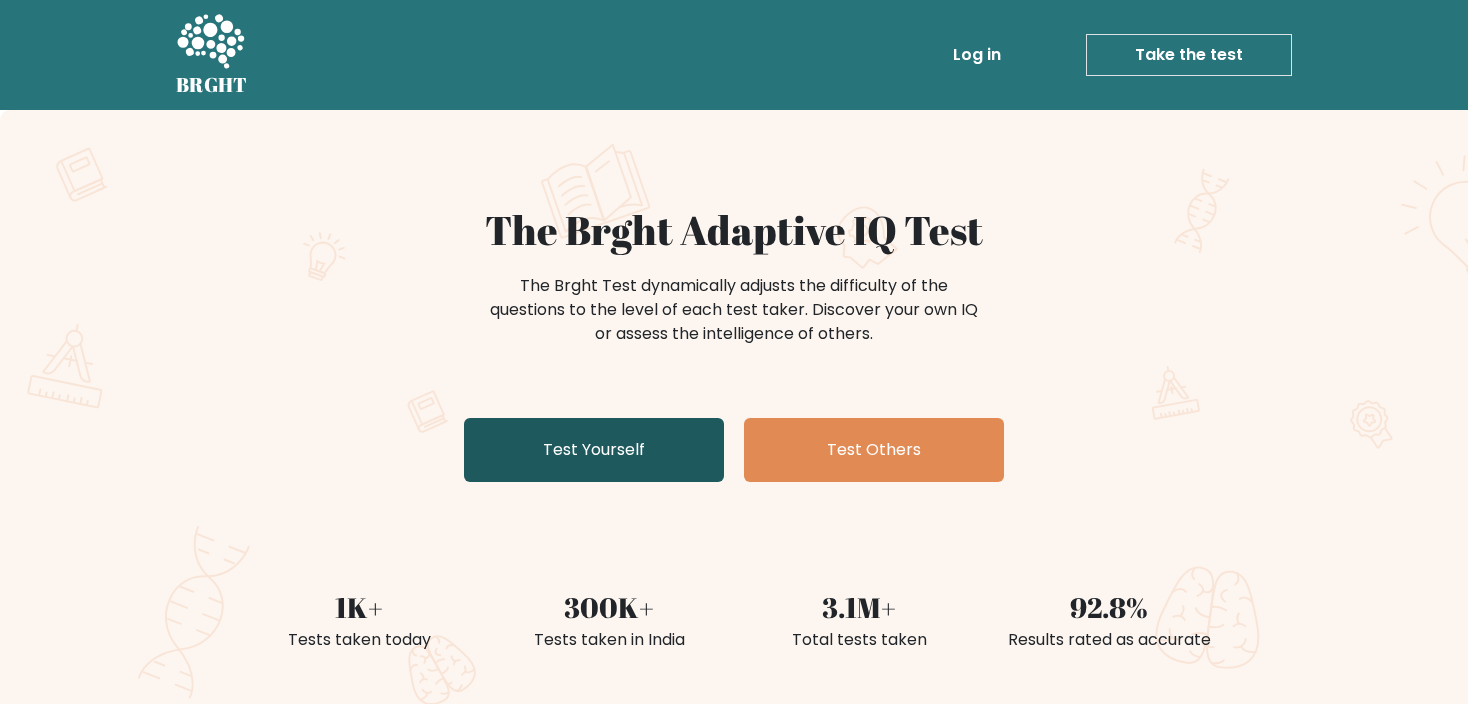 click on "Test Yourself" at bounding box center (594, 450) 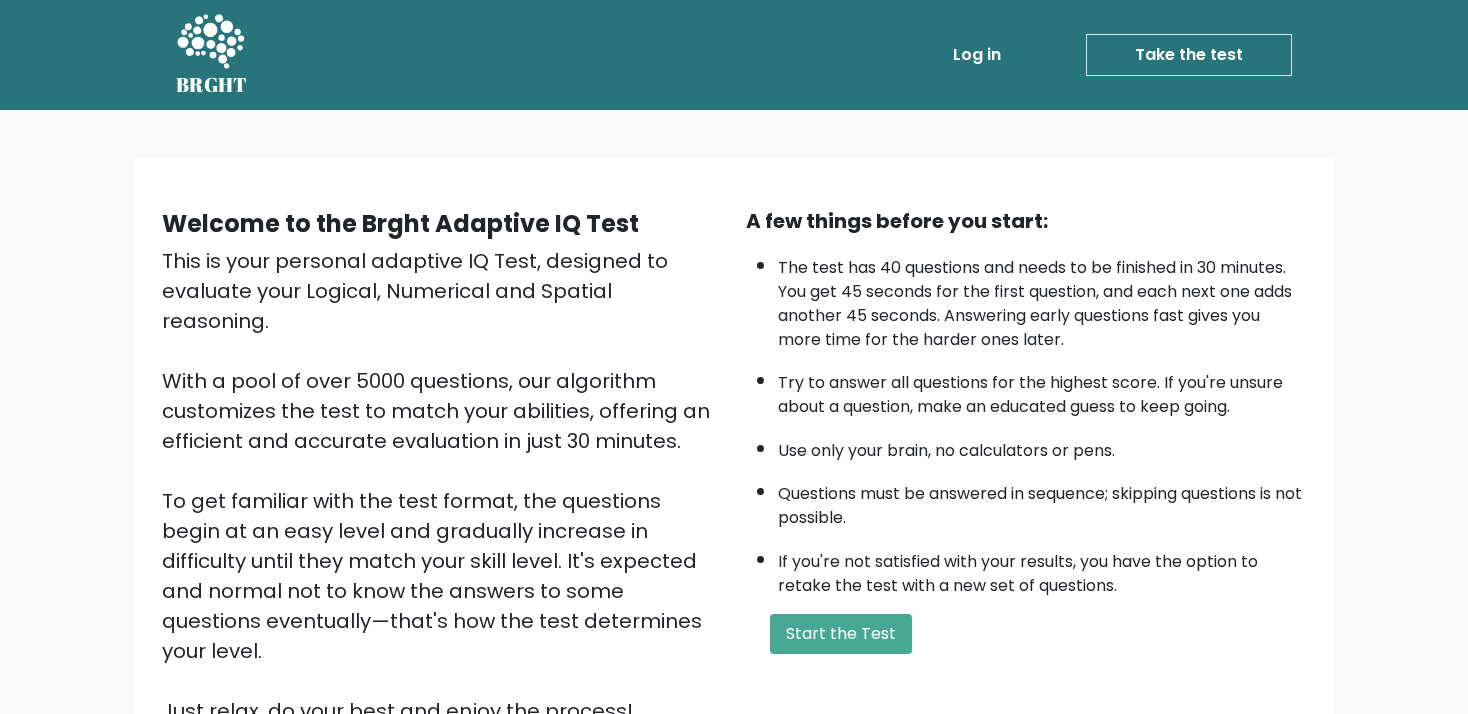 scroll, scrollTop: 201, scrollLeft: 0, axis: vertical 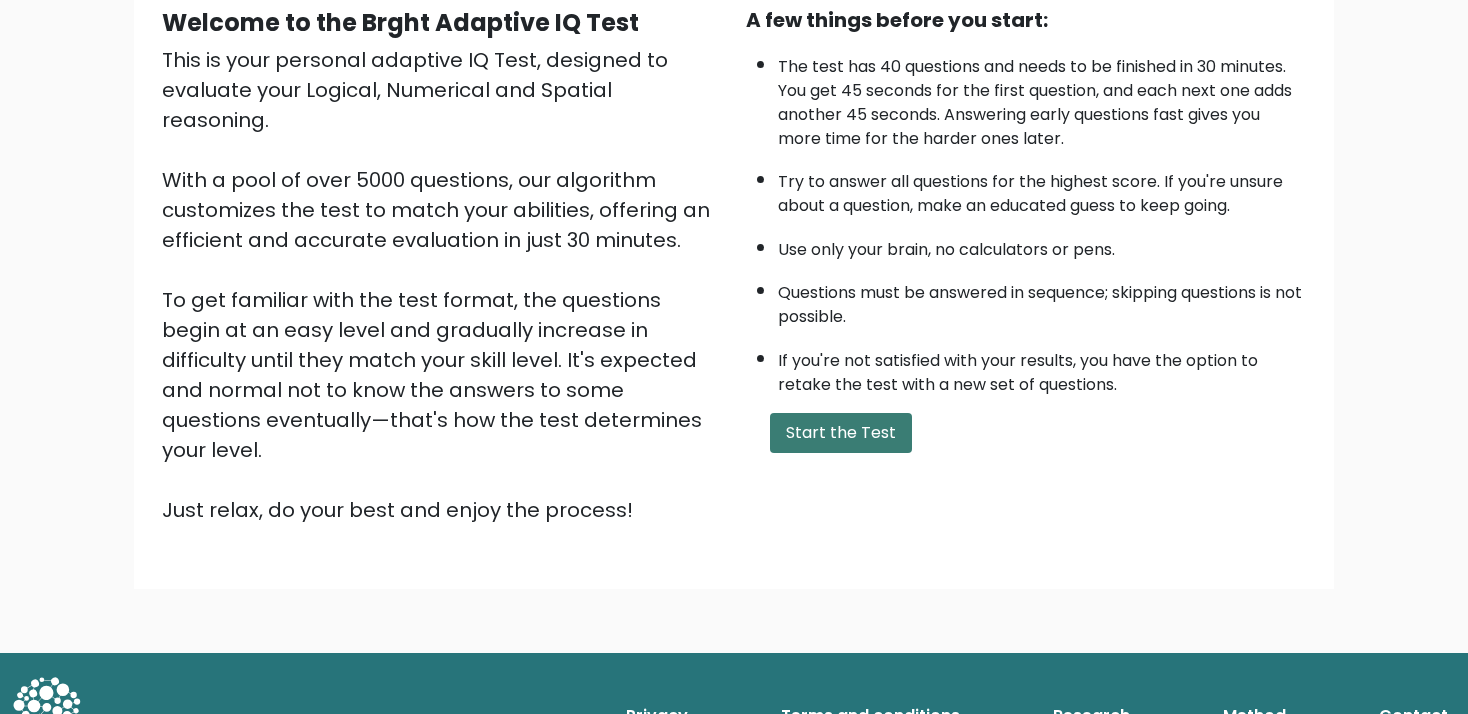 click on "Start the Test" at bounding box center [841, 433] 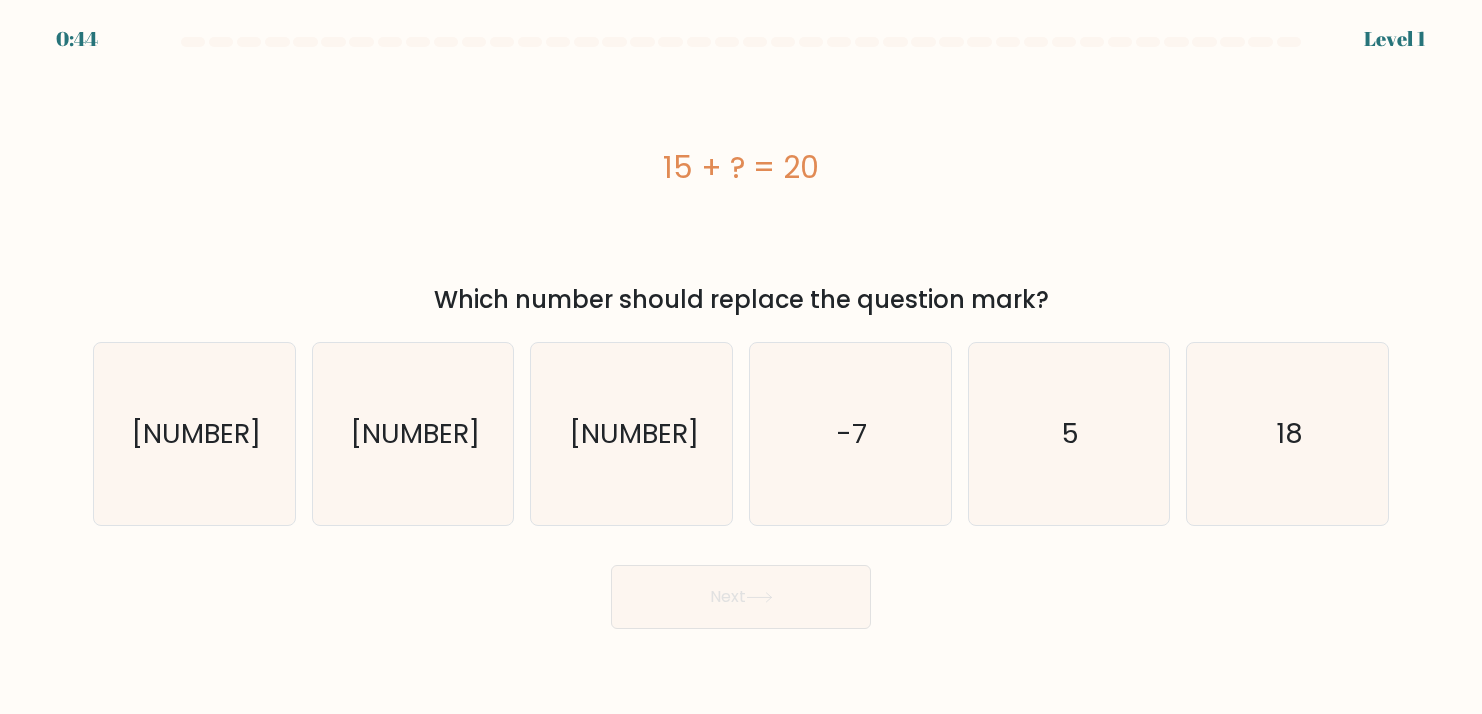scroll, scrollTop: 0, scrollLeft: 0, axis: both 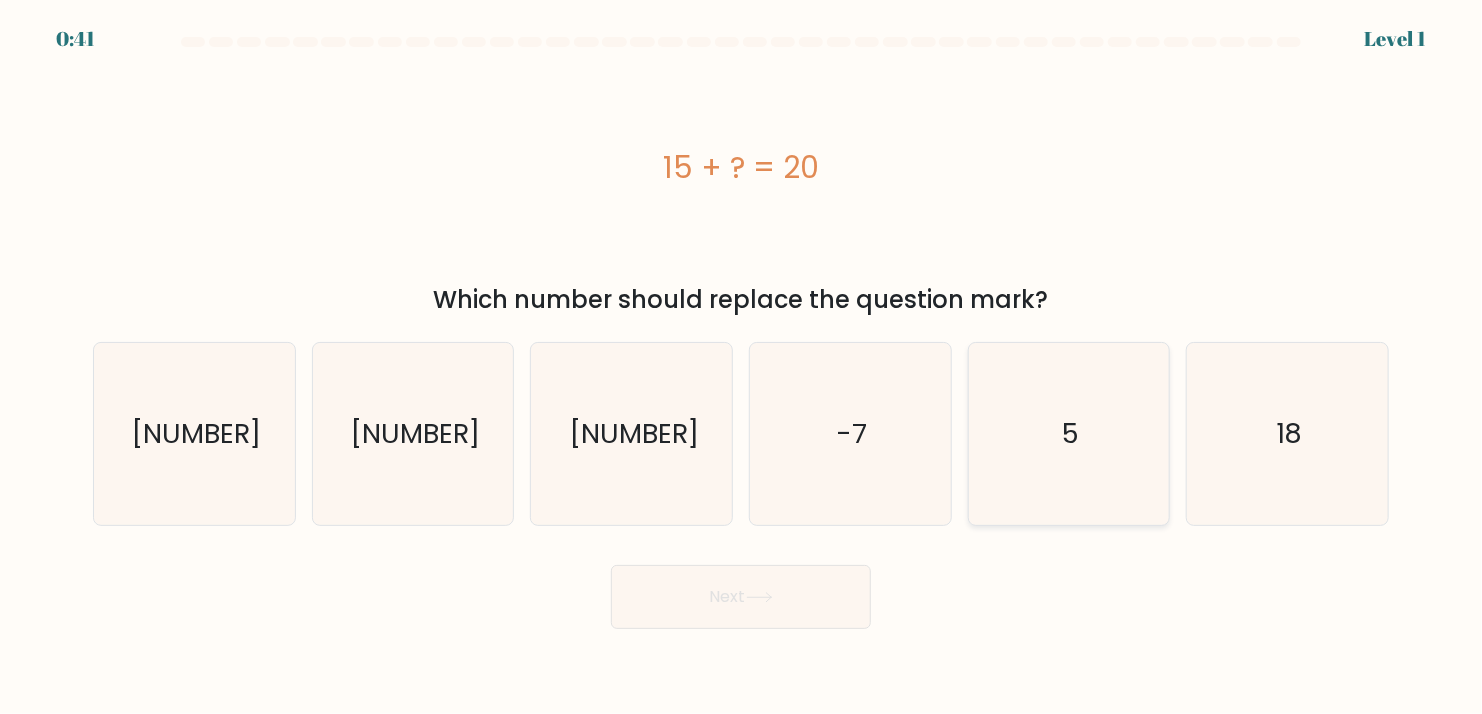 click on "5" at bounding box center (1069, 434) 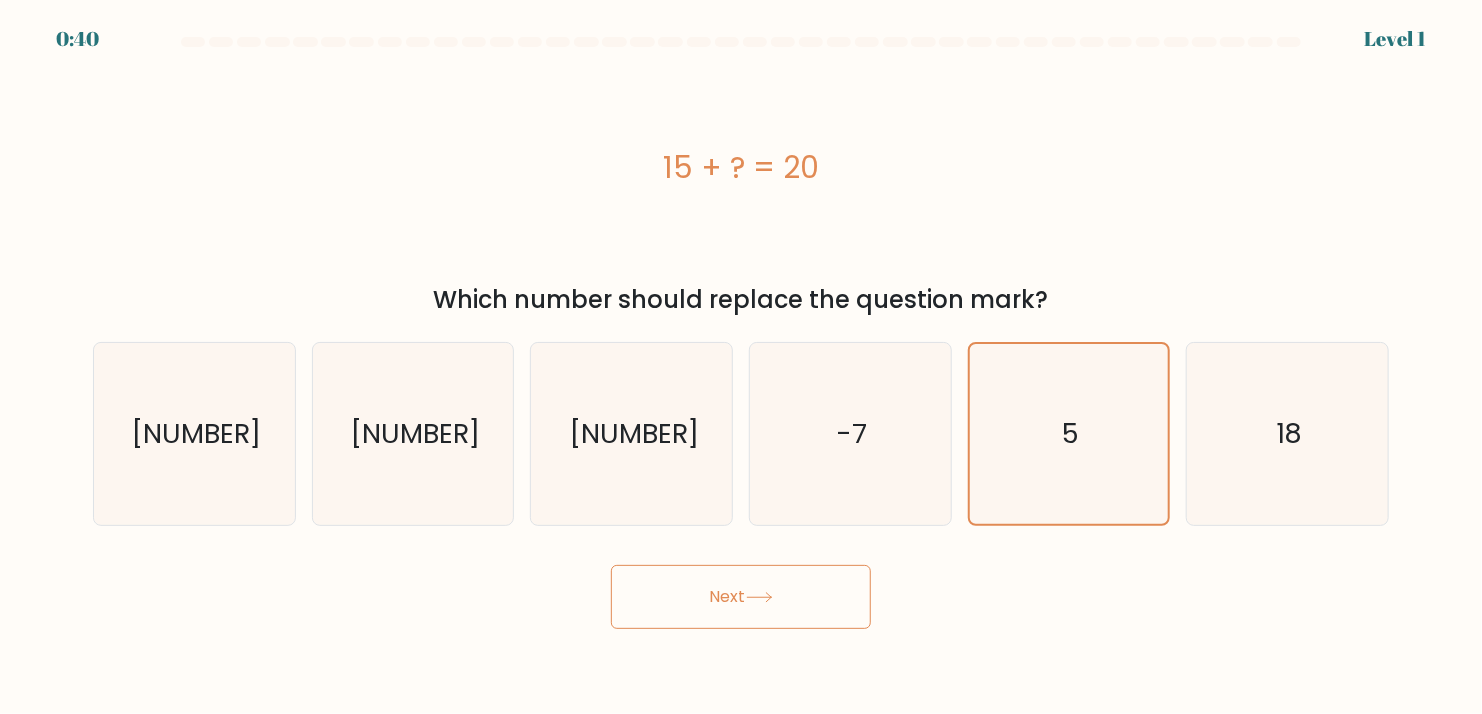 click on "Next" at bounding box center [741, 597] 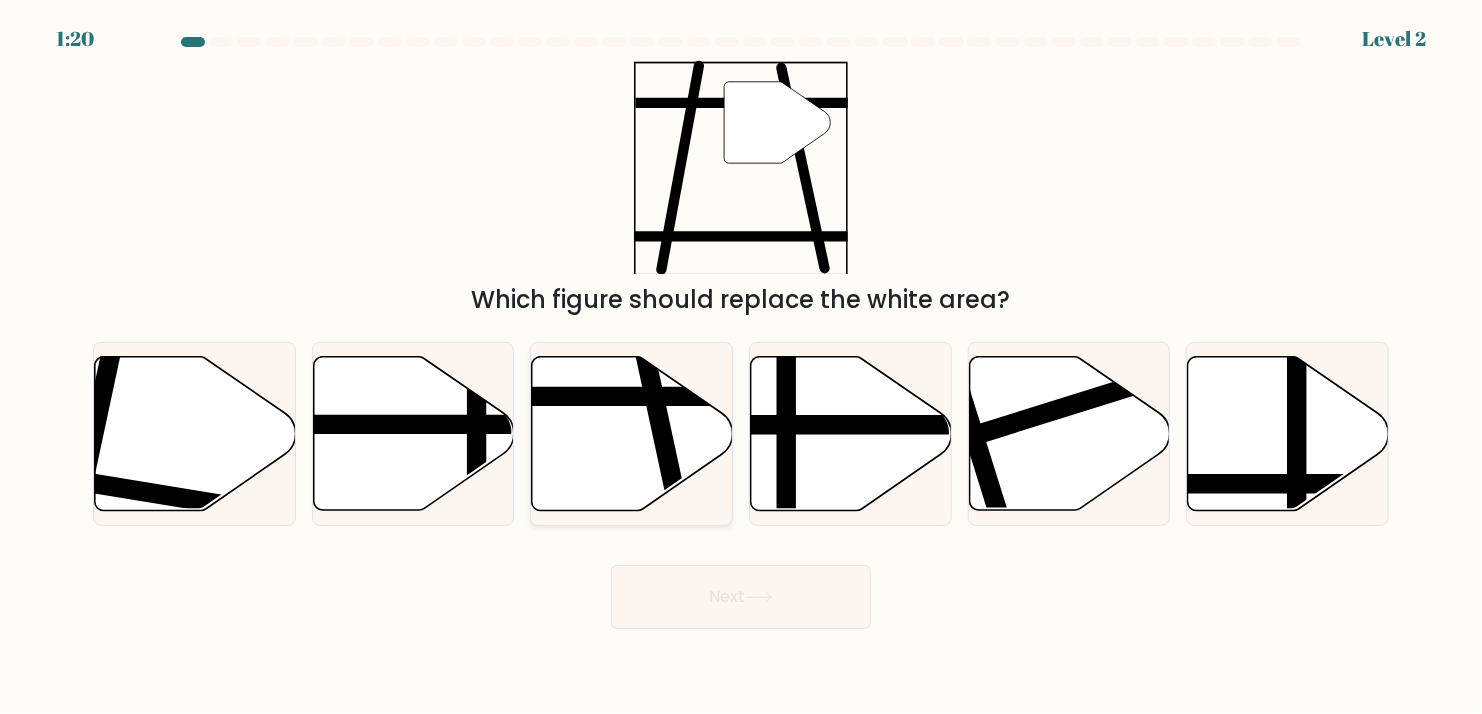 click at bounding box center [567, 396] 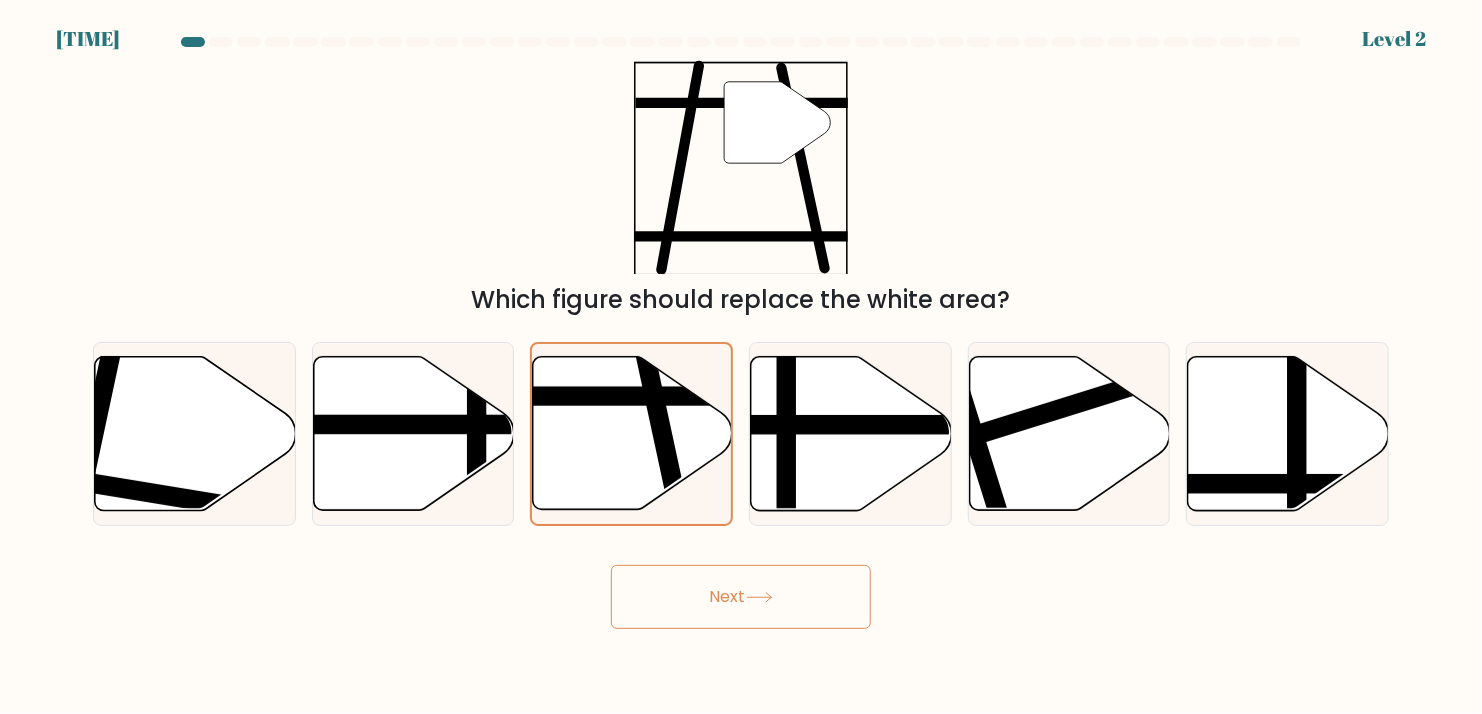 click on "Next" at bounding box center [741, 597] 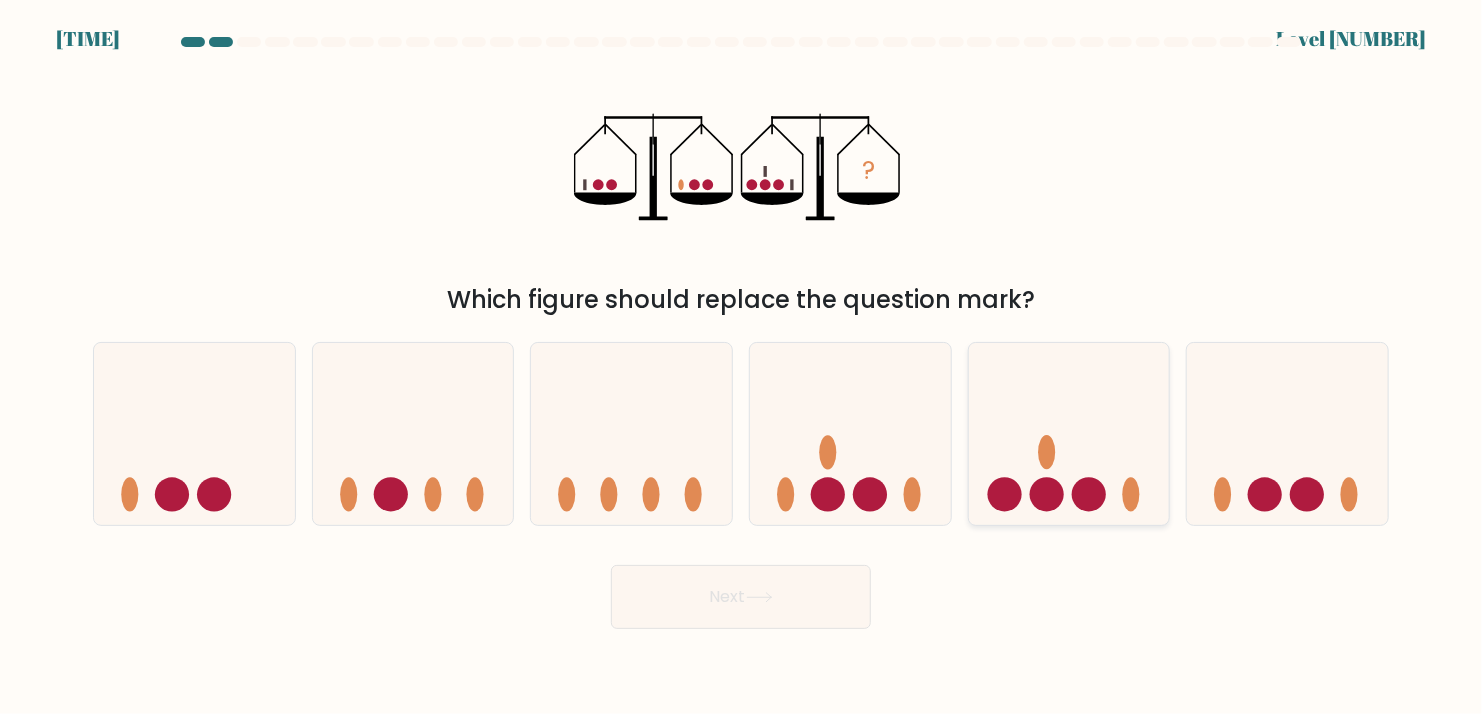 click at bounding box center (1069, 434) 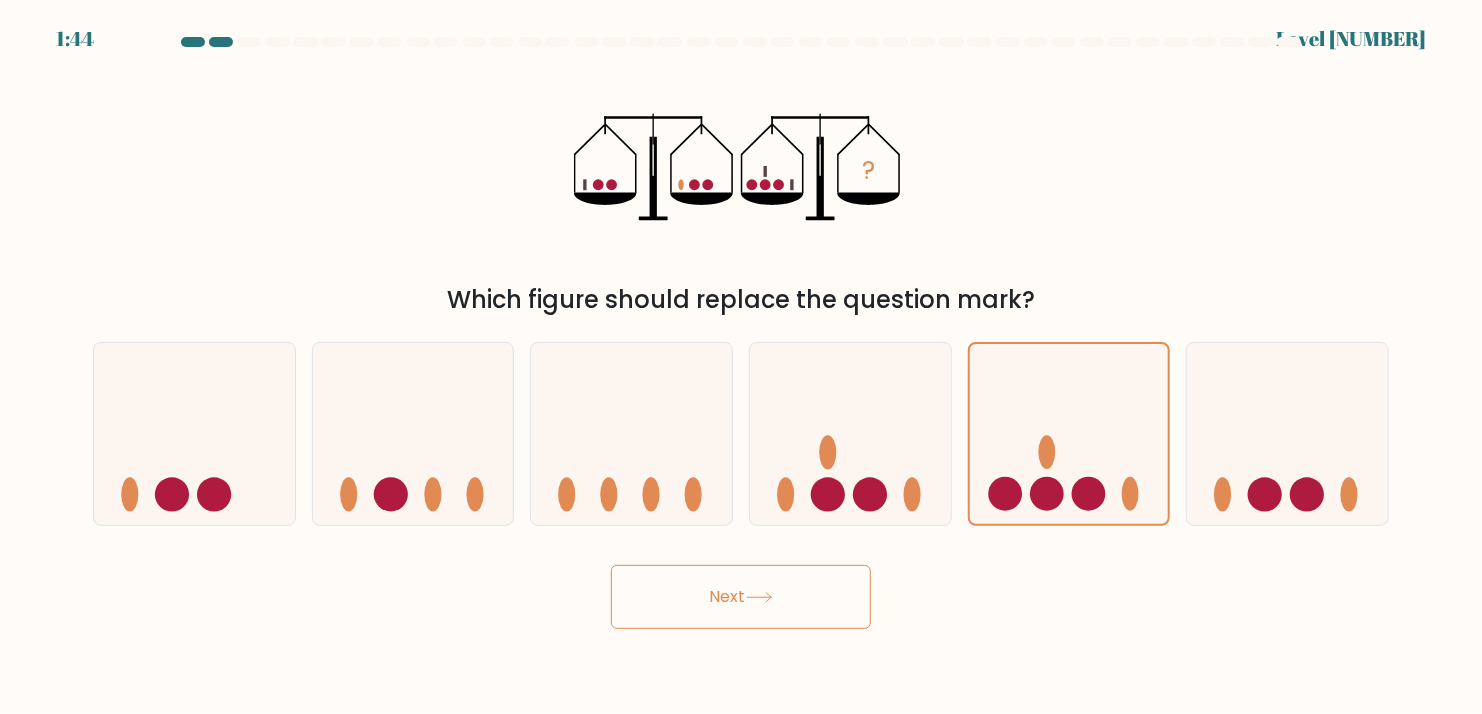 click on "Next" at bounding box center [741, 597] 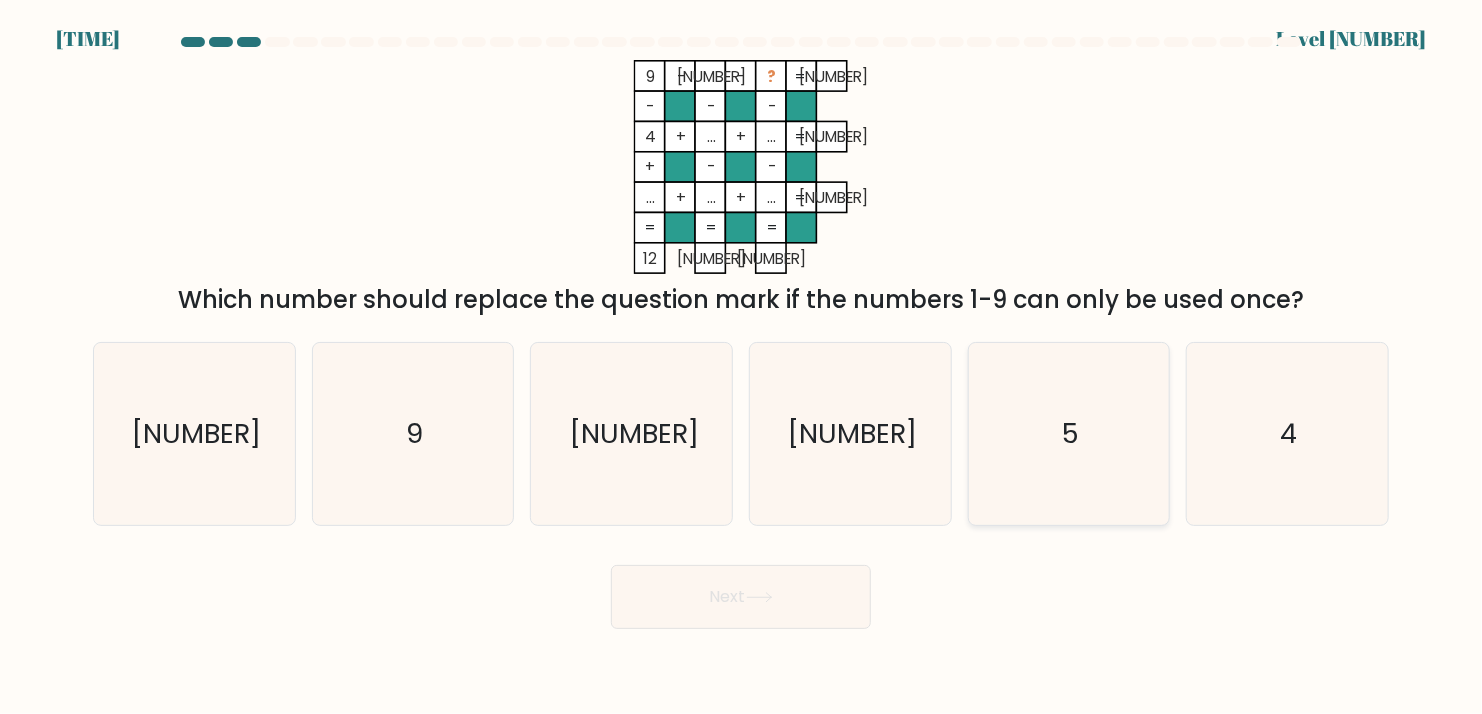 click on "5" at bounding box center (1069, 434) 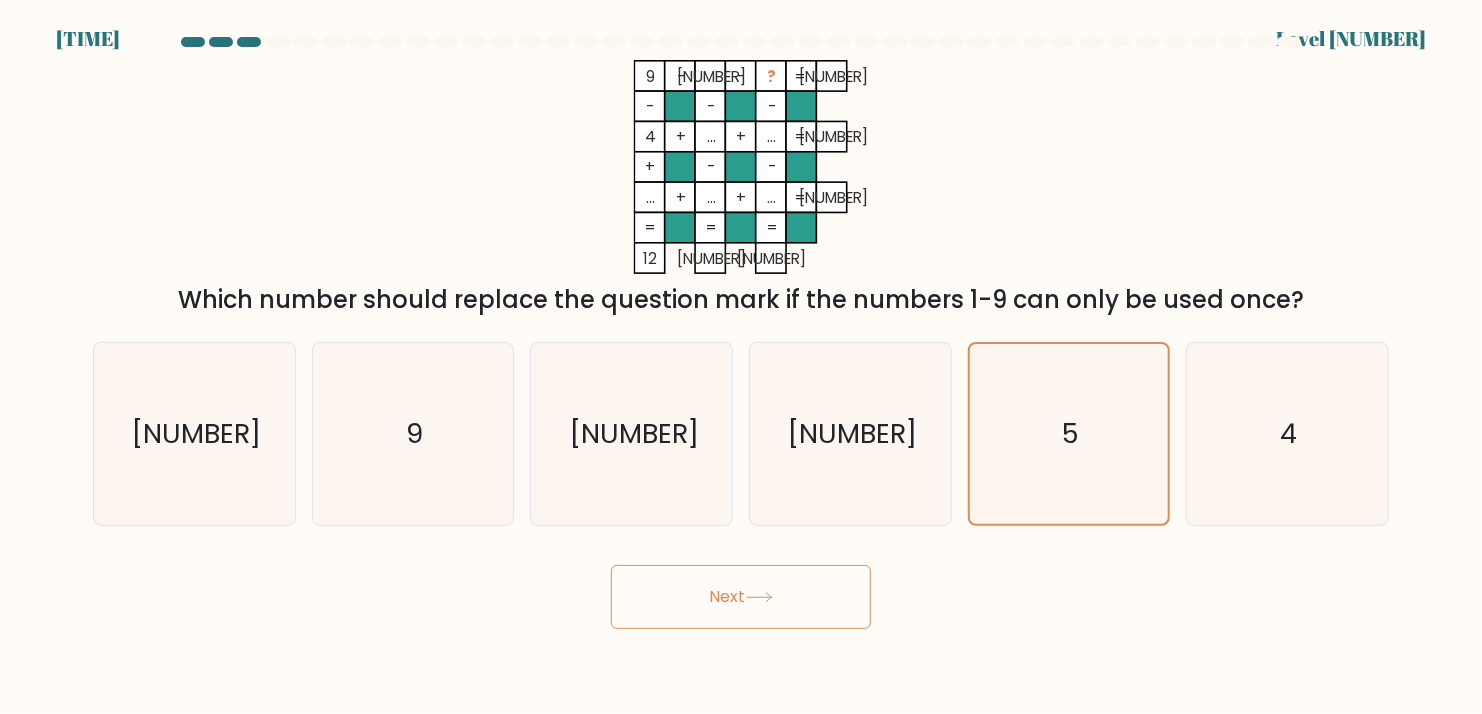 click on "Next" at bounding box center [741, 597] 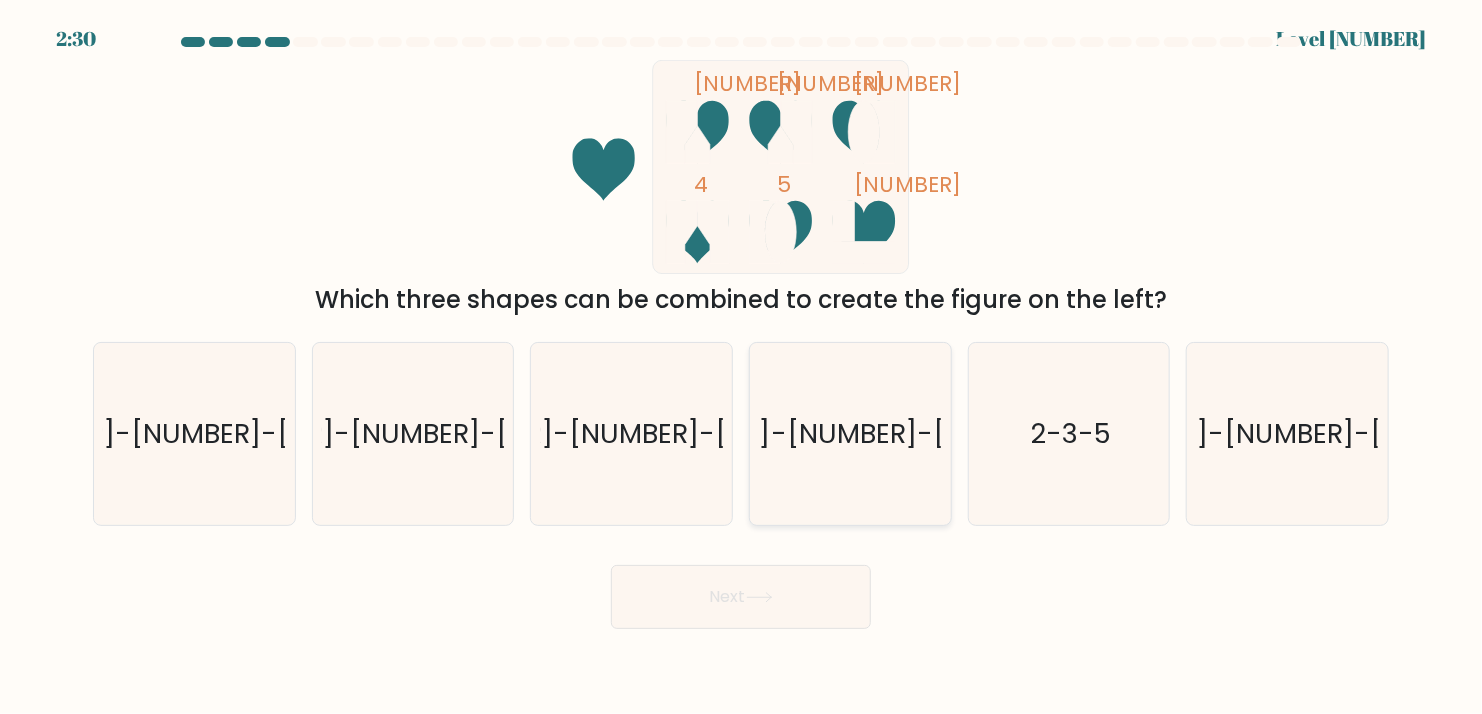 click on "1-2-4" at bounding box center (850, 434) 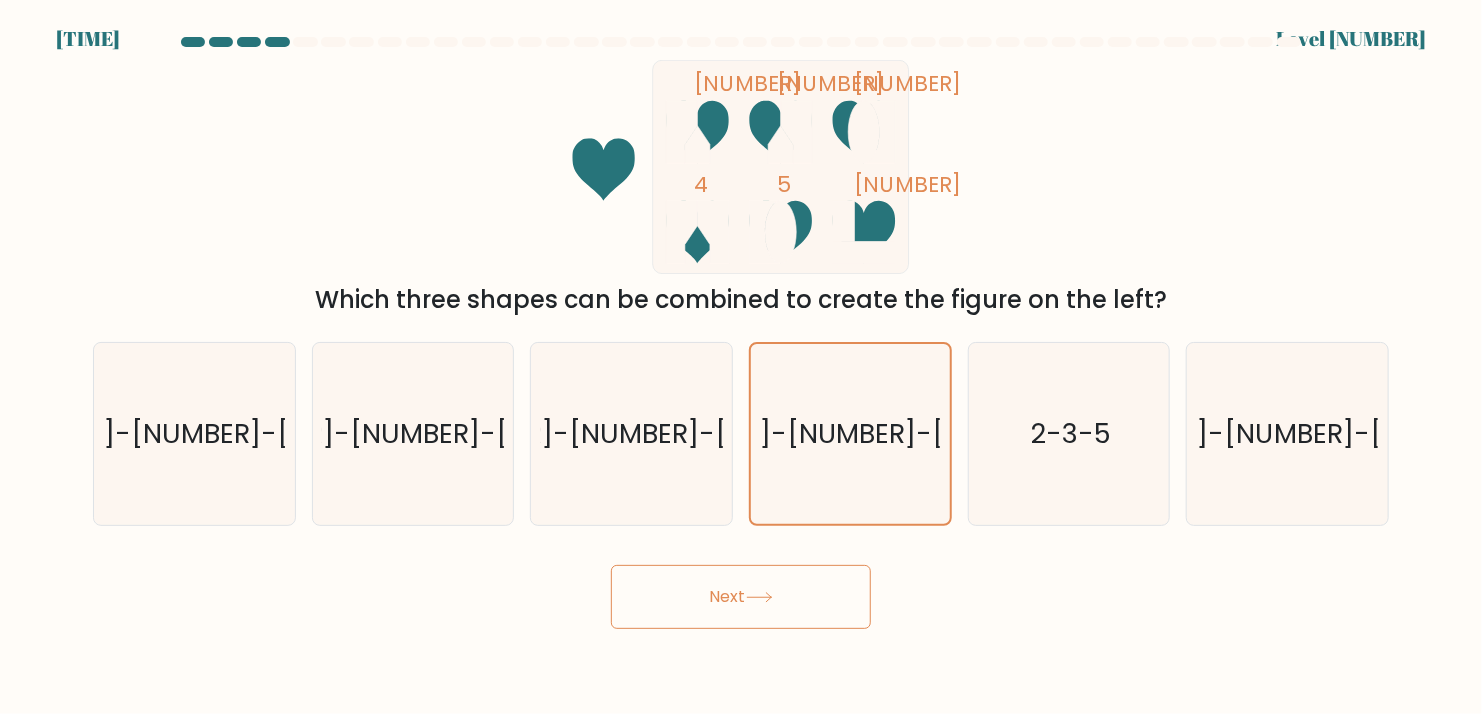 click on "Next" at bounding box center [741, 597] 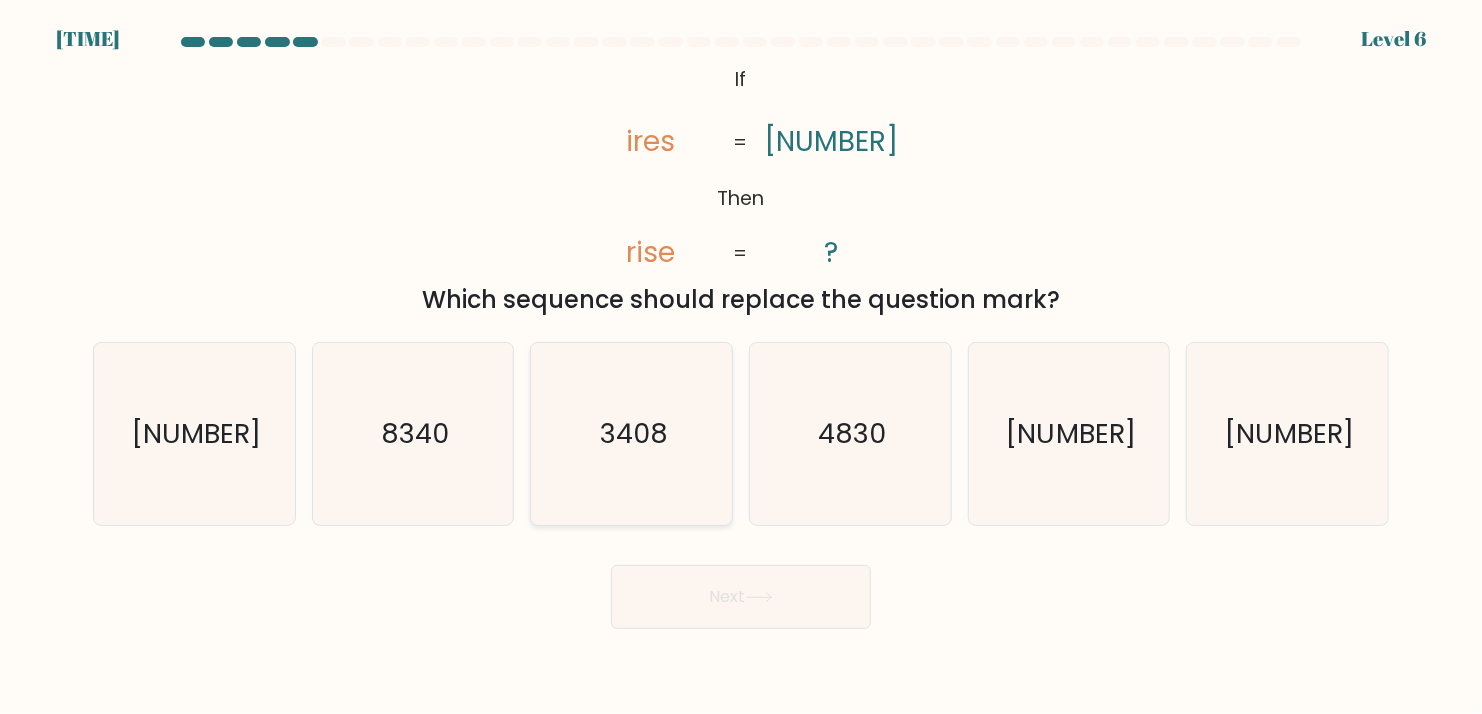 click on "3408" at bounding box center [632, 434] 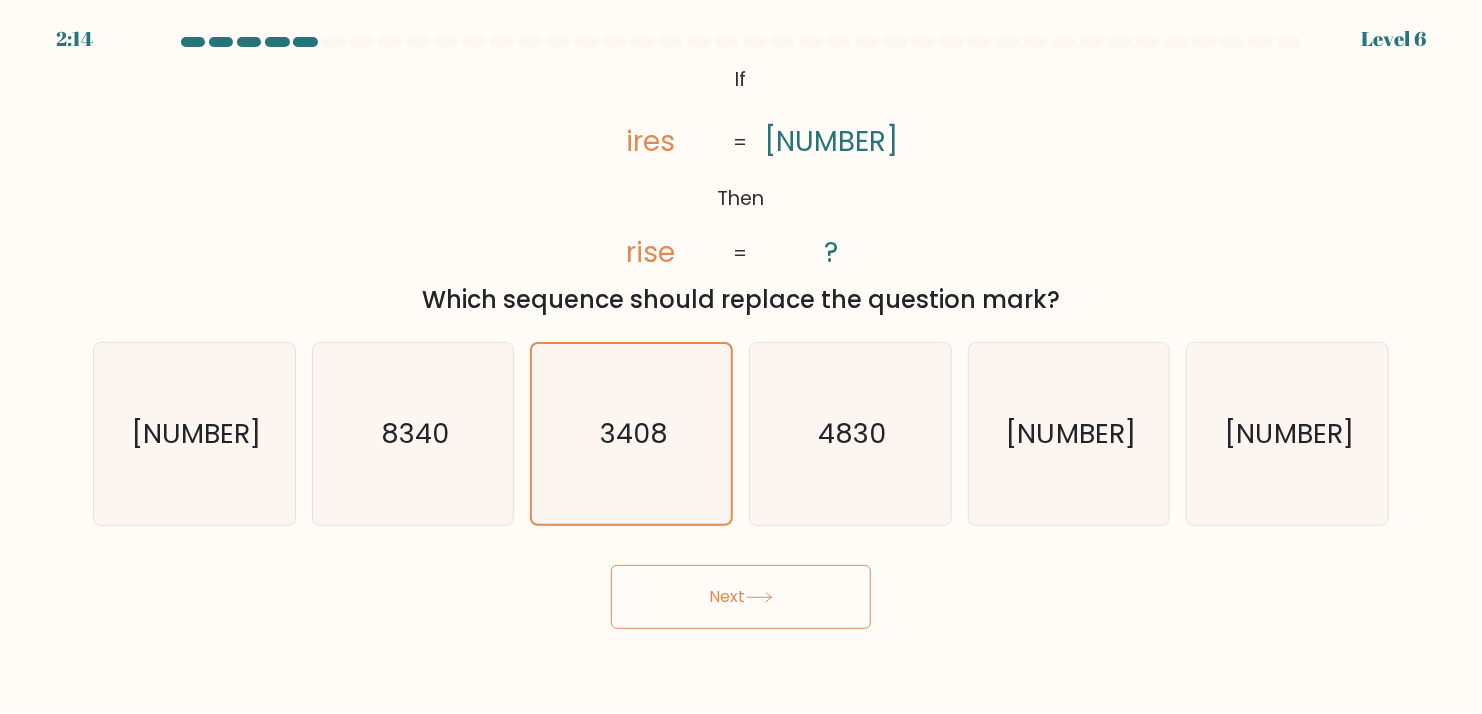 click on "Next" at bounding box center (741, 597) 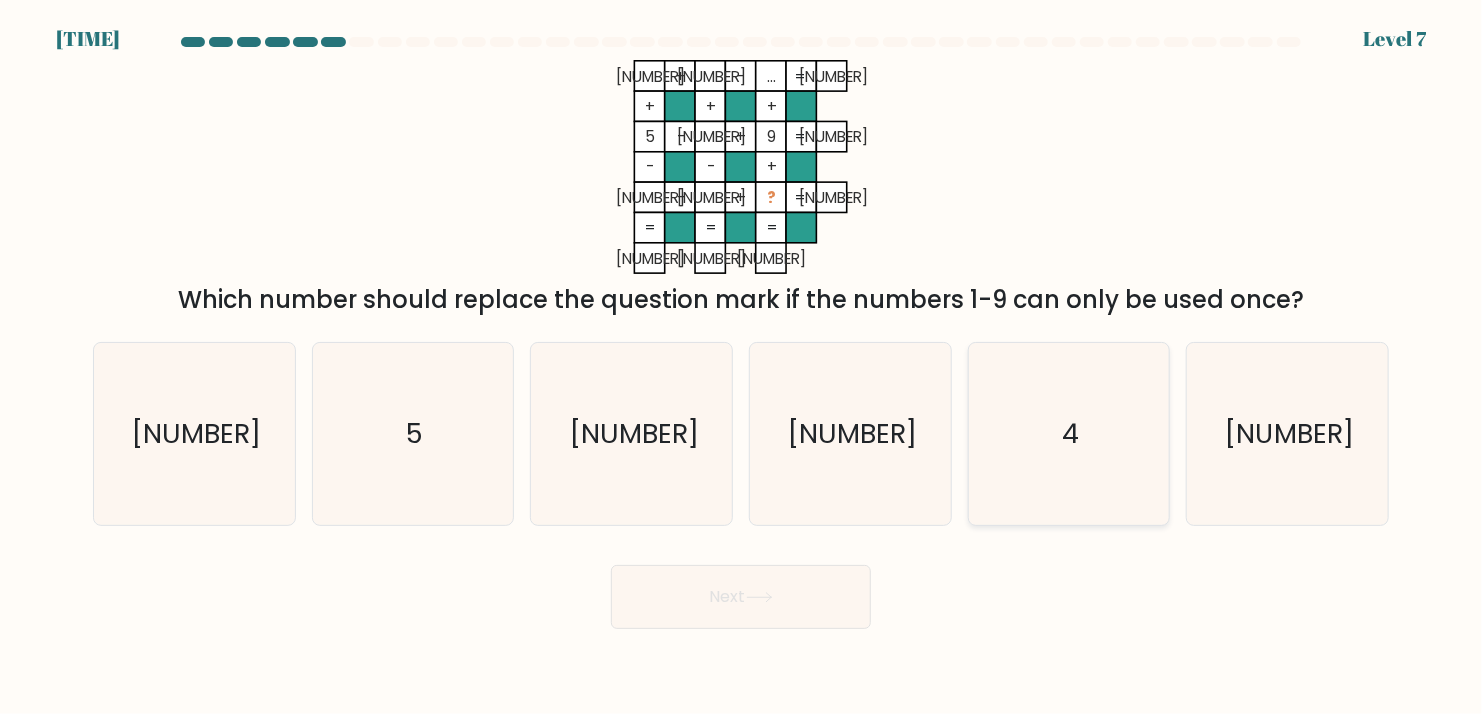 click on "4" at bounding box center [1069, 434] 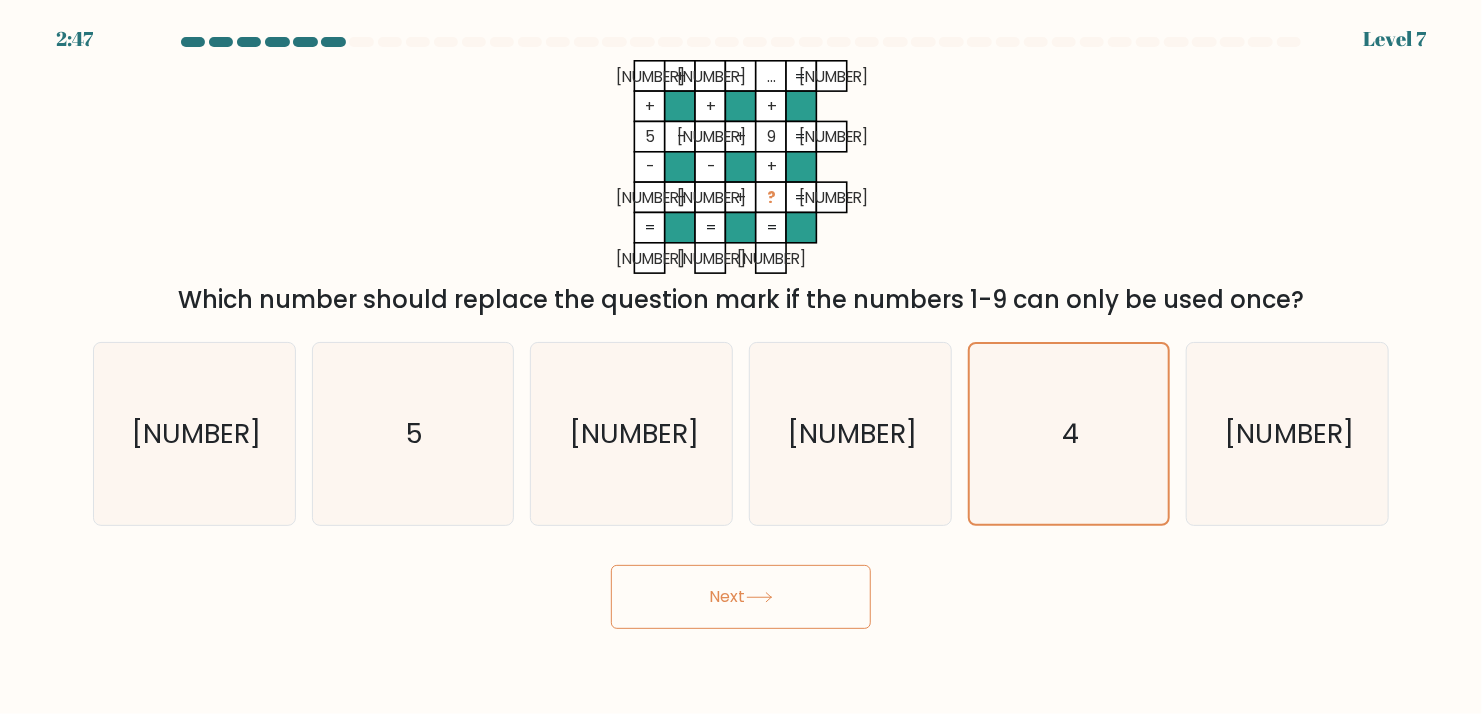 click on "Next" at bounding box center [741, 597] 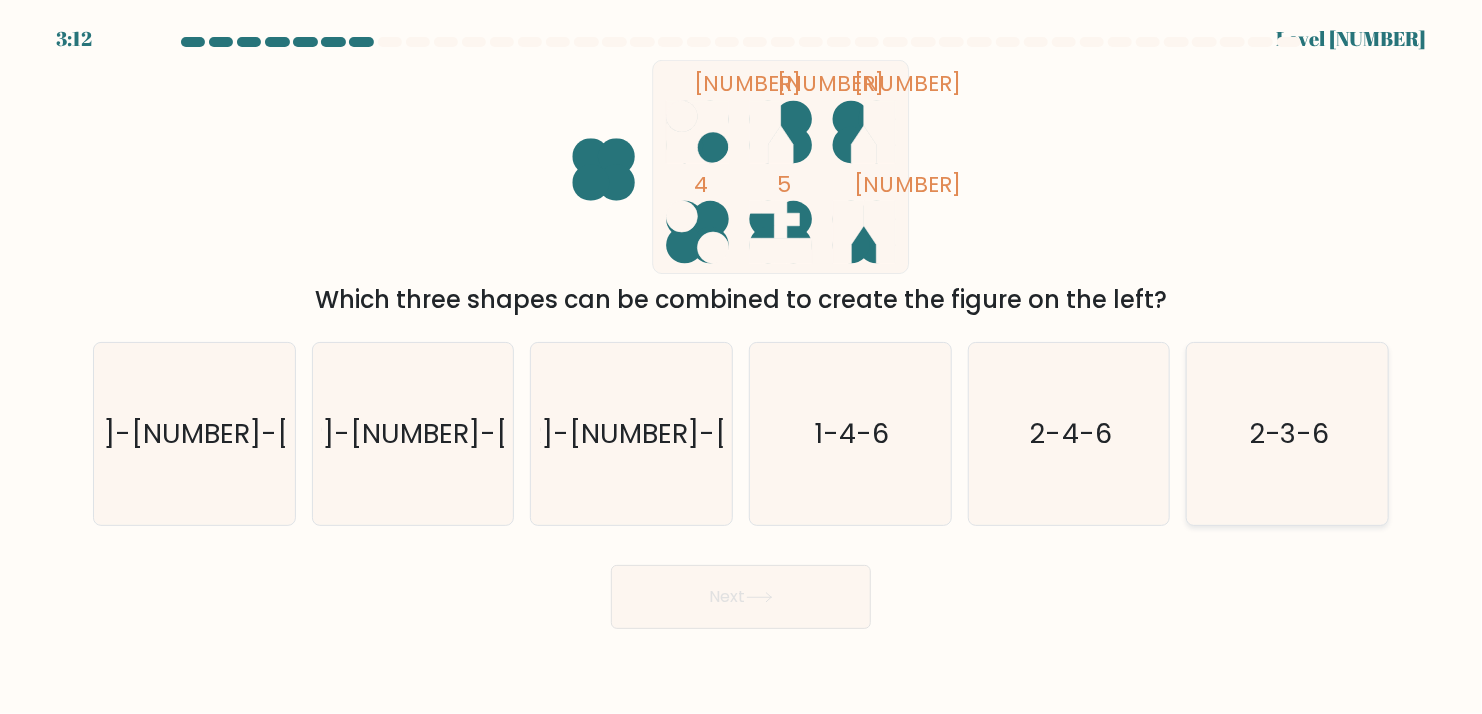 click on "2-3-6" at bounding box center [1288, 434] 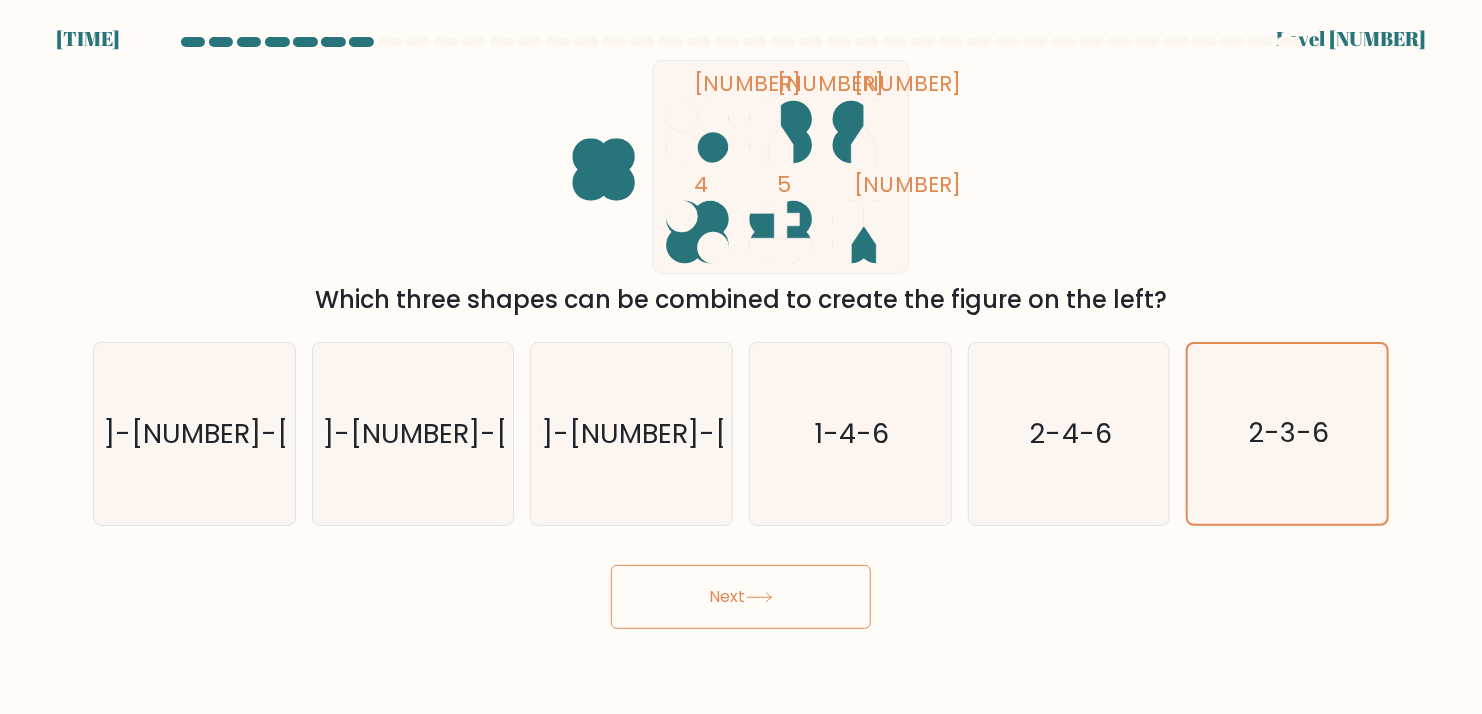 click on "Next" at bounding box center (741, 597) 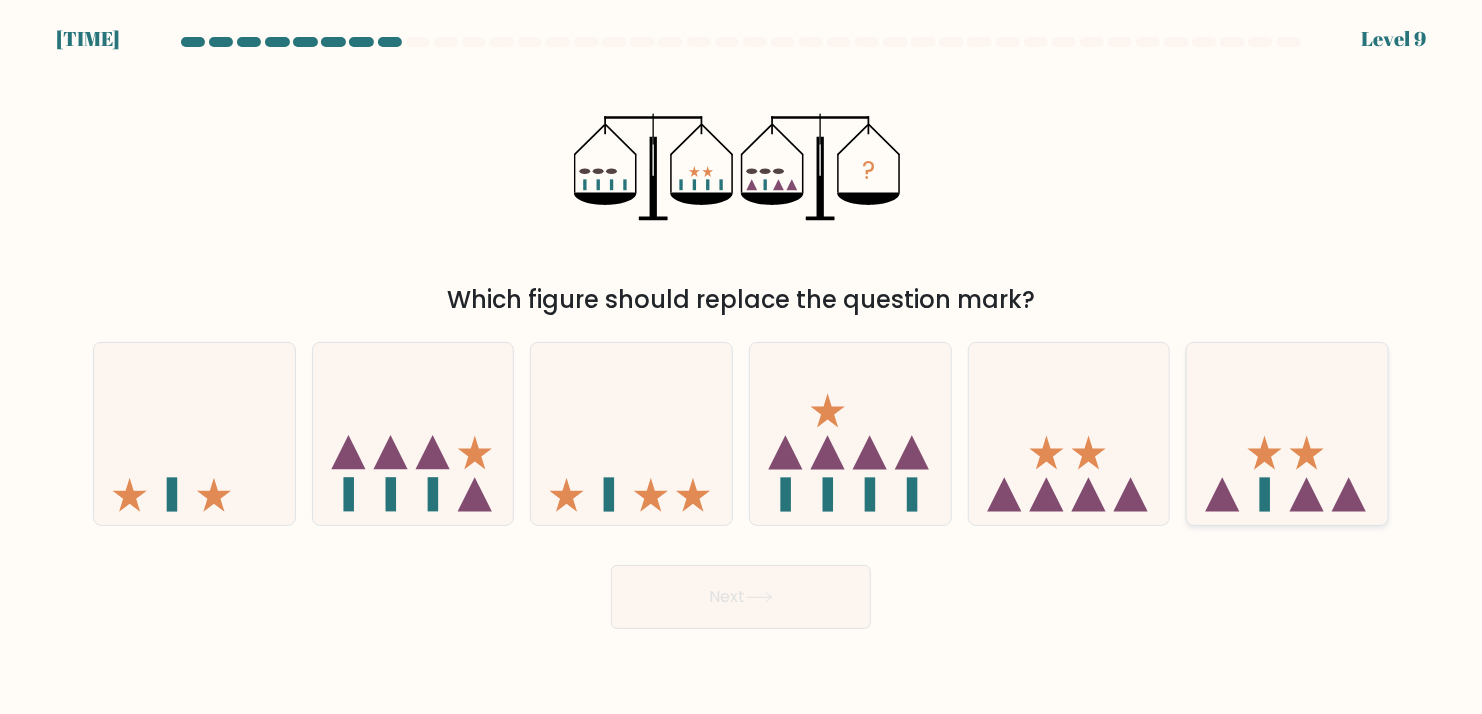 click at bounding box center [1287, 434] 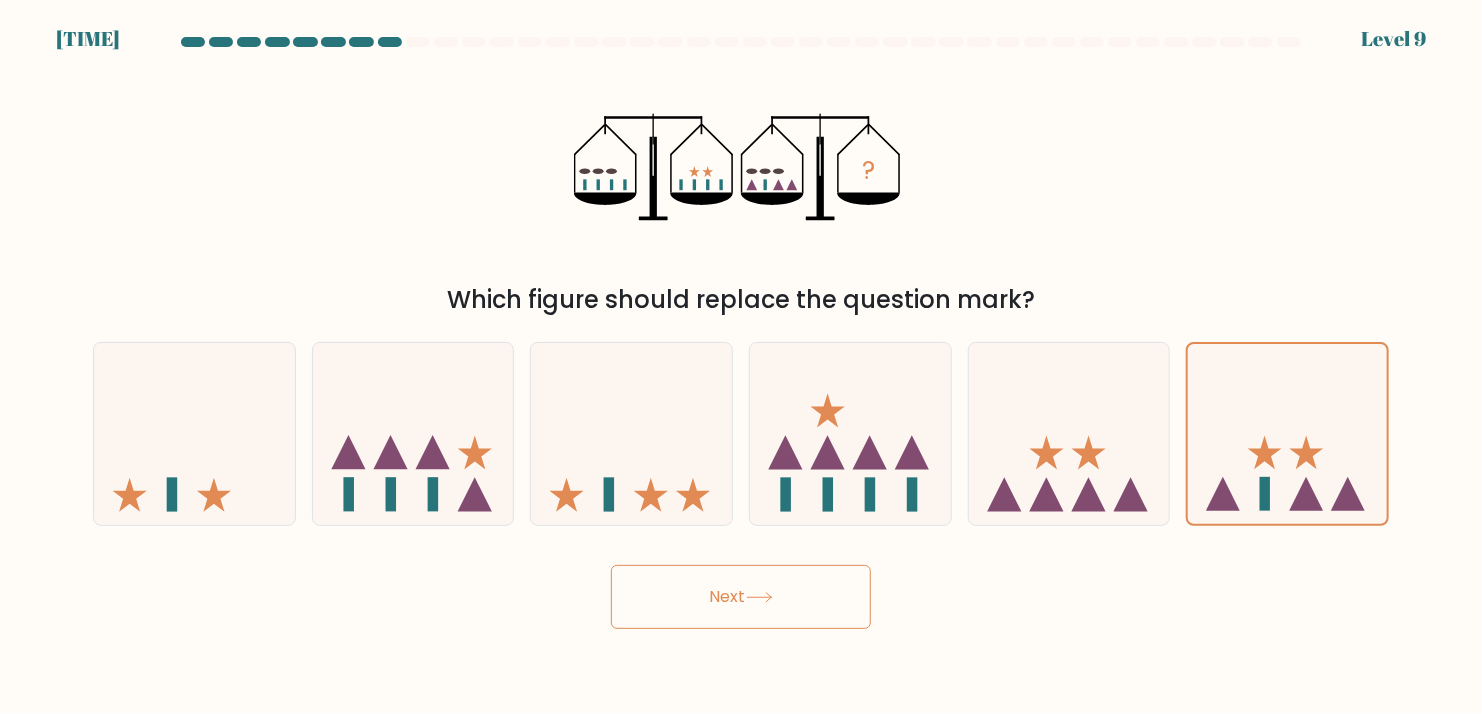 click on "Next" at bounding box center (741, 597) 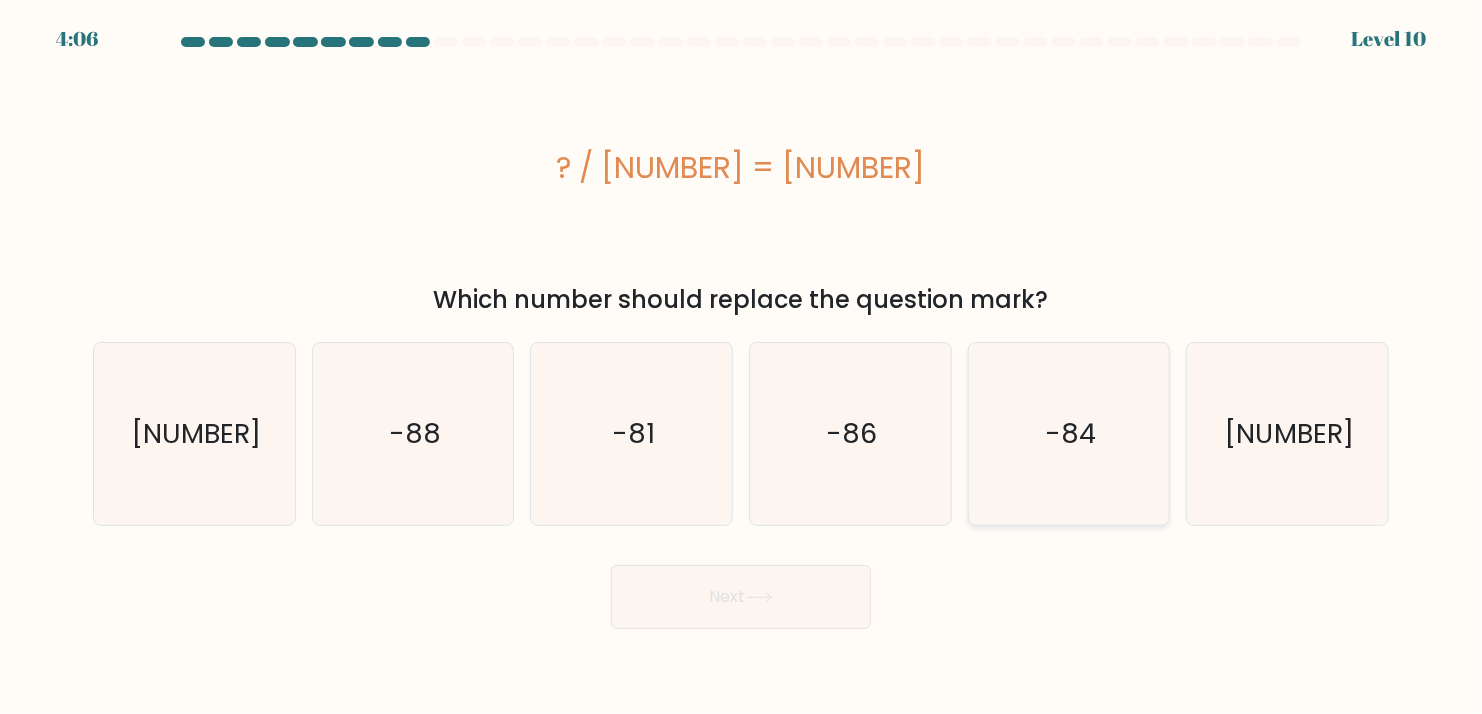 click on "-84" at bounding box center [1069, 434] 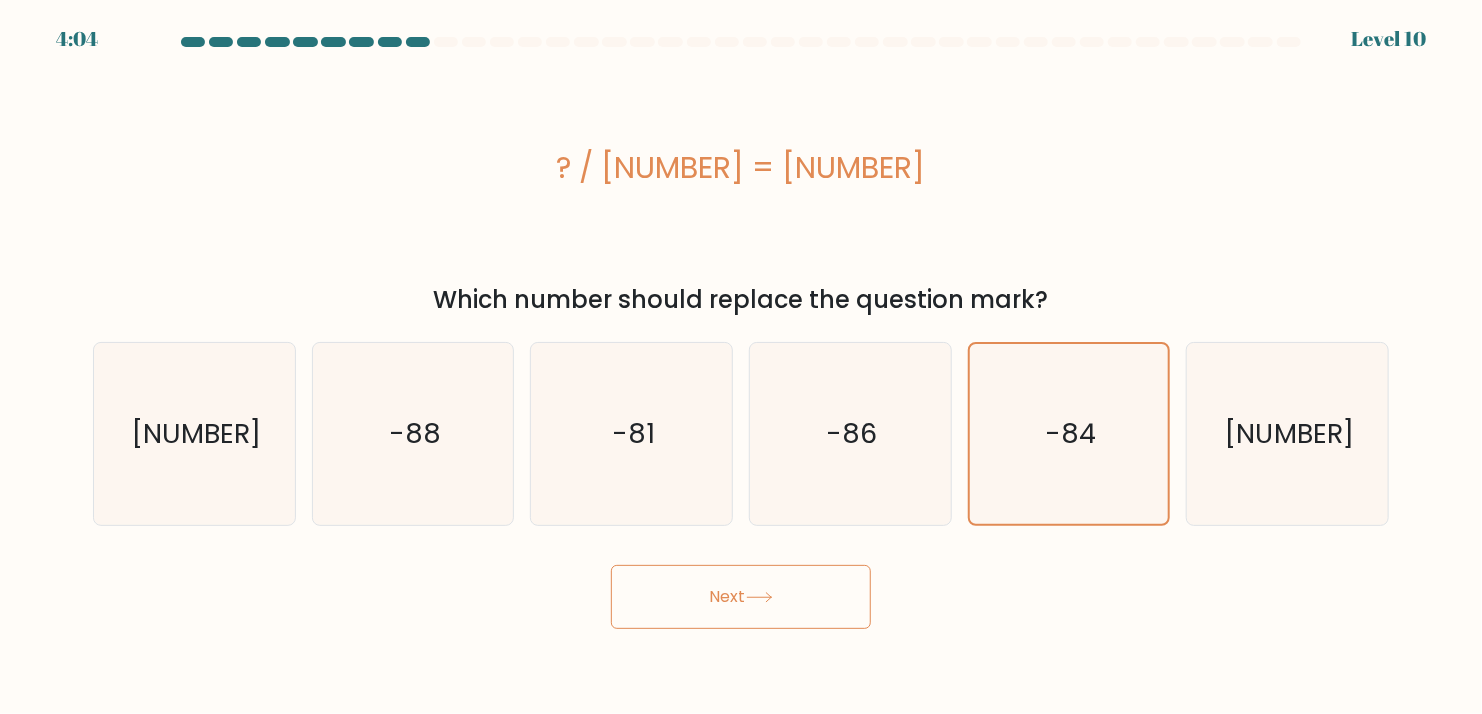 click on "Next" at bounding box center [741, 597] 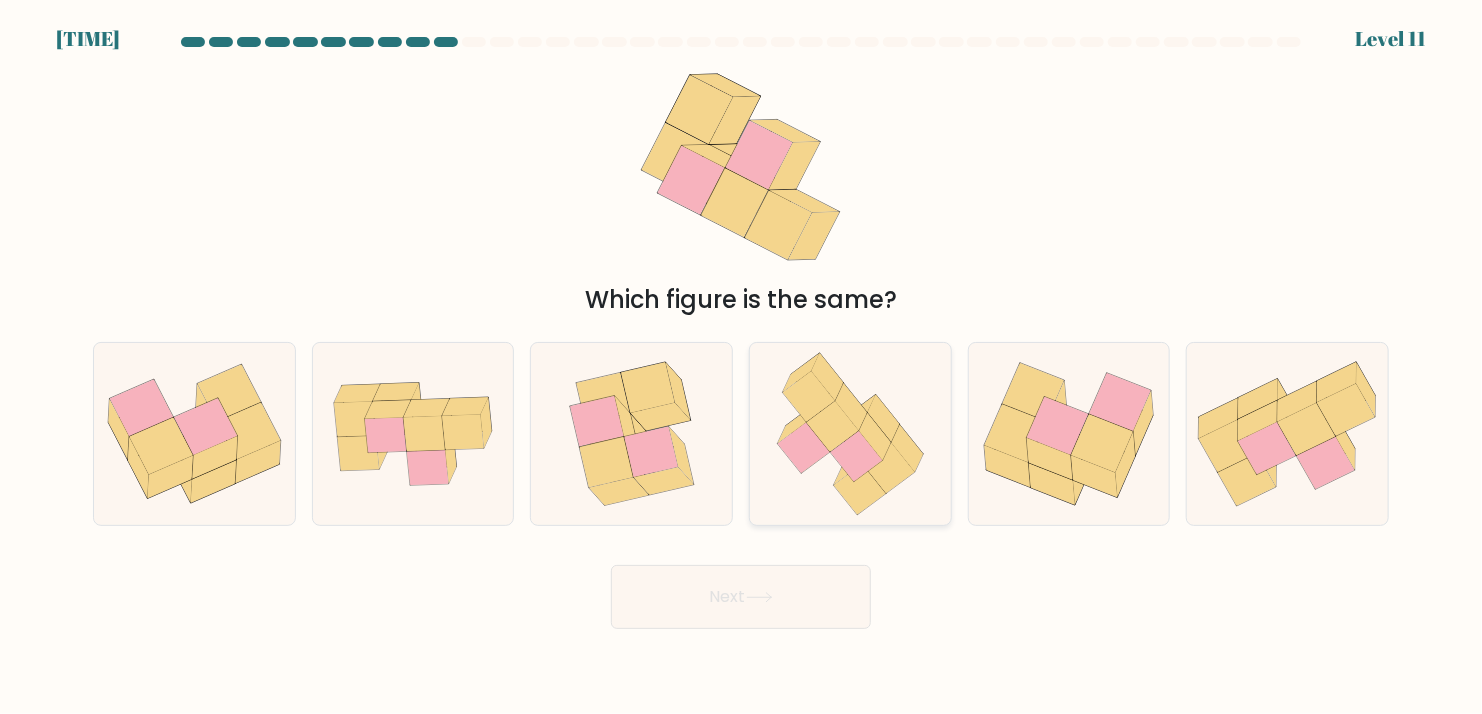 click at bounding box center [850, 434] 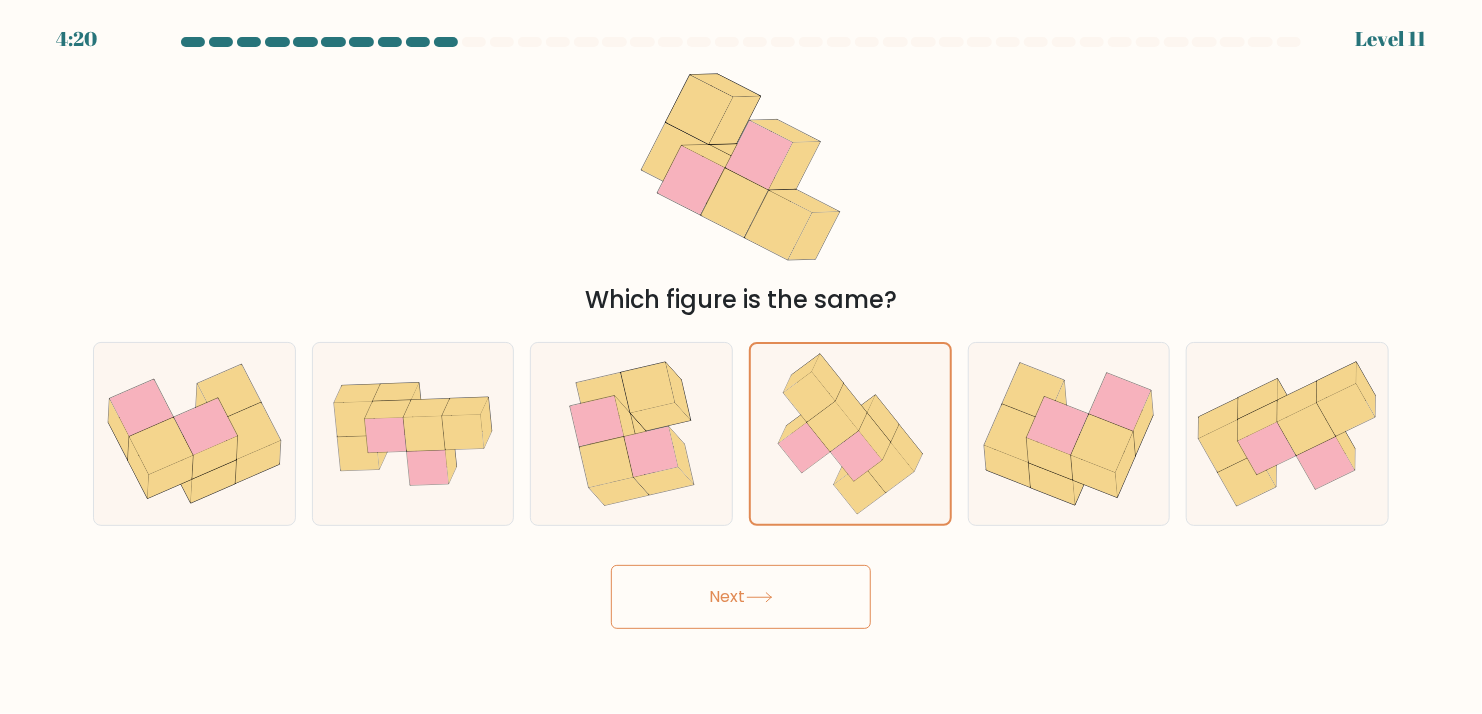 click on "Next" at bounding box center [741, 597] 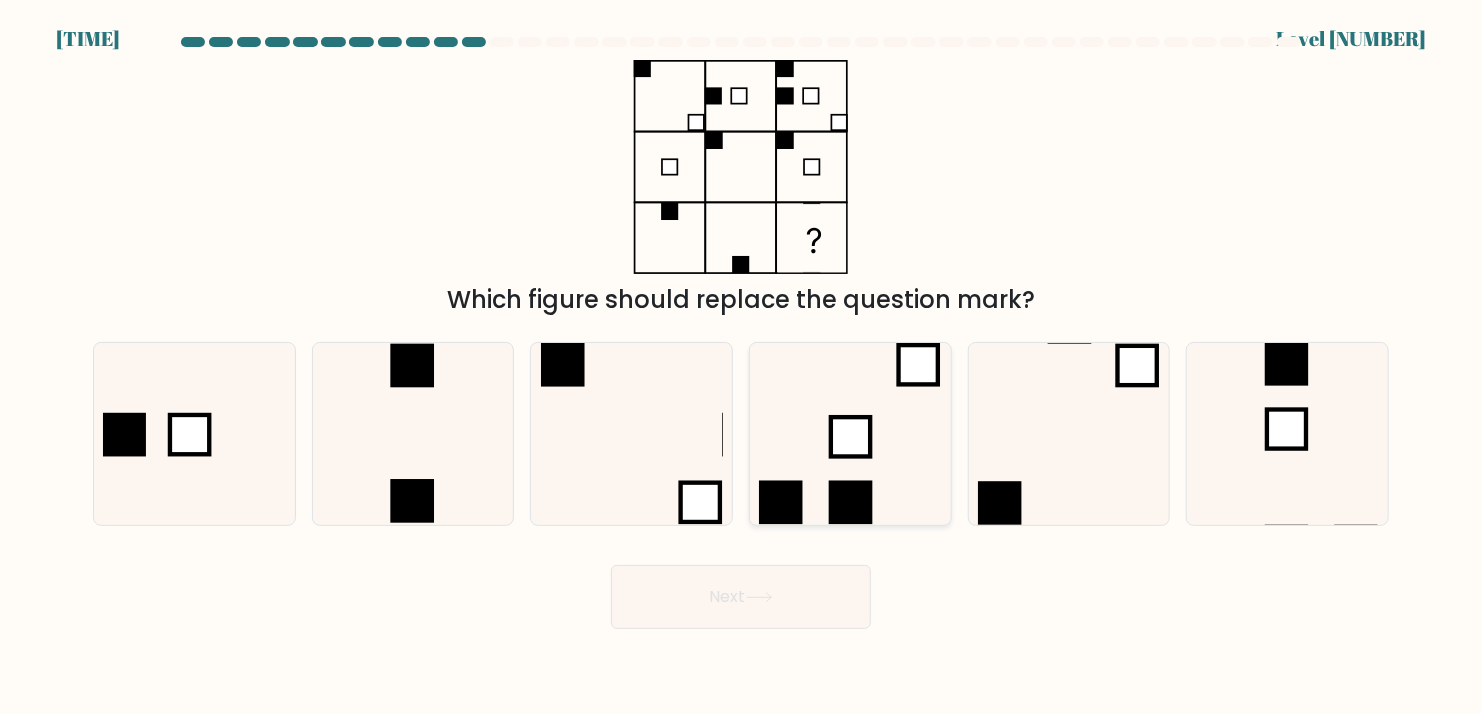 click at bounding box center (850, 434) 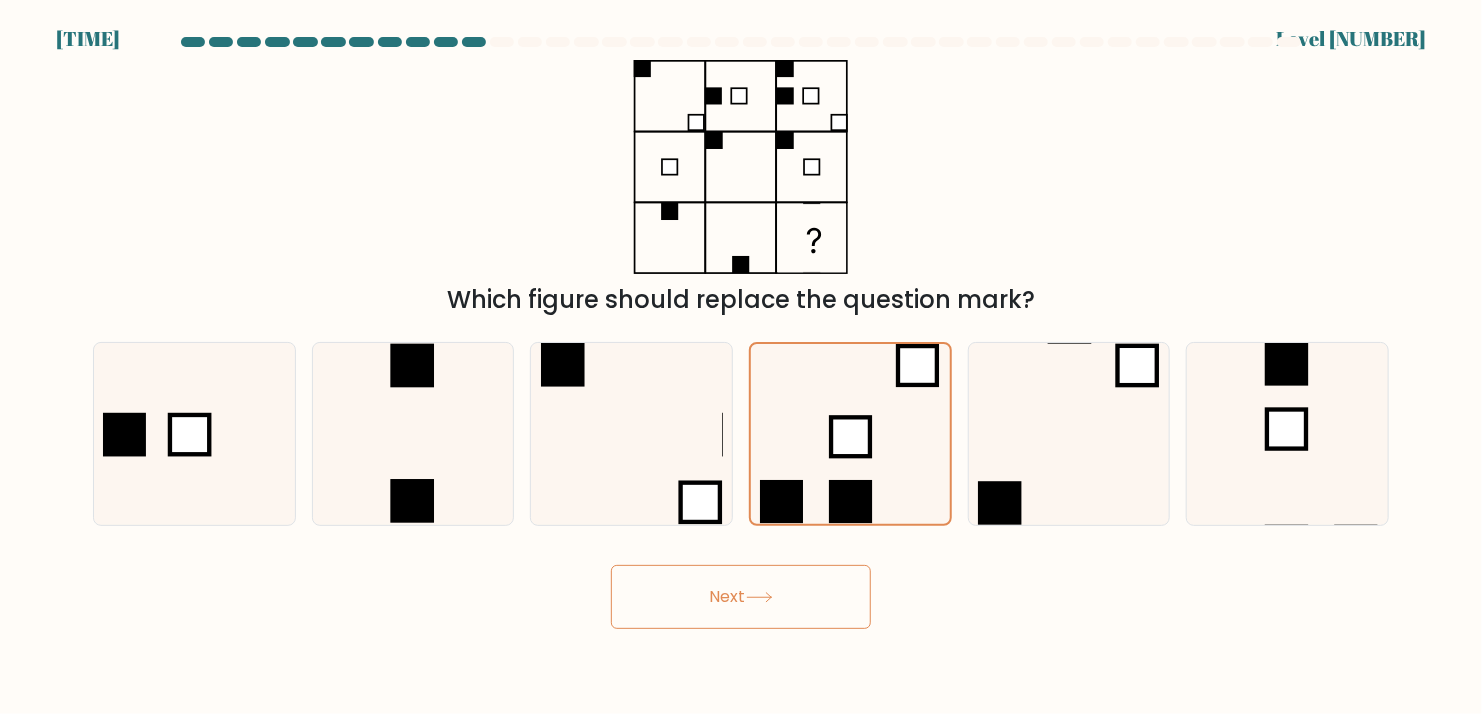 click at bounding box center (759, 597) 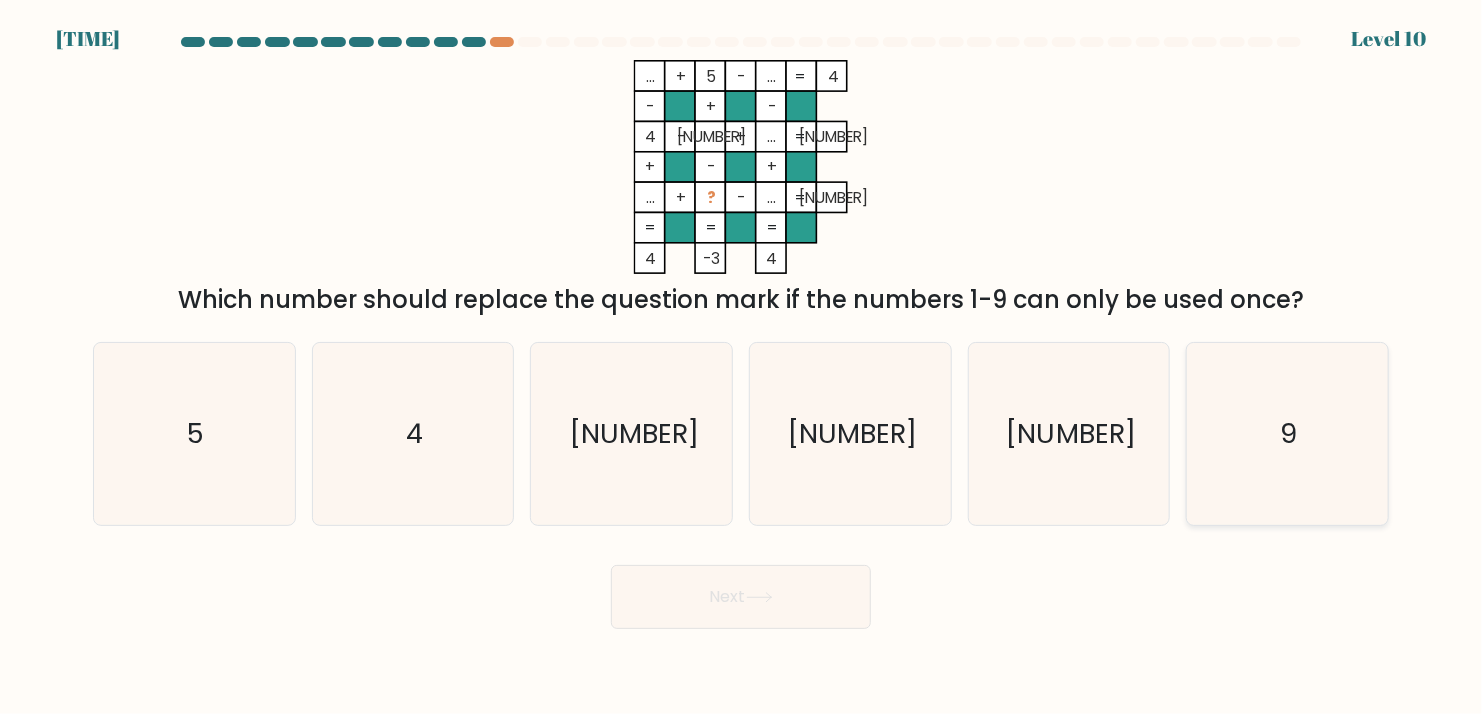 click on "9" at bounding box center [1288, 434] 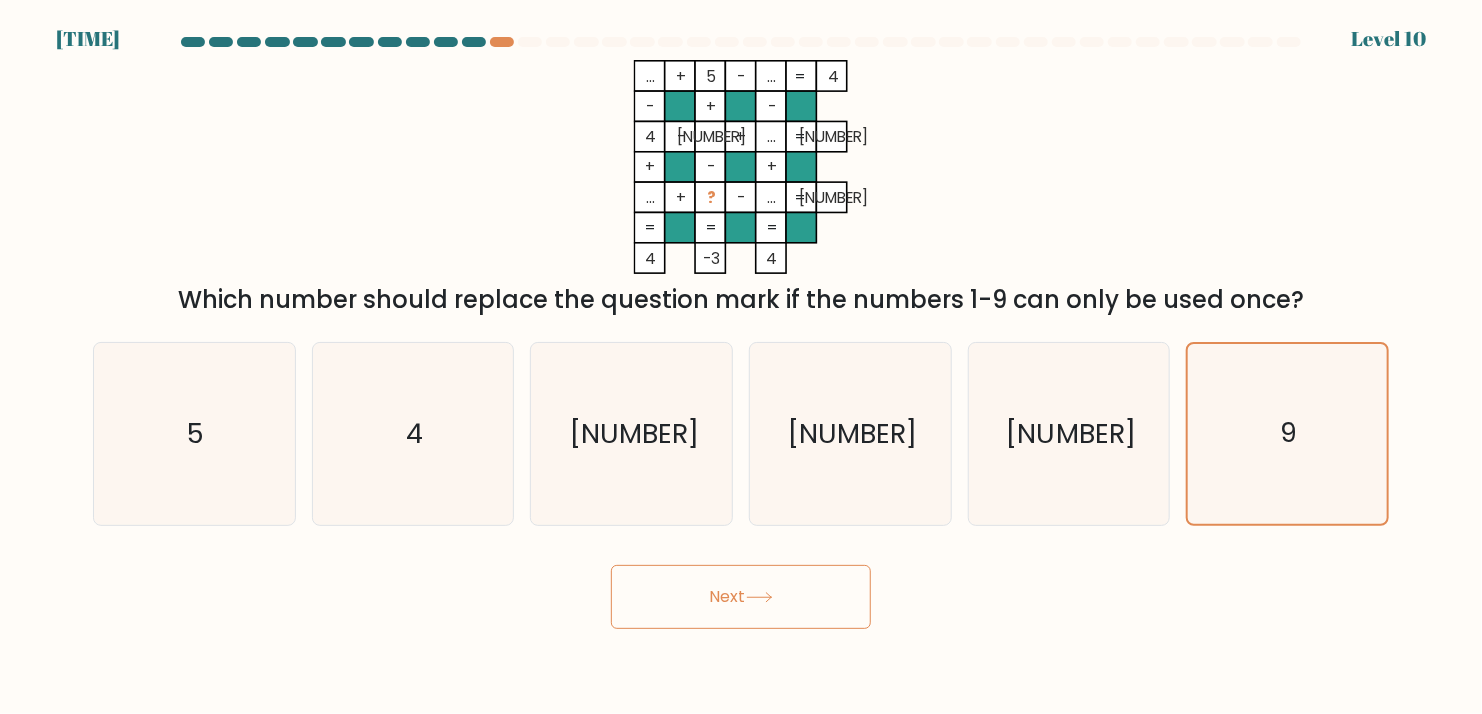 click on "Next" at bounding box center [741, 597] 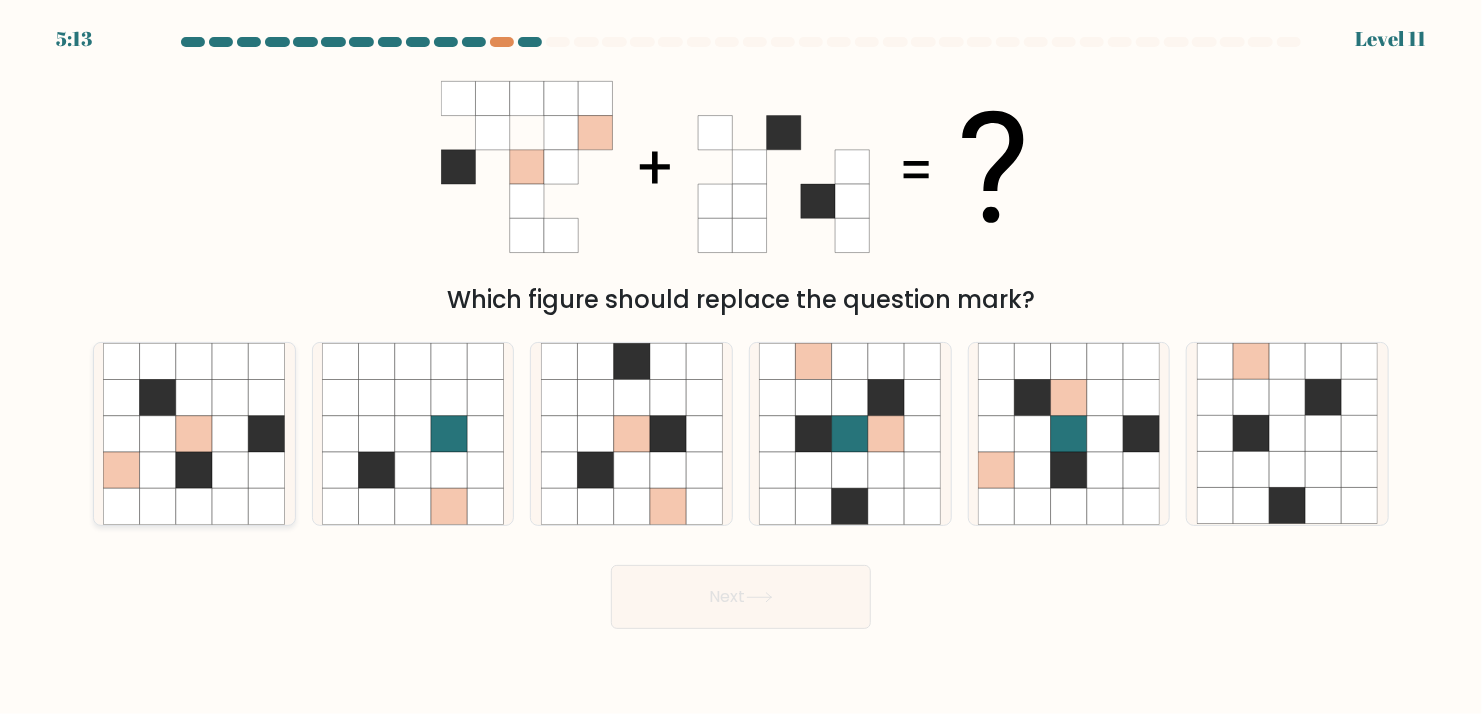 click at bounding box center (194, 470) 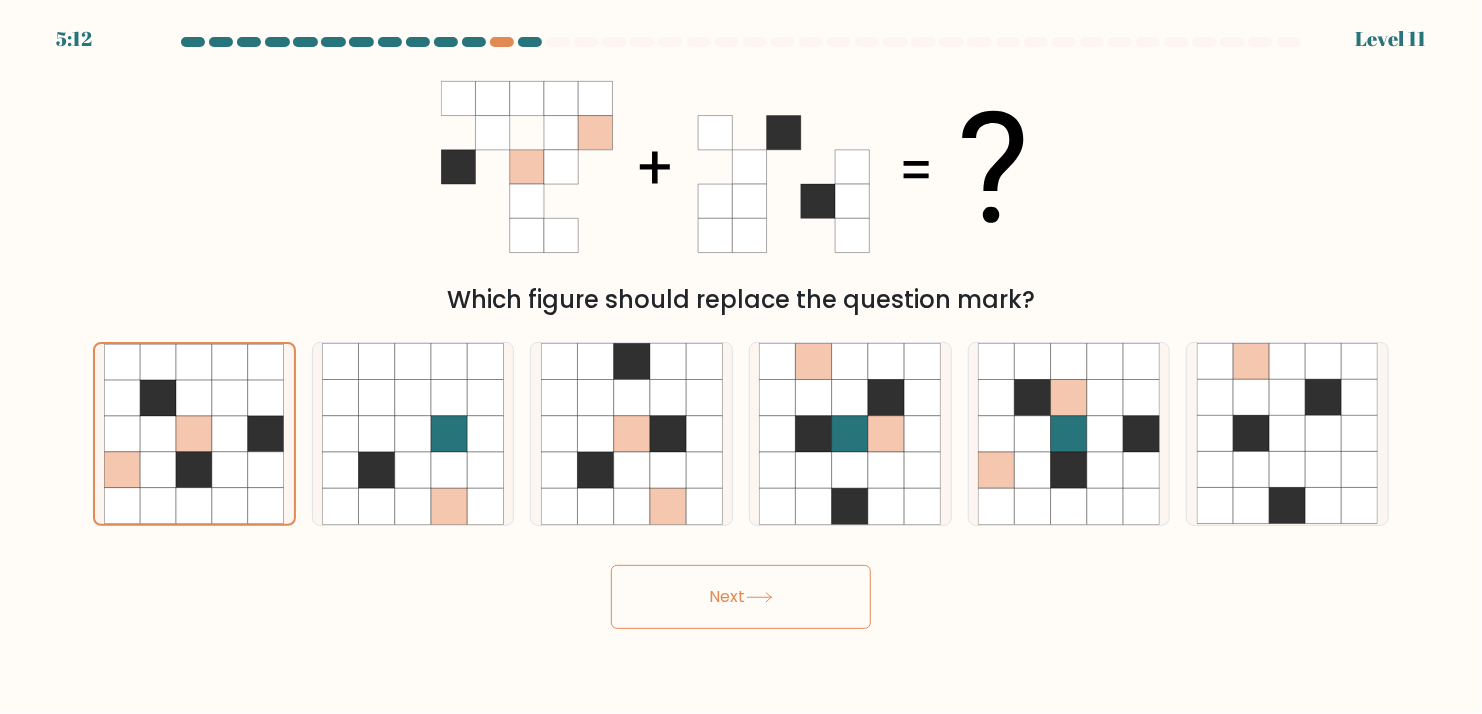 click on "Next" at bounding box center (741, 597) 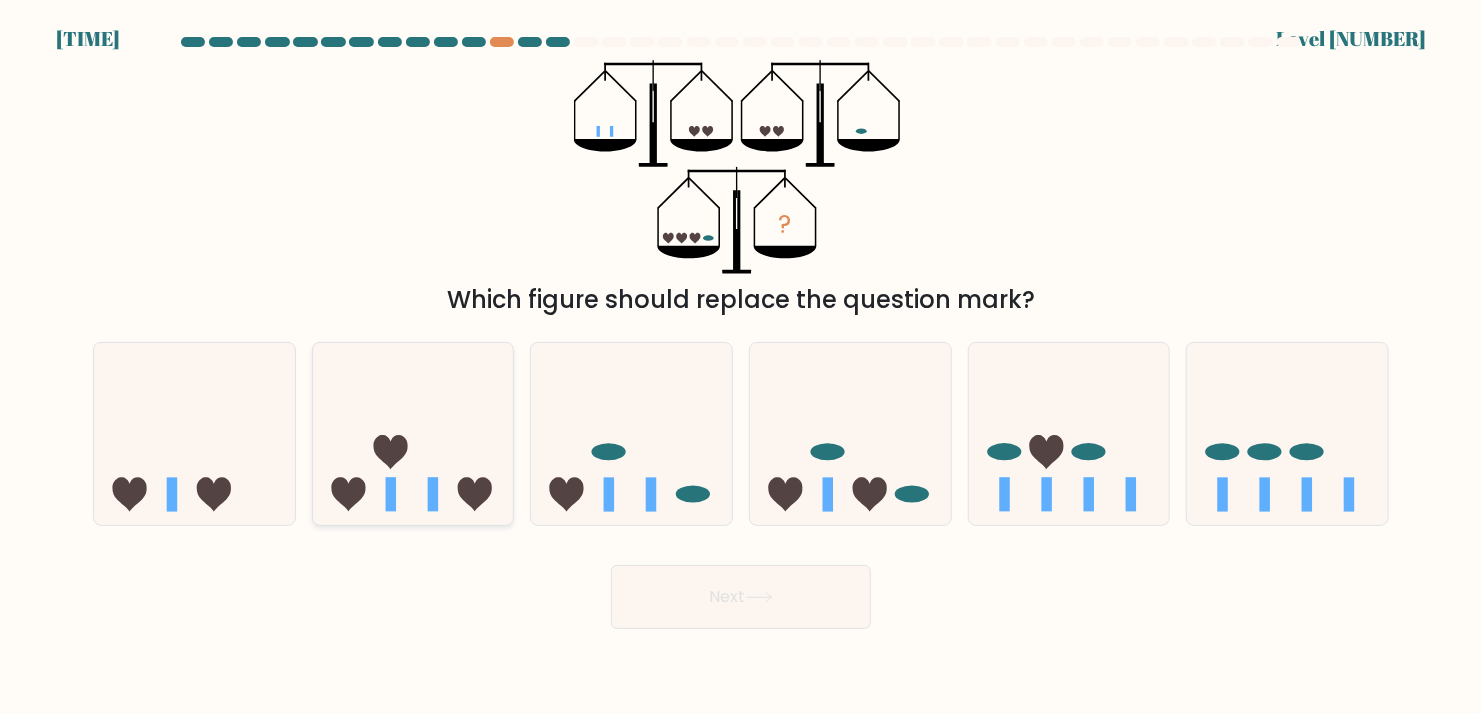 click at bounding box center (413, 434) 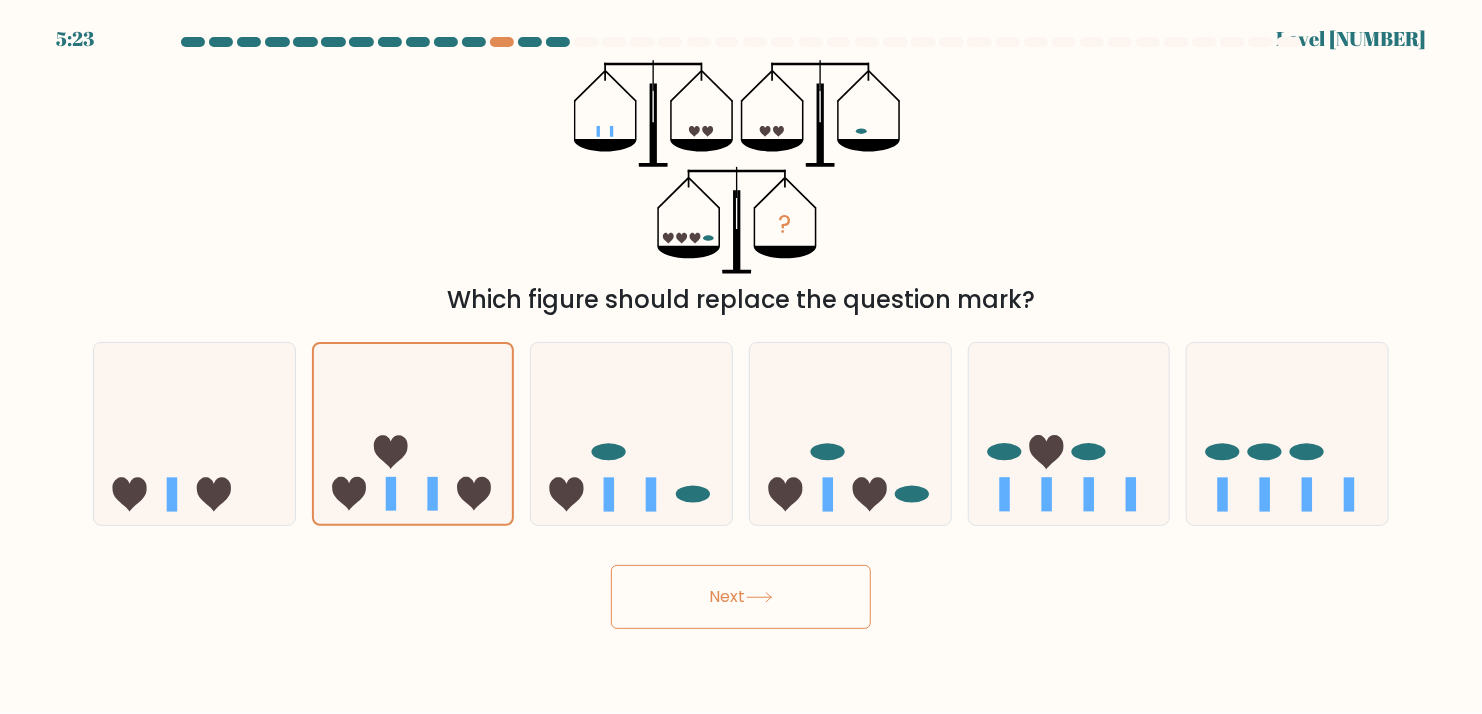 click on "Next" at bounding box center (741, 597) 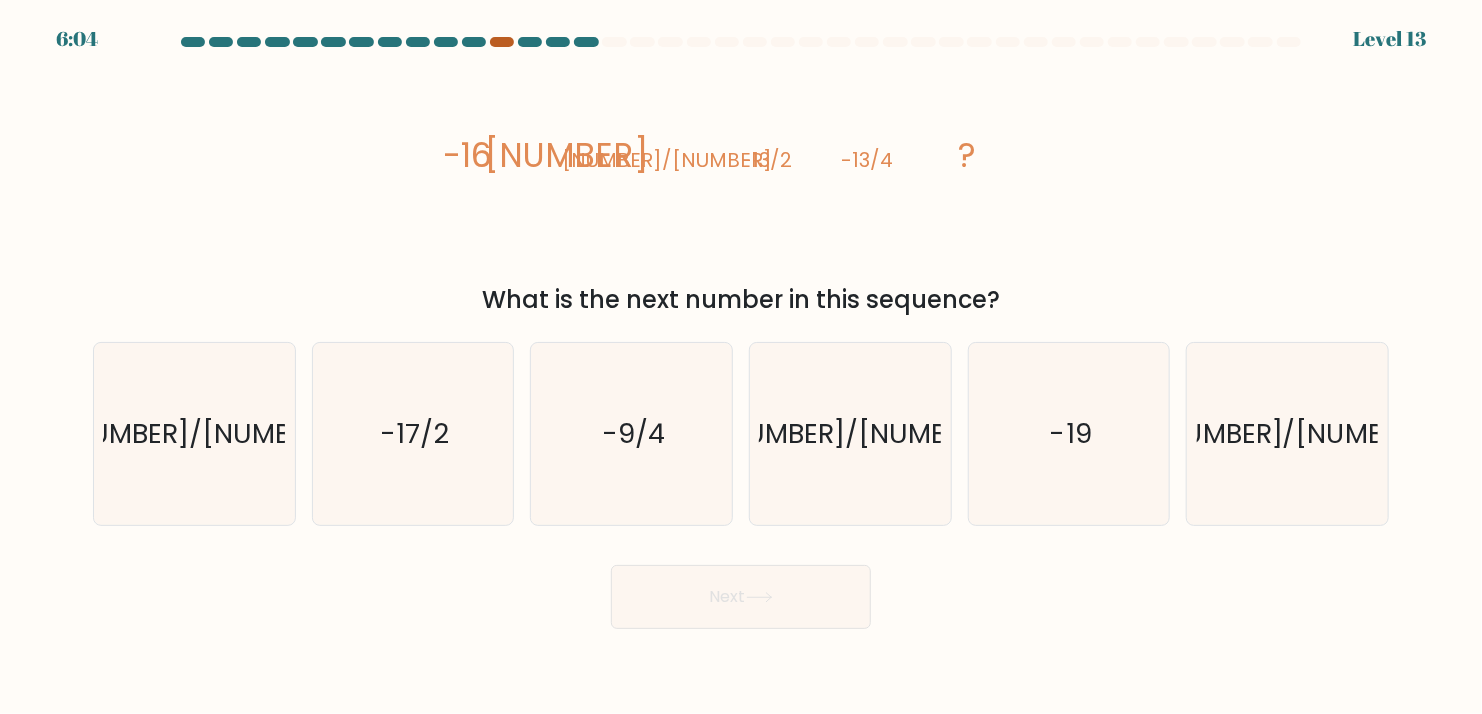 click at bounding box center (502, 42) 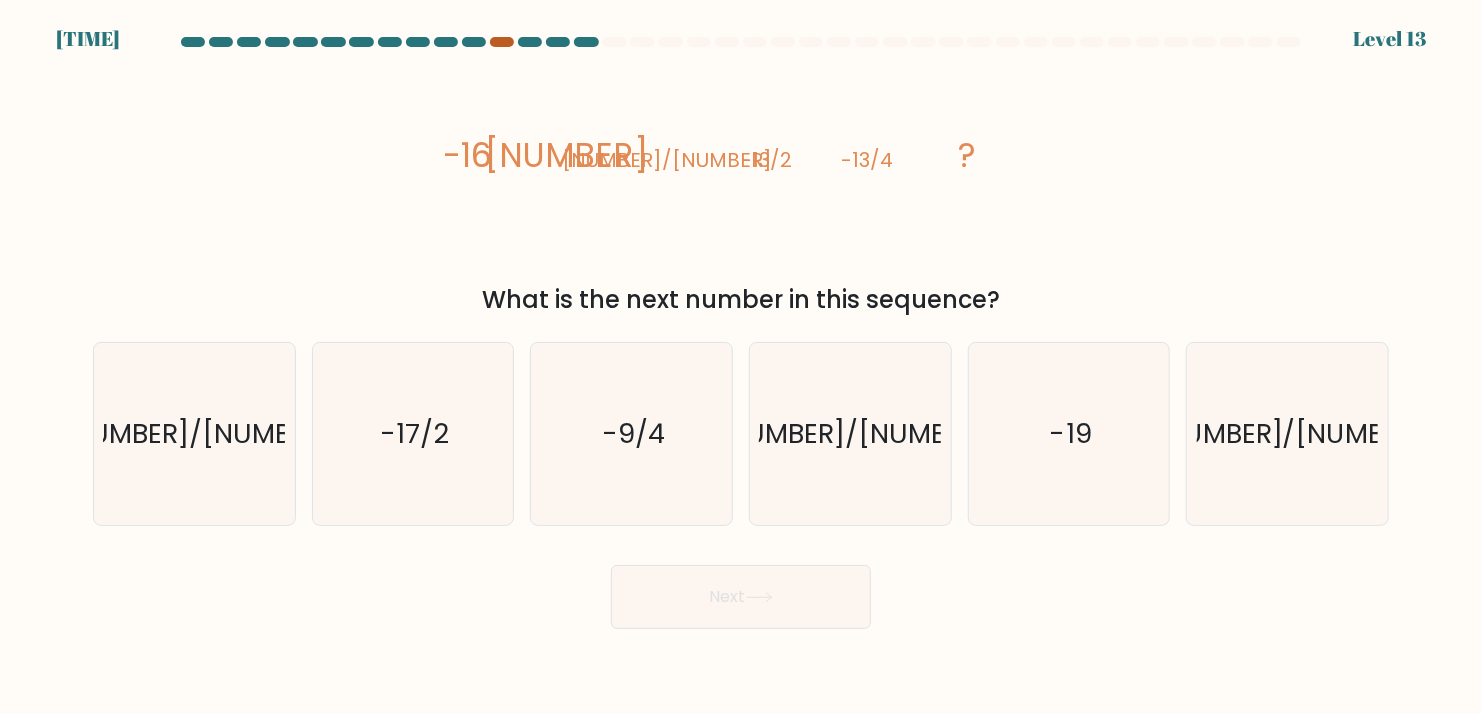 click at bounding box center (502, 42) 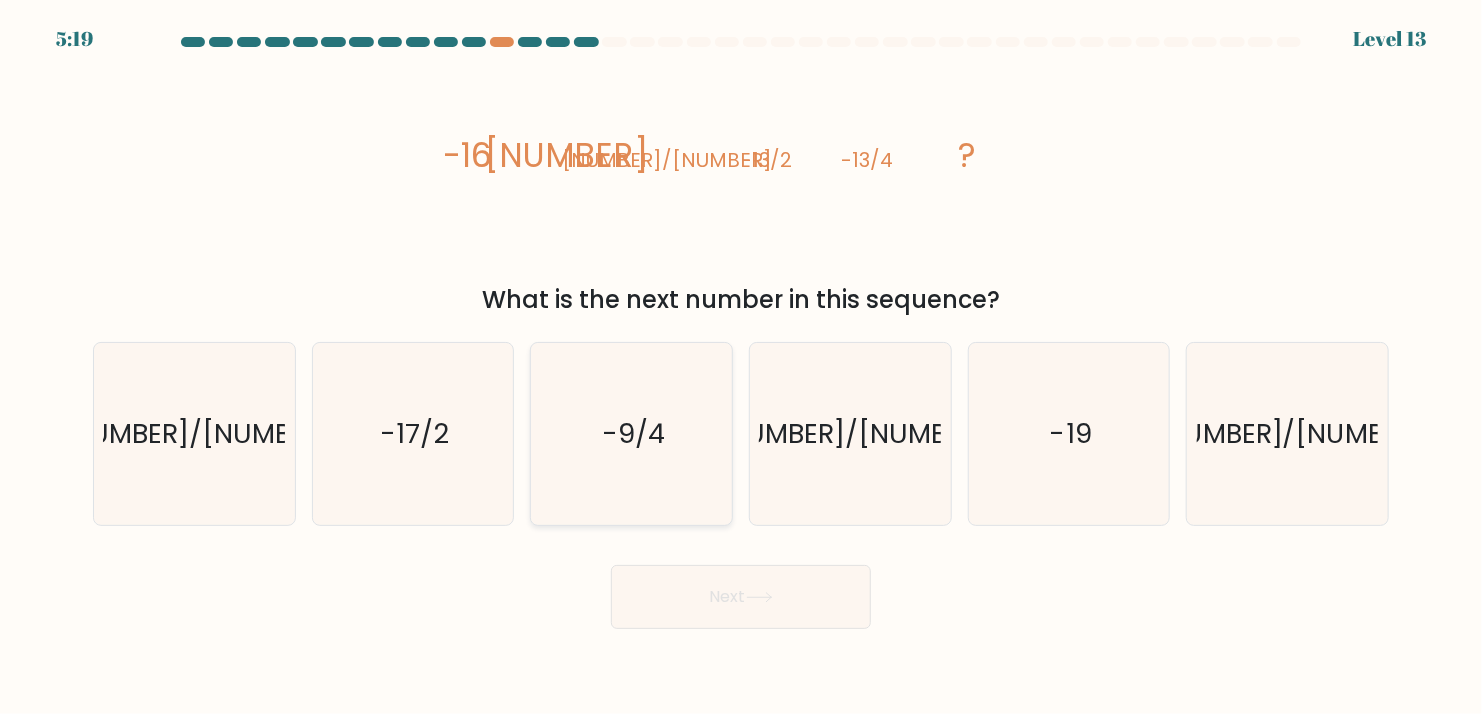 click on "-9/4" at bounding box center (633, 433) 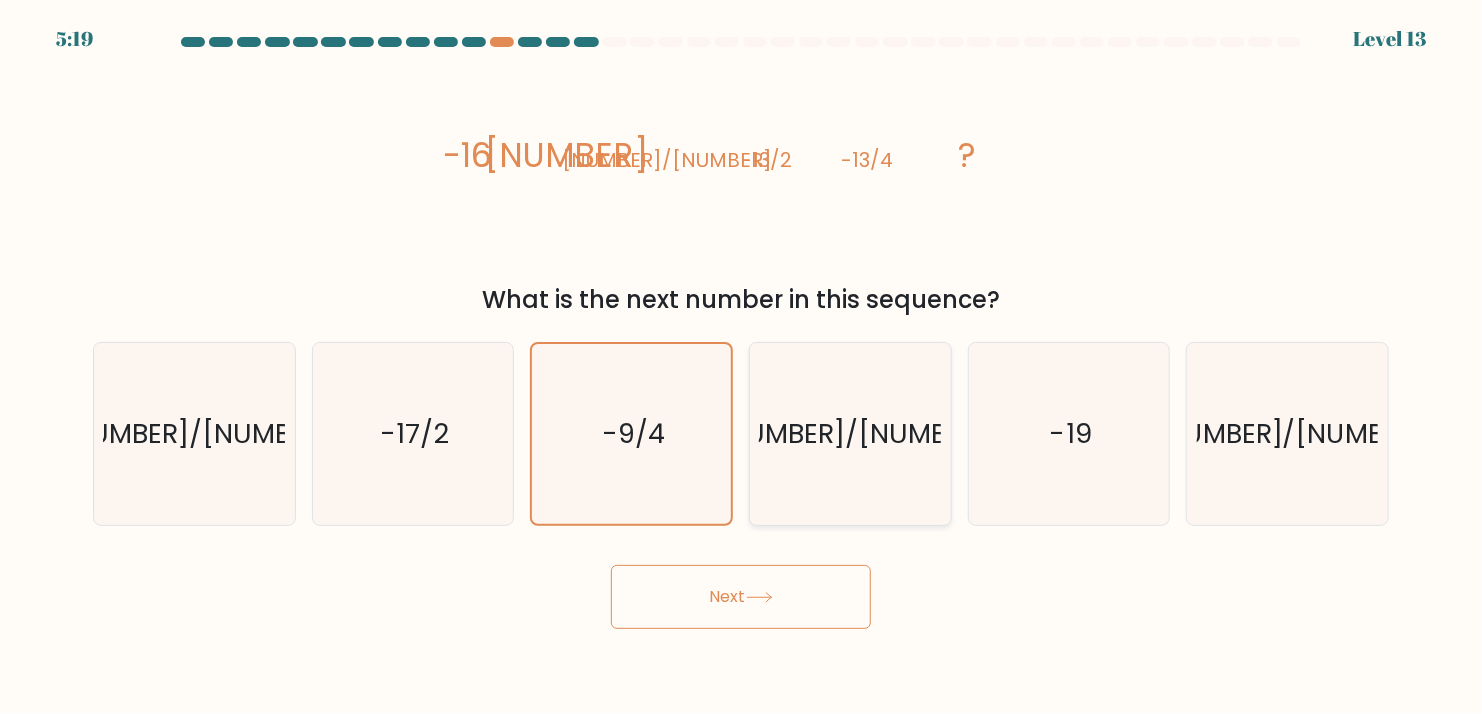 click on "-14/3" at bounding box center (850, 434) 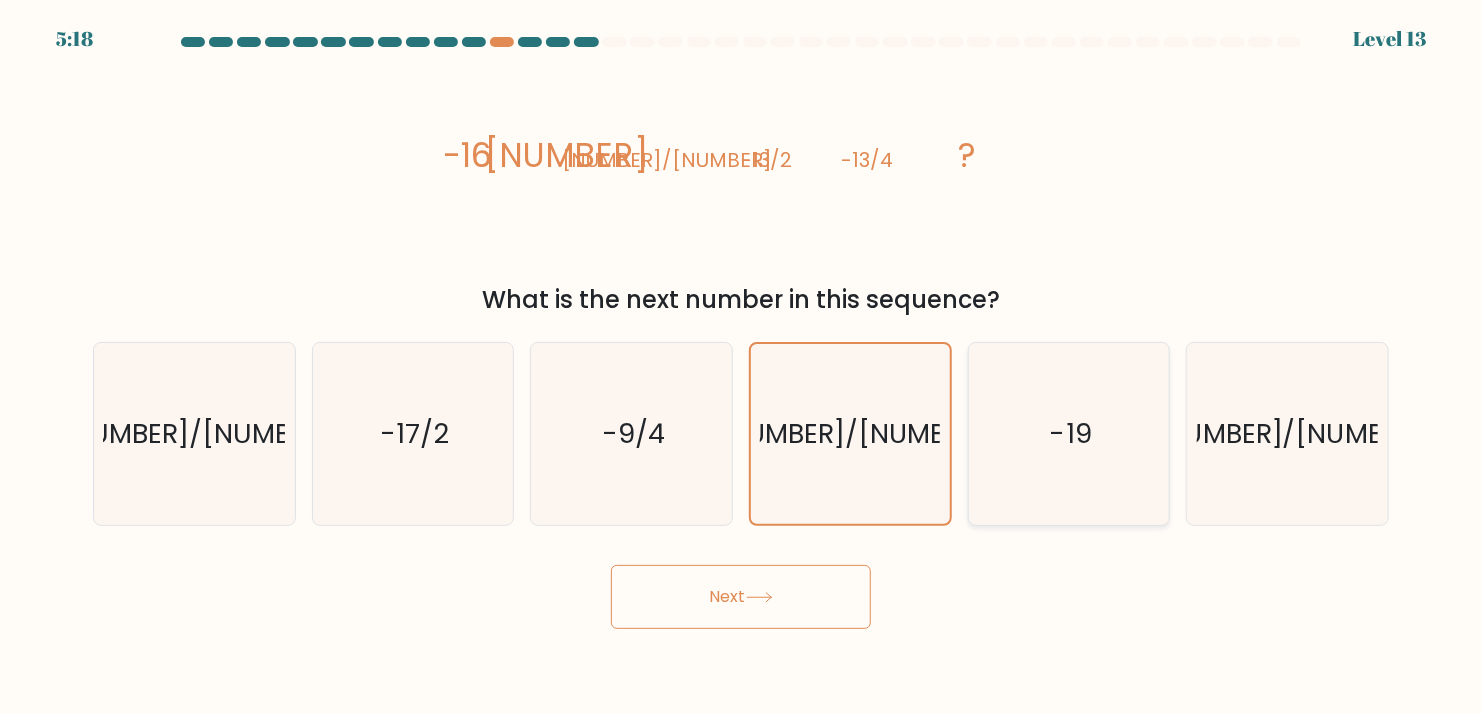 click on "-19" at bounding box center [1069, 434] 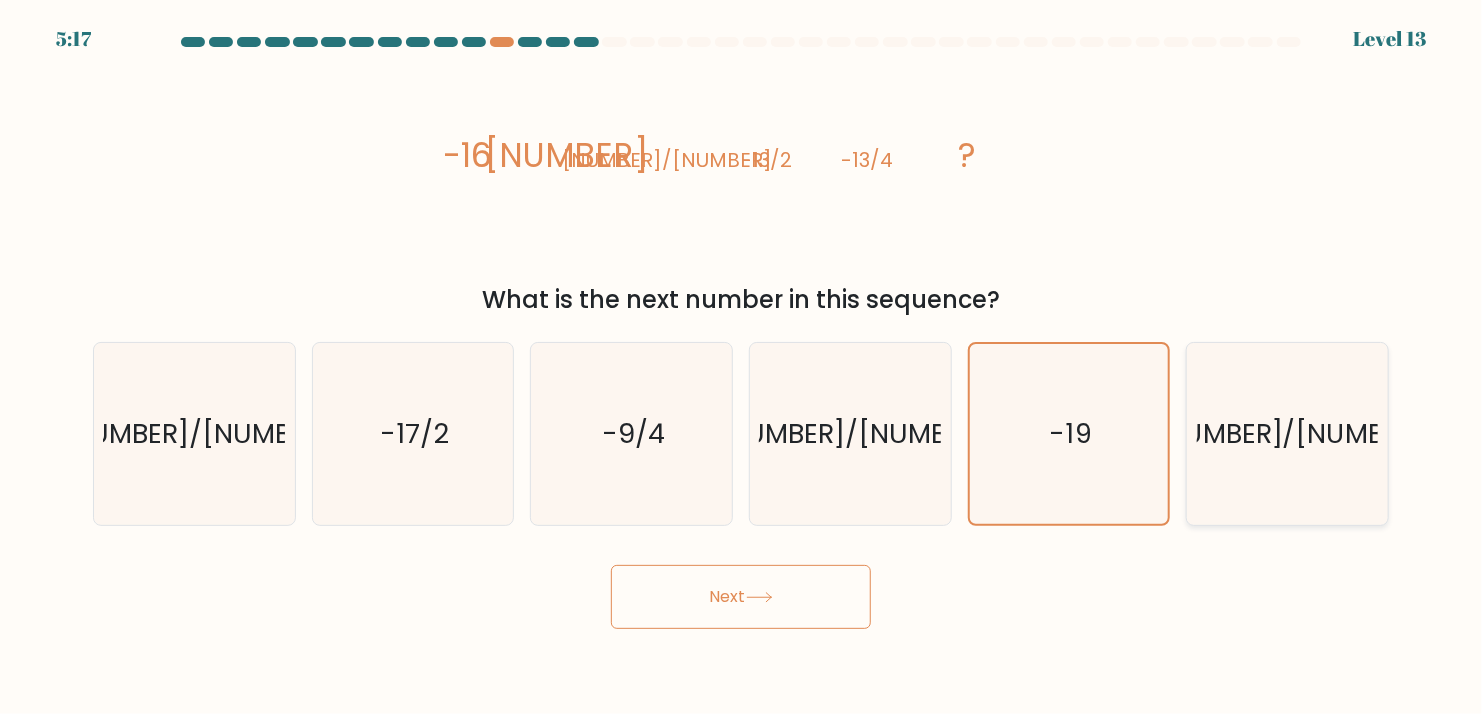 click on "-43/2" at bounding box center [1288, 434] 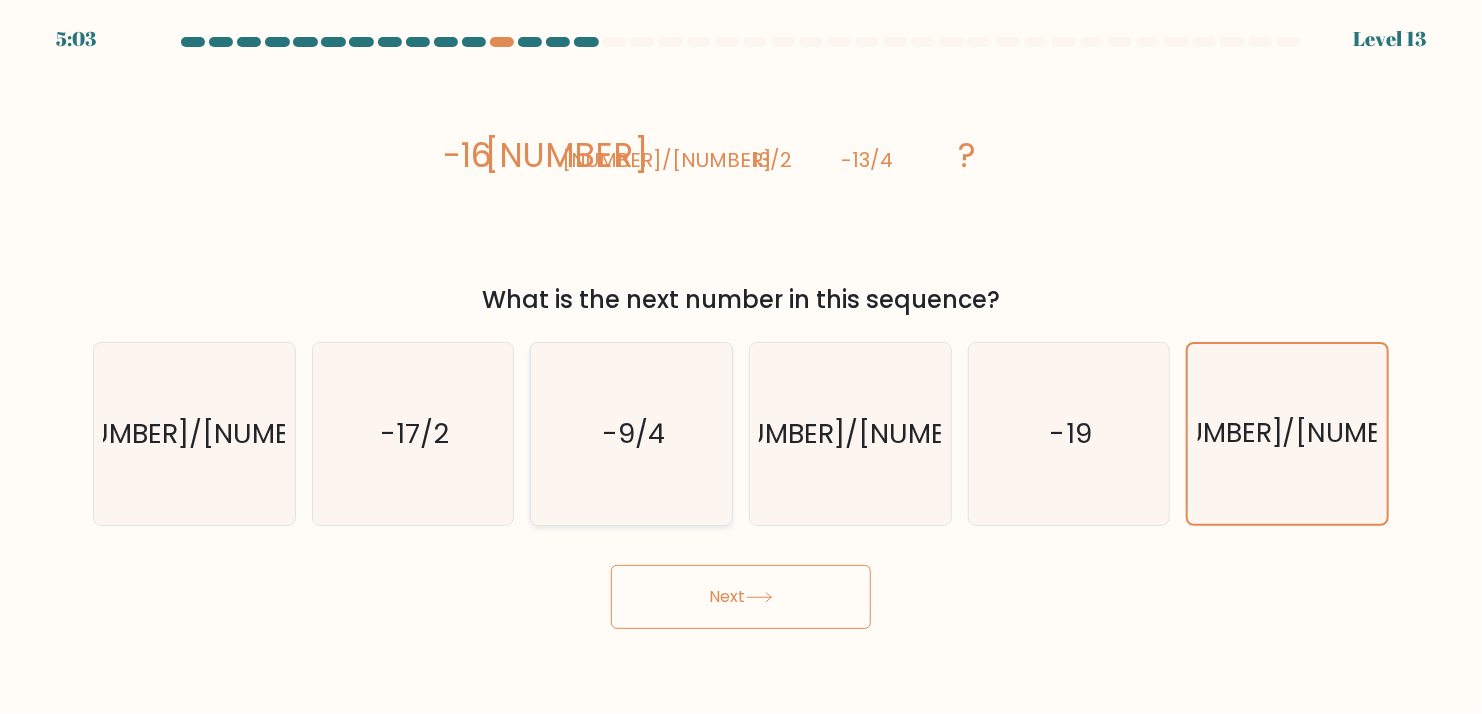 click on "-9/4" at bounding box center [633, 433] 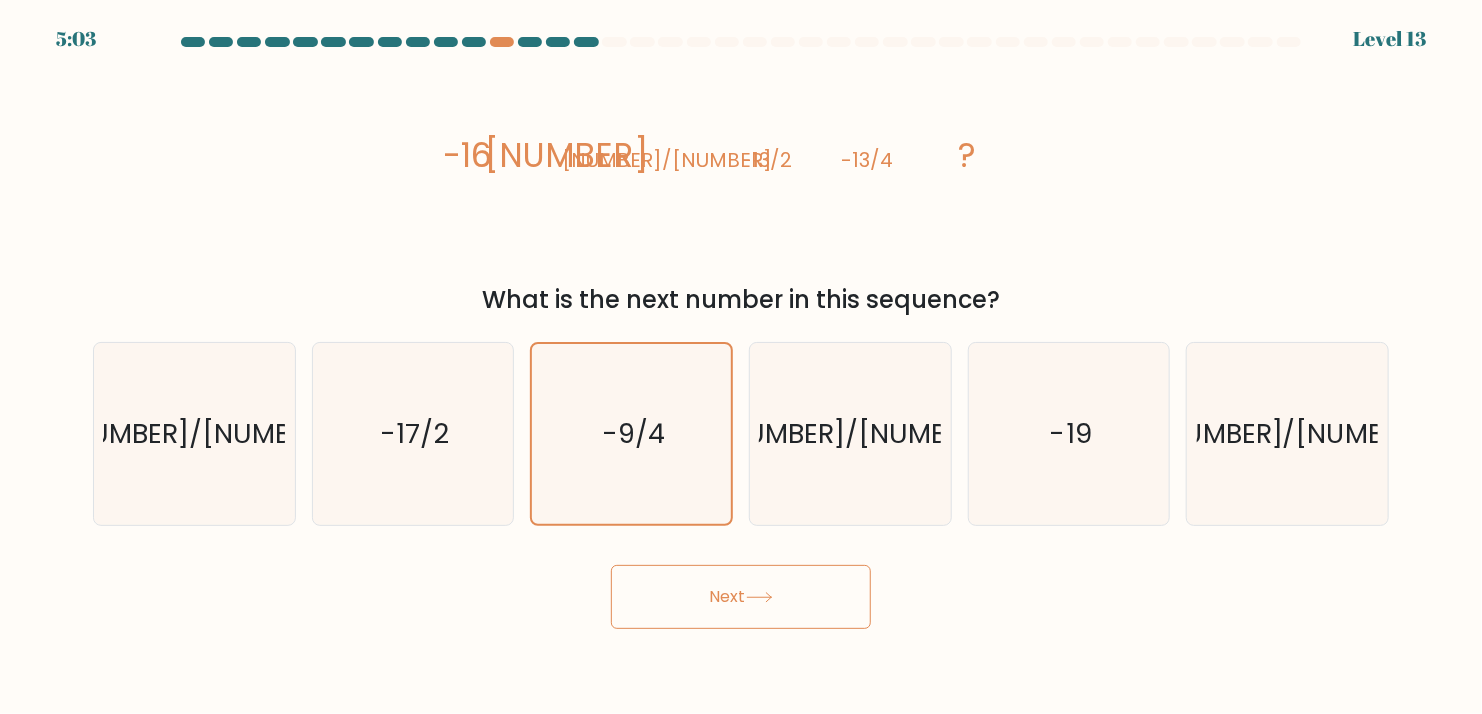 click on "5:03
Level 13" at bounding box center (741, 357) 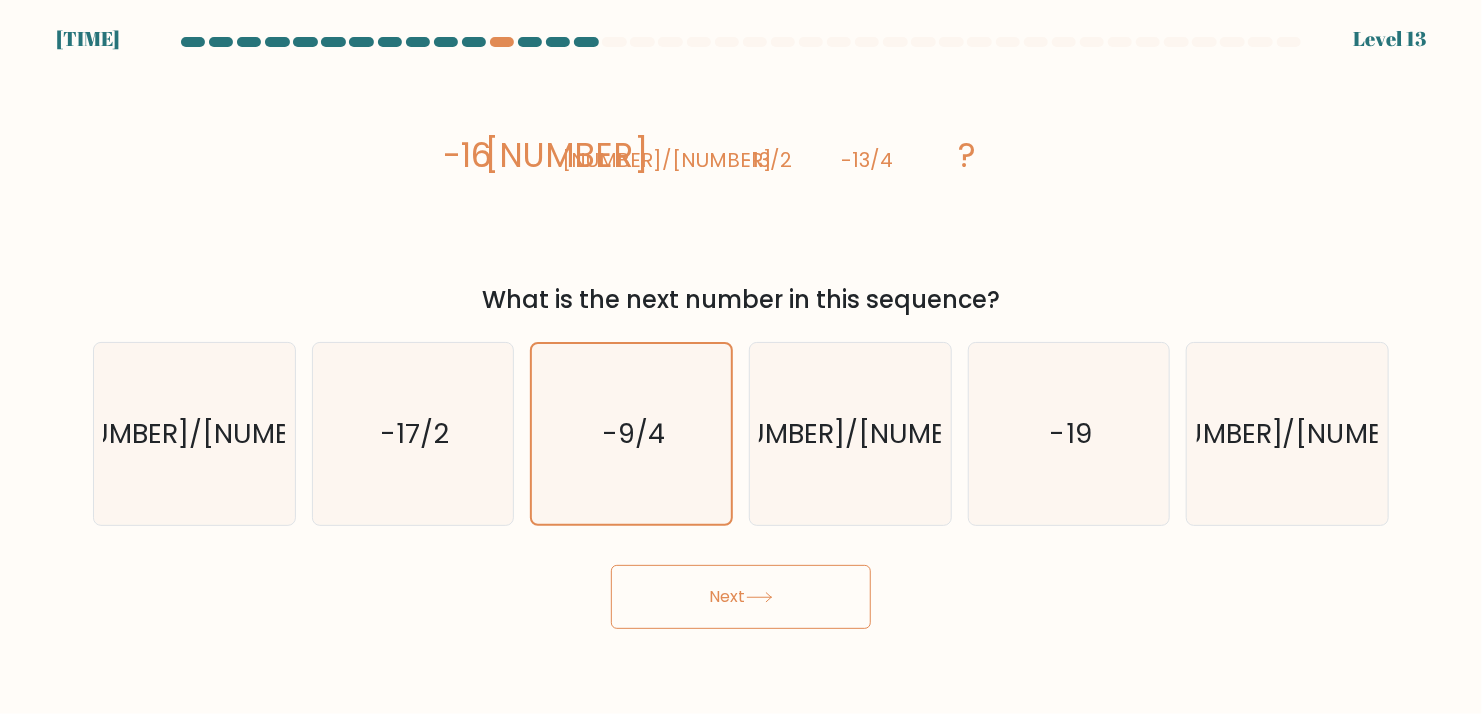 click on "Next" at bounding box center [741, 597] 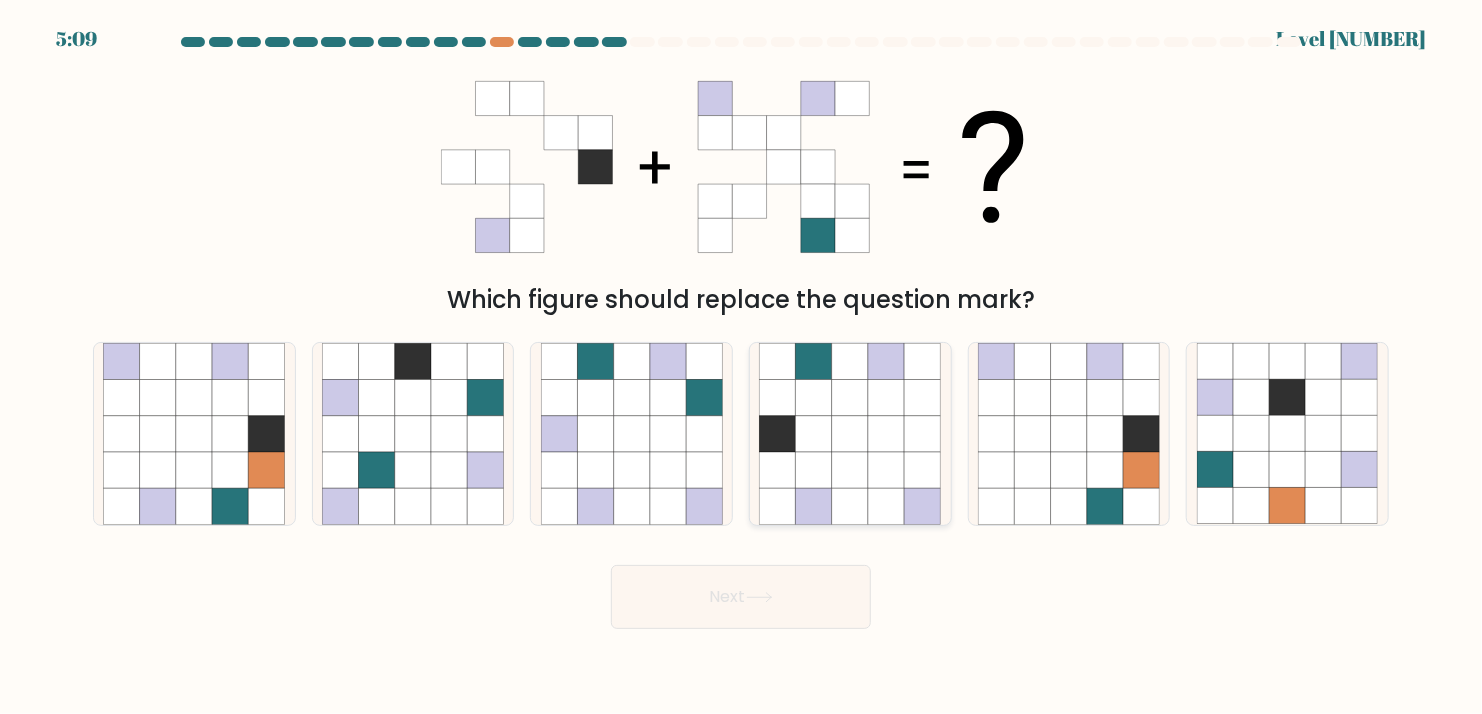 click at bounding box center (778, 434) 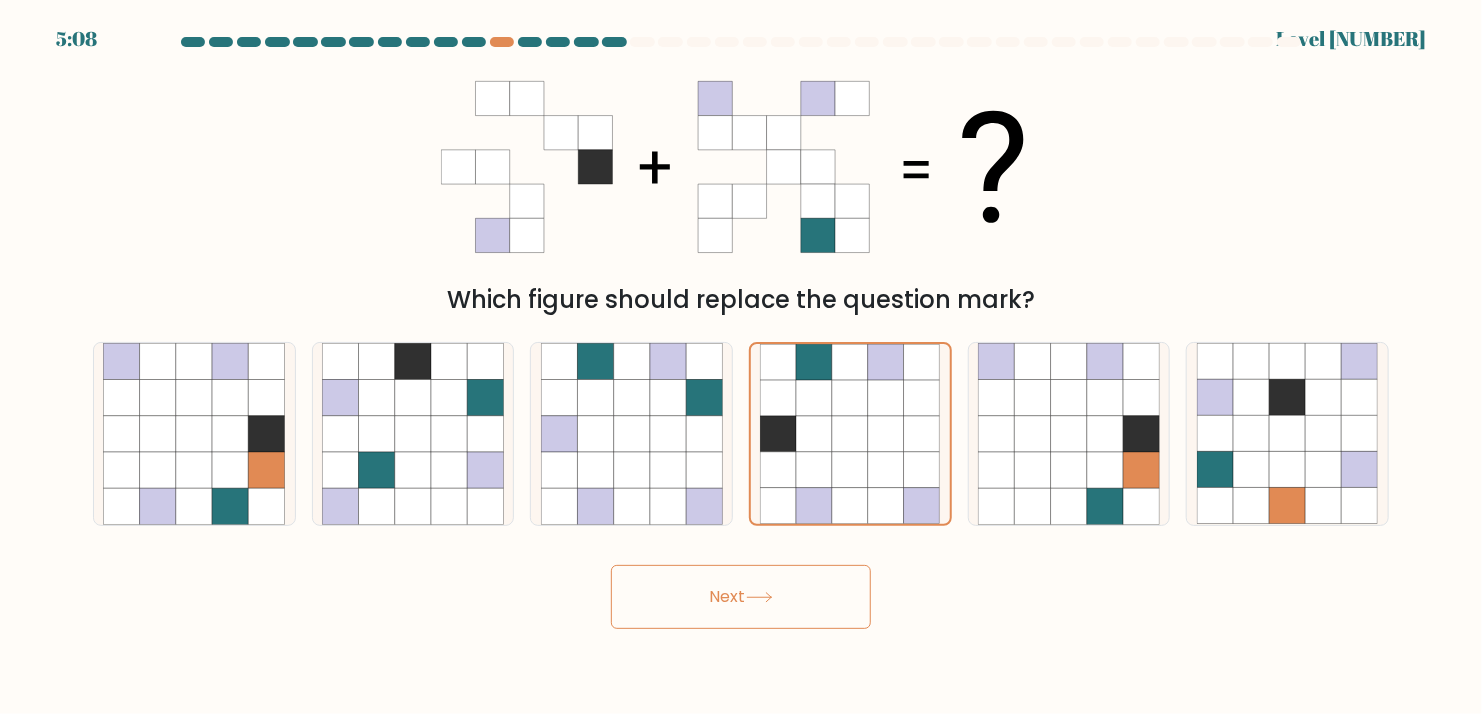 click on "5:08
Level 14" at bounding box center (741, 357) 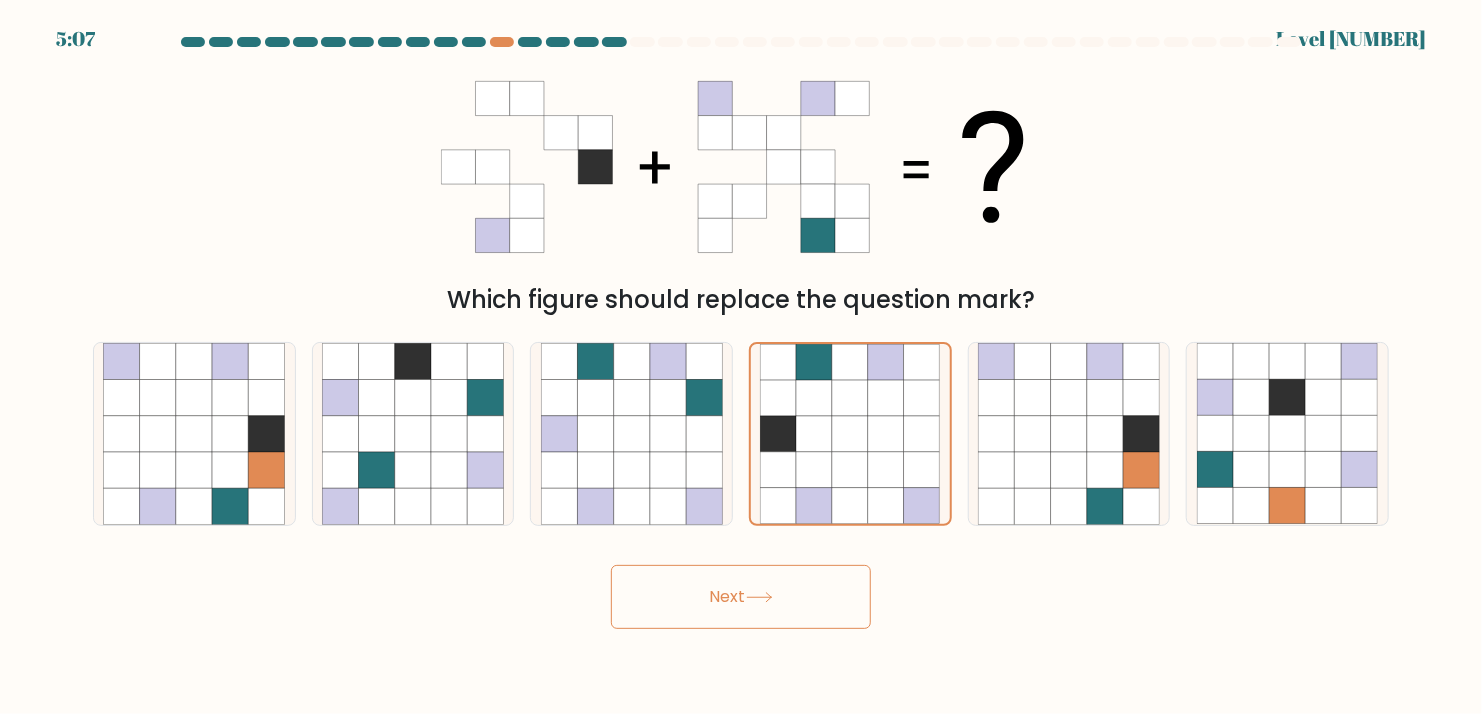click at bounding box center [759, 597] 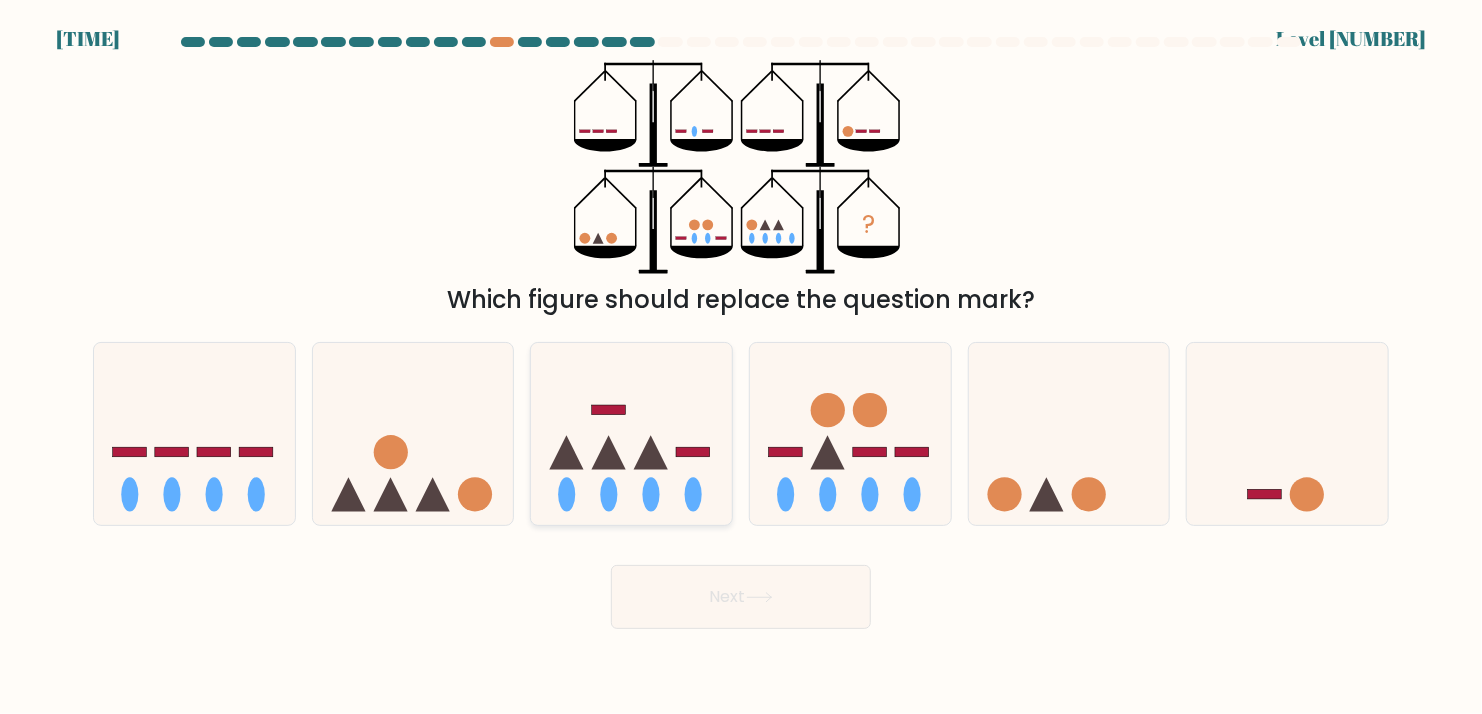 click at bounding box center (631, 434) 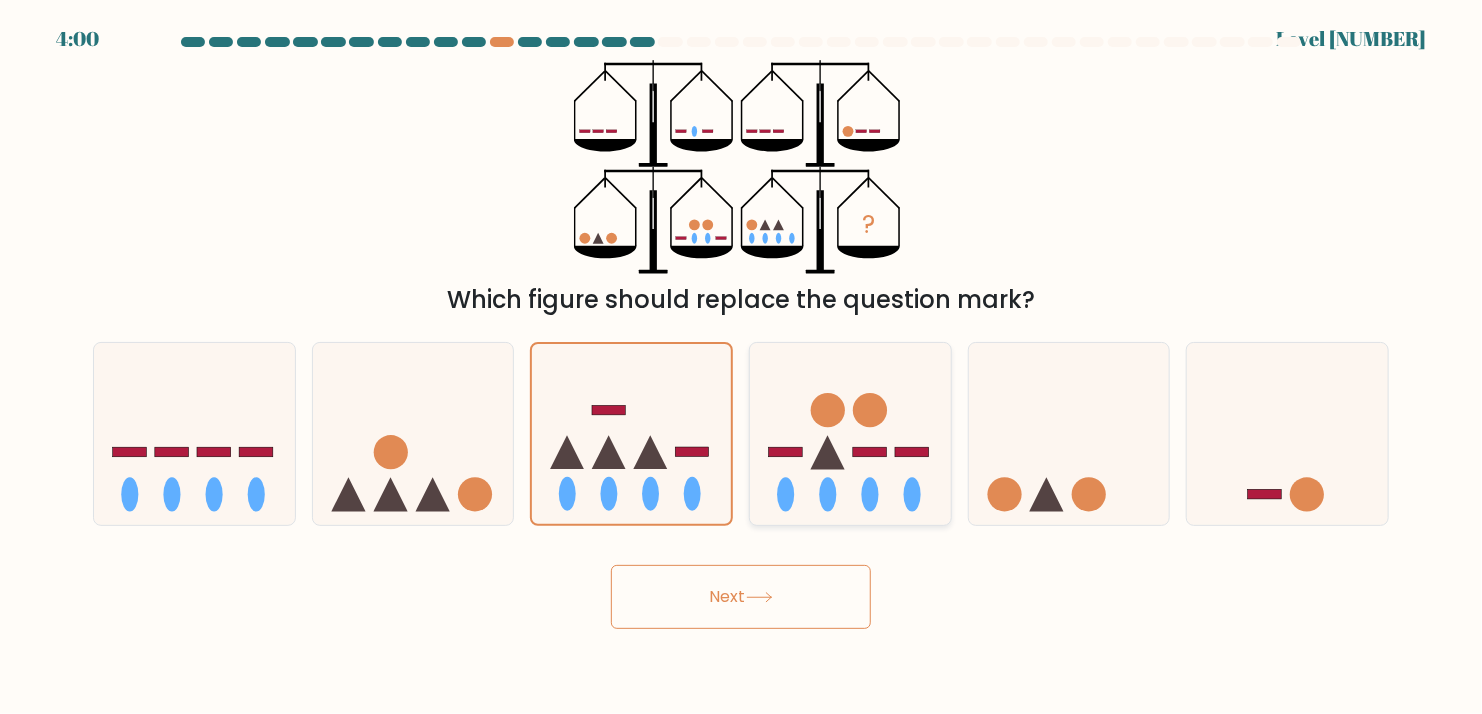 click at bounding box center (850, 434) 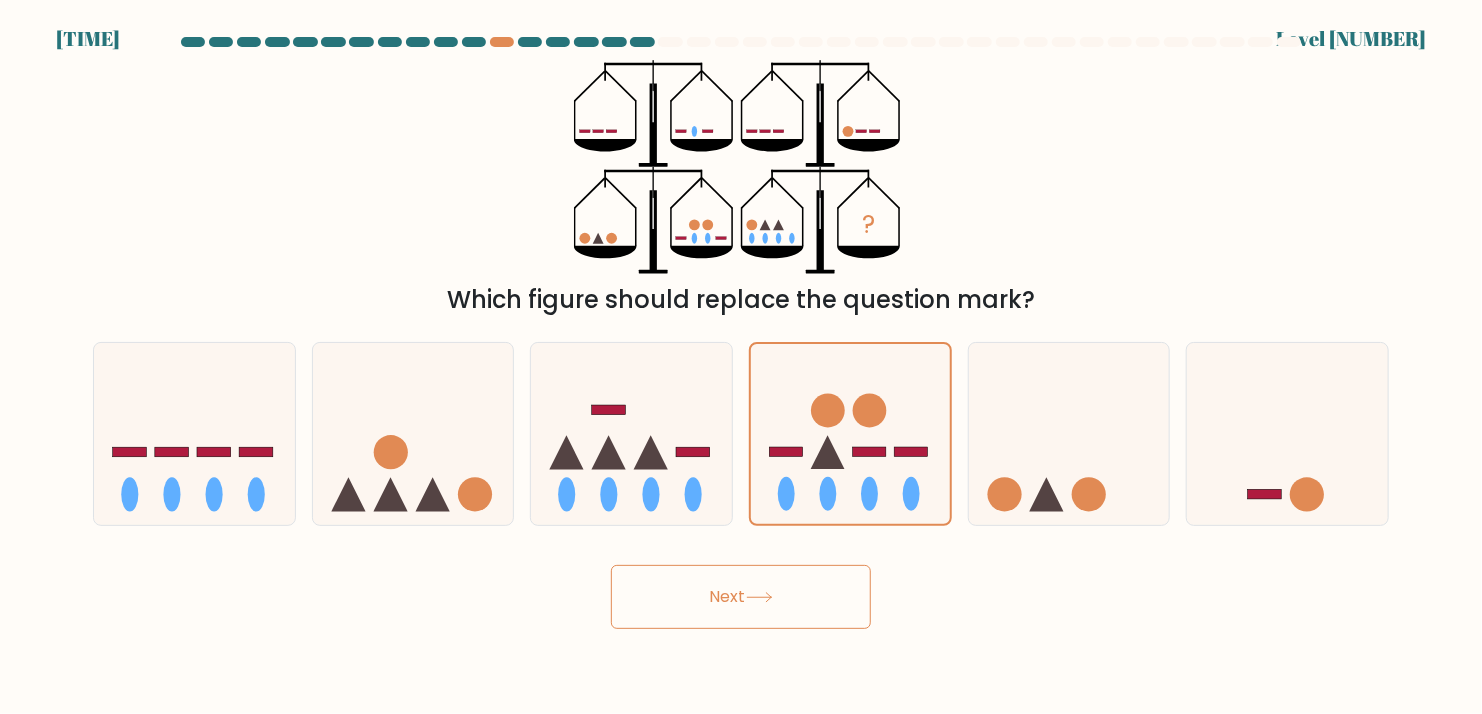 click on "Next" at bounding box center (741, 597) 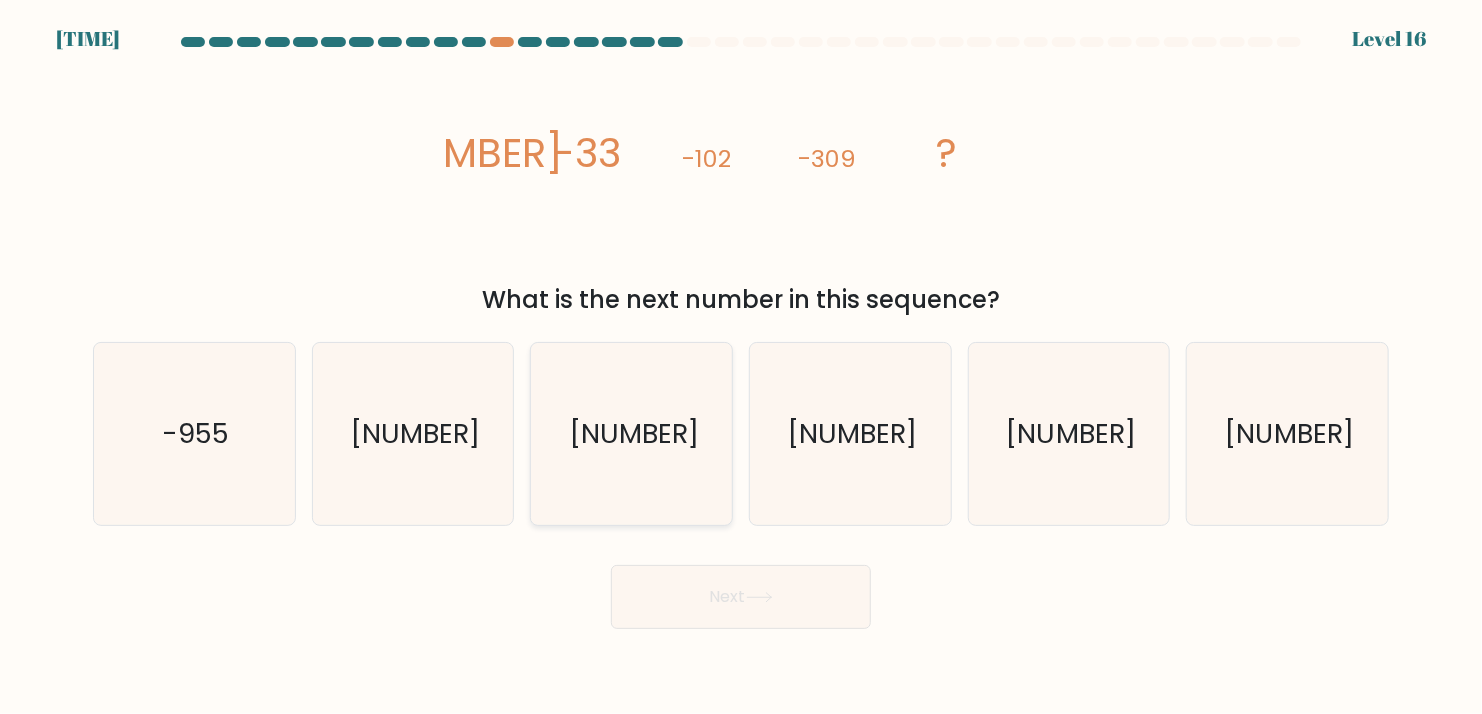 click on "-795" at bounding box center [632, 434] 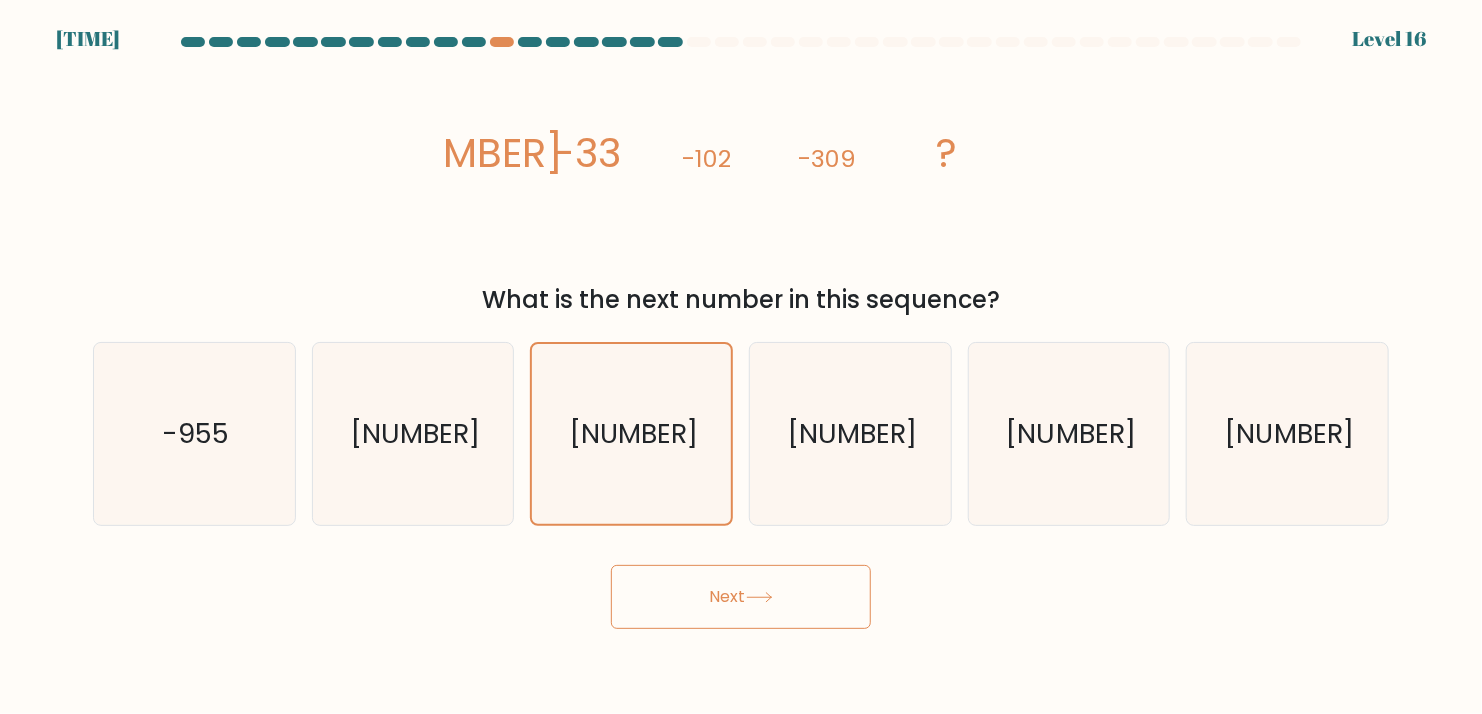 click on "Next" at bounding box center [741, 597] 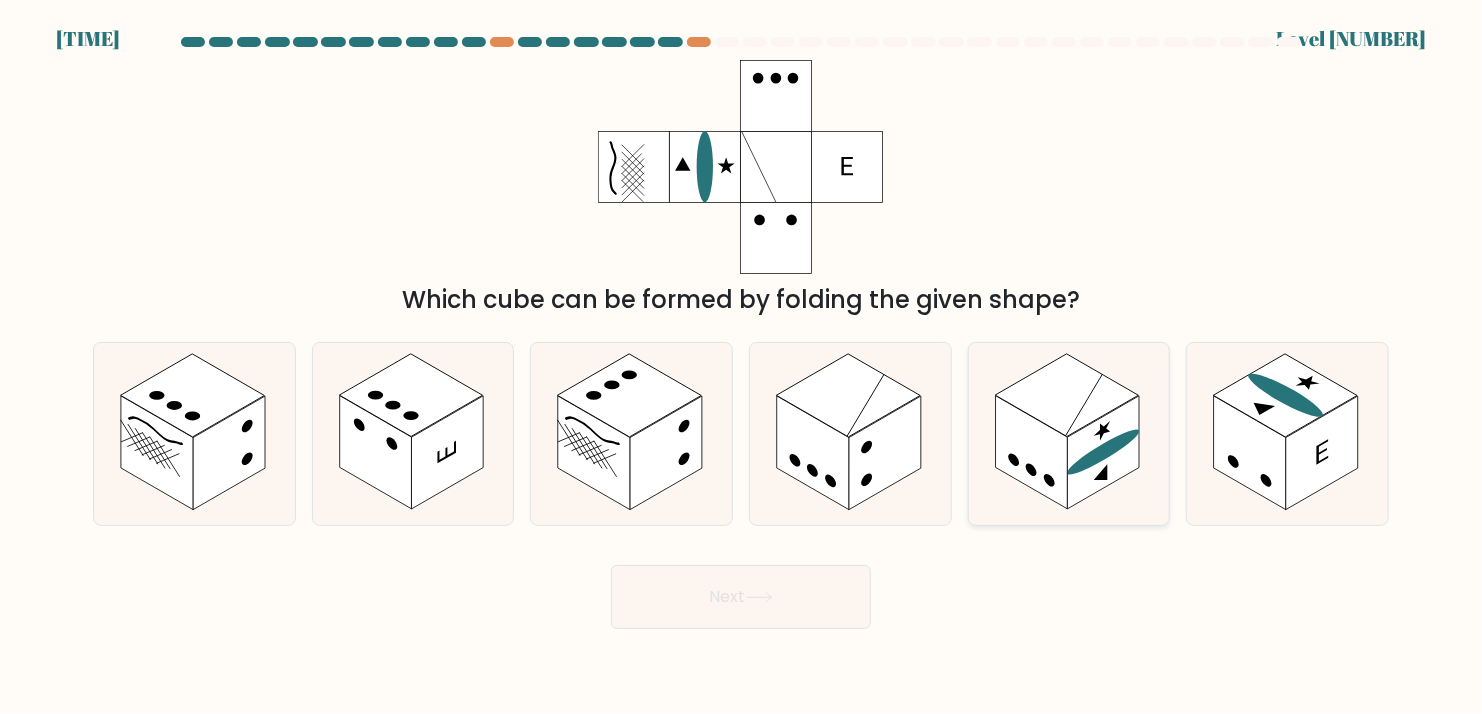 click at bounding box center [1032, 453] 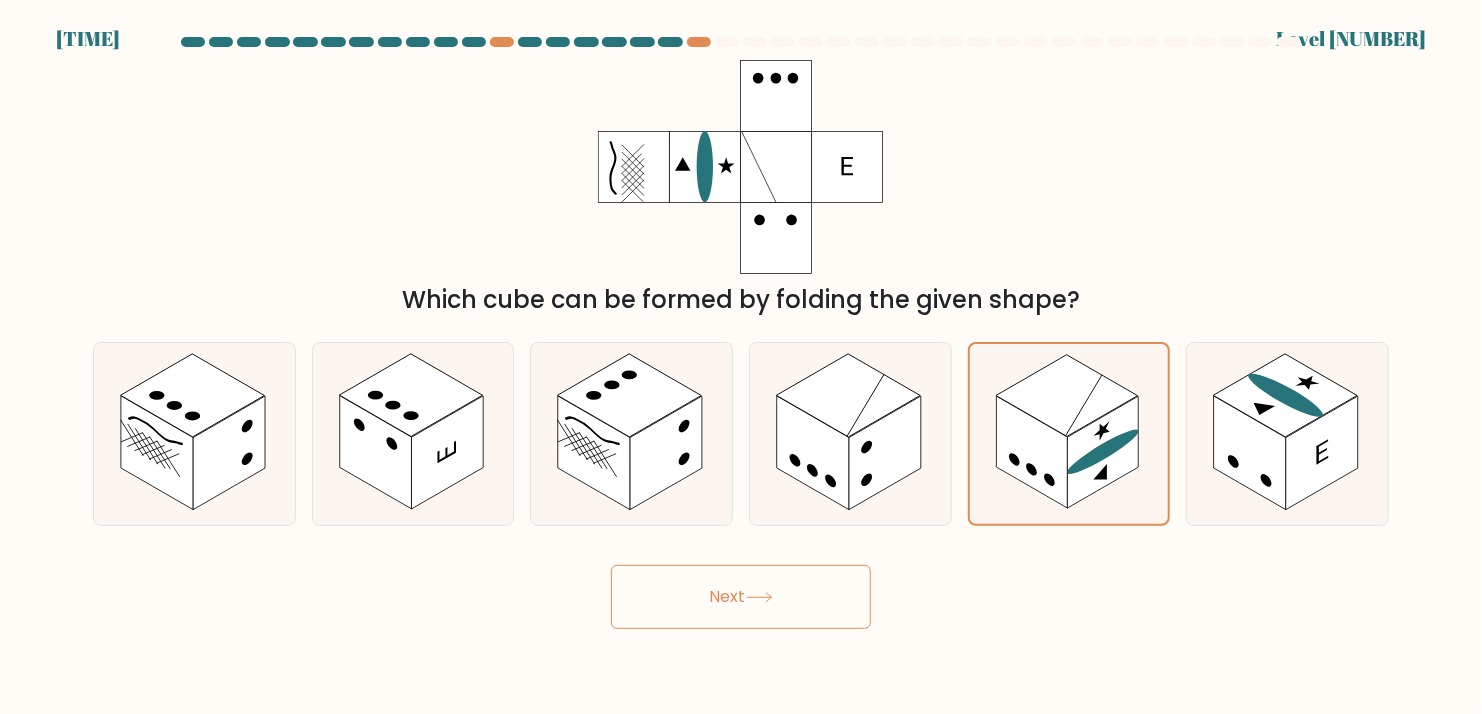 click at bounding box center (759, 597) 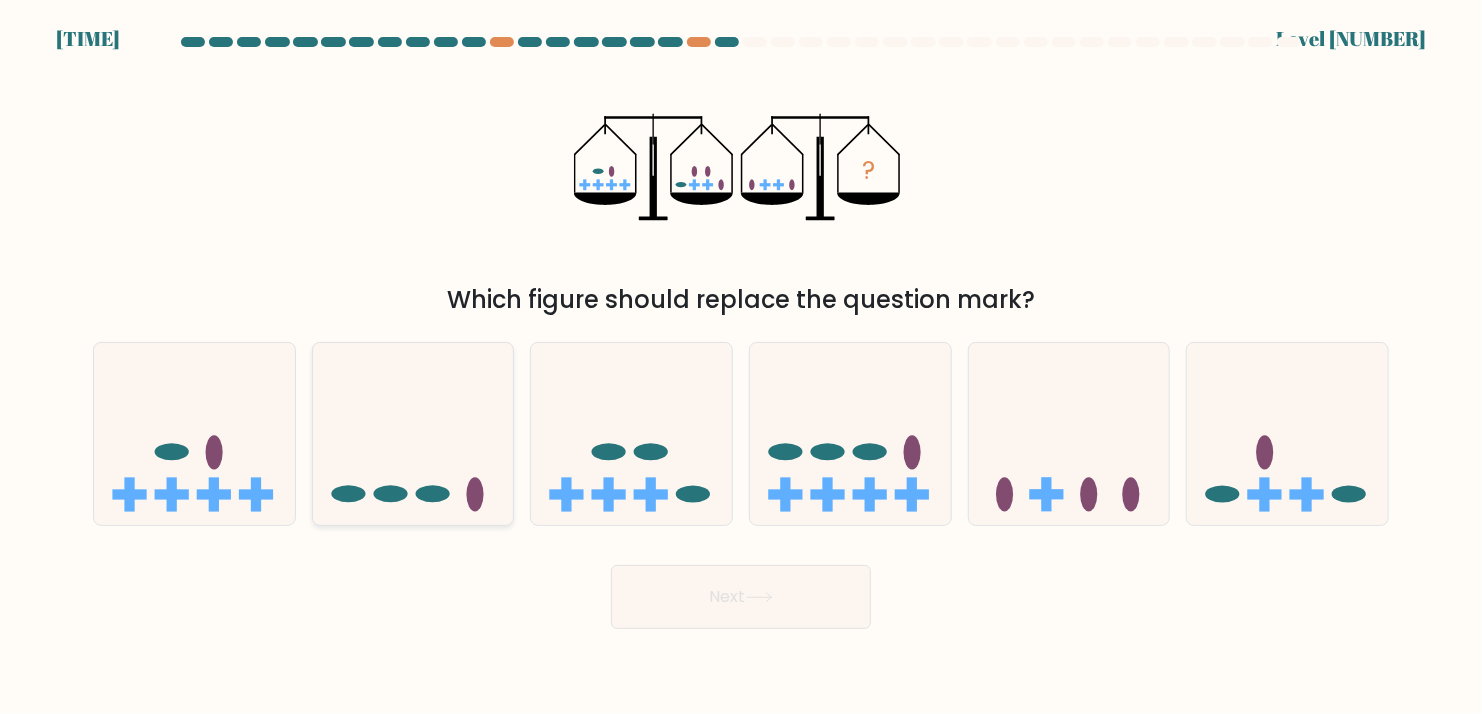 click at bounding box center [413, 434] 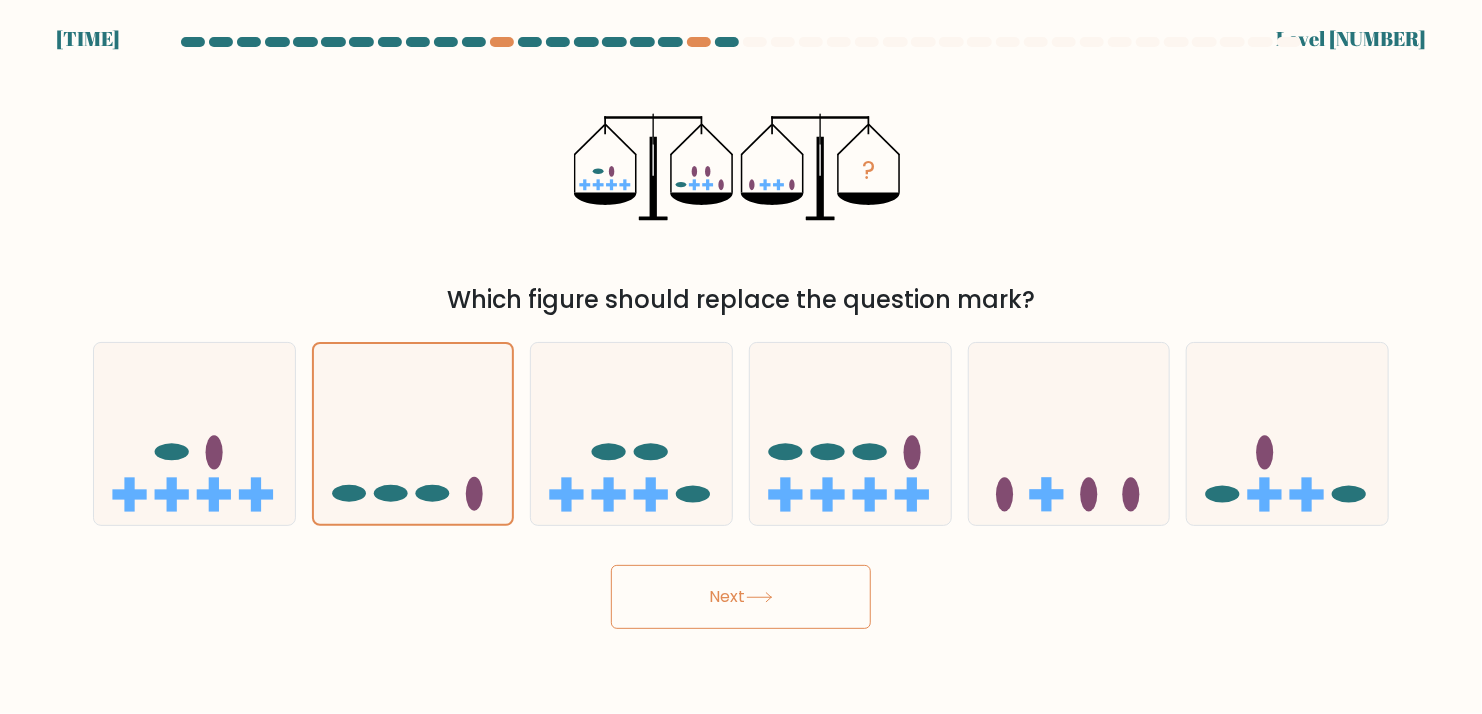 click on "Next" at bounding box center (741, 597) 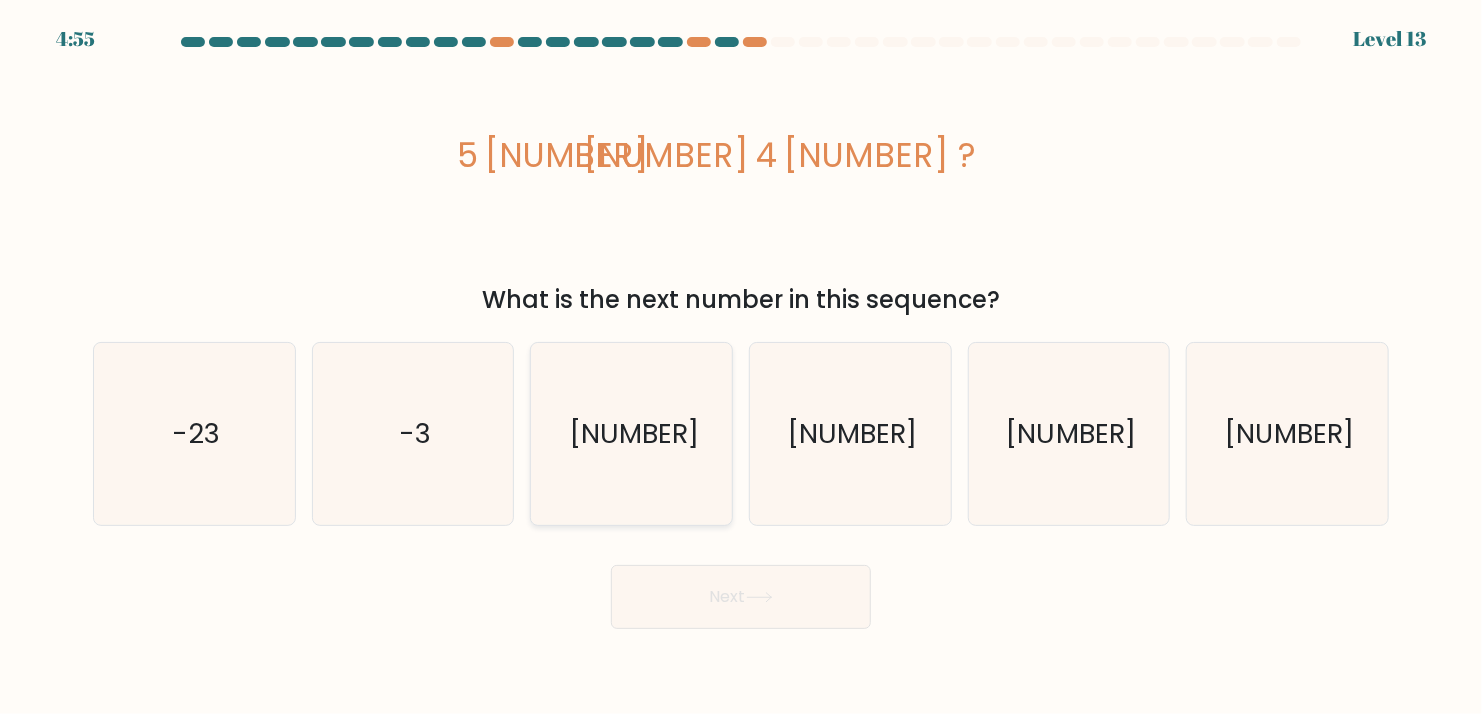 click on "1" at bounding box center (632, 434) 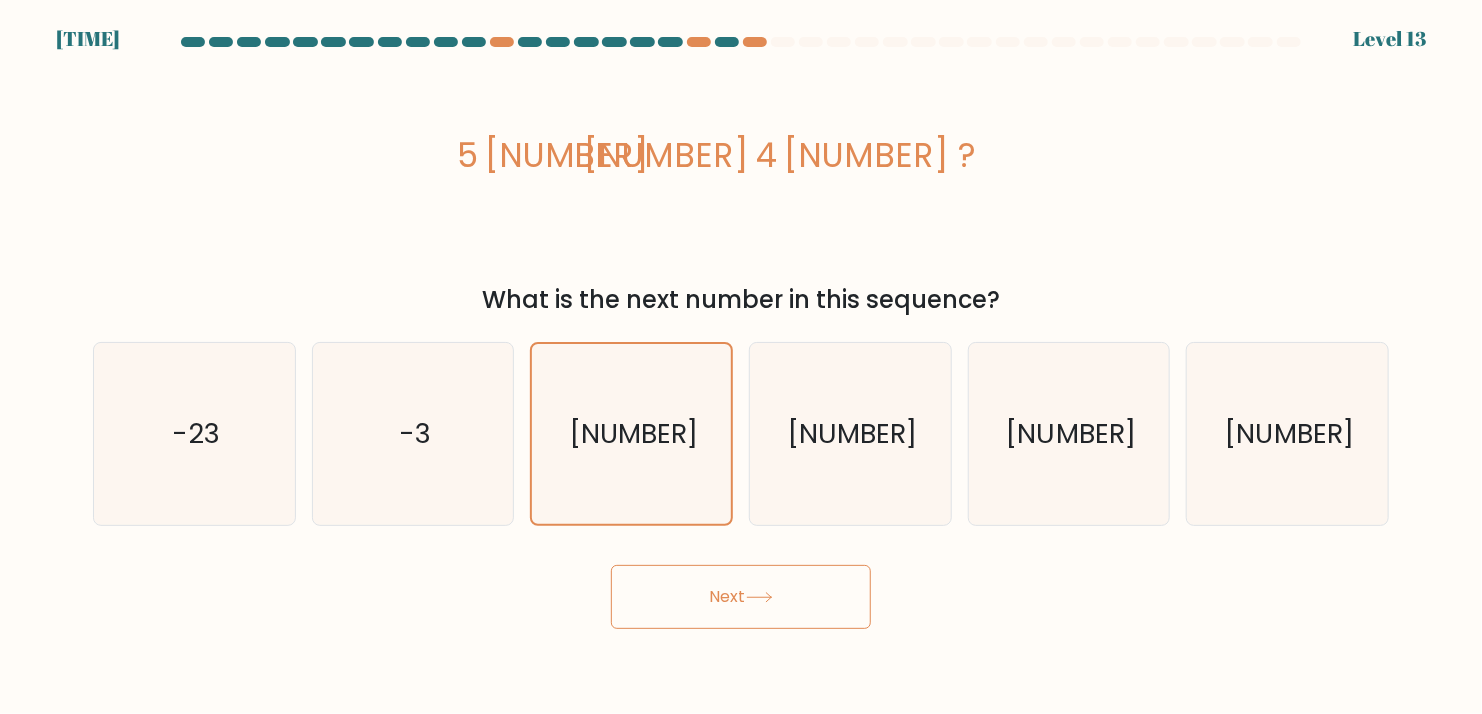 click on "Next" at bounding box center [741, 597] 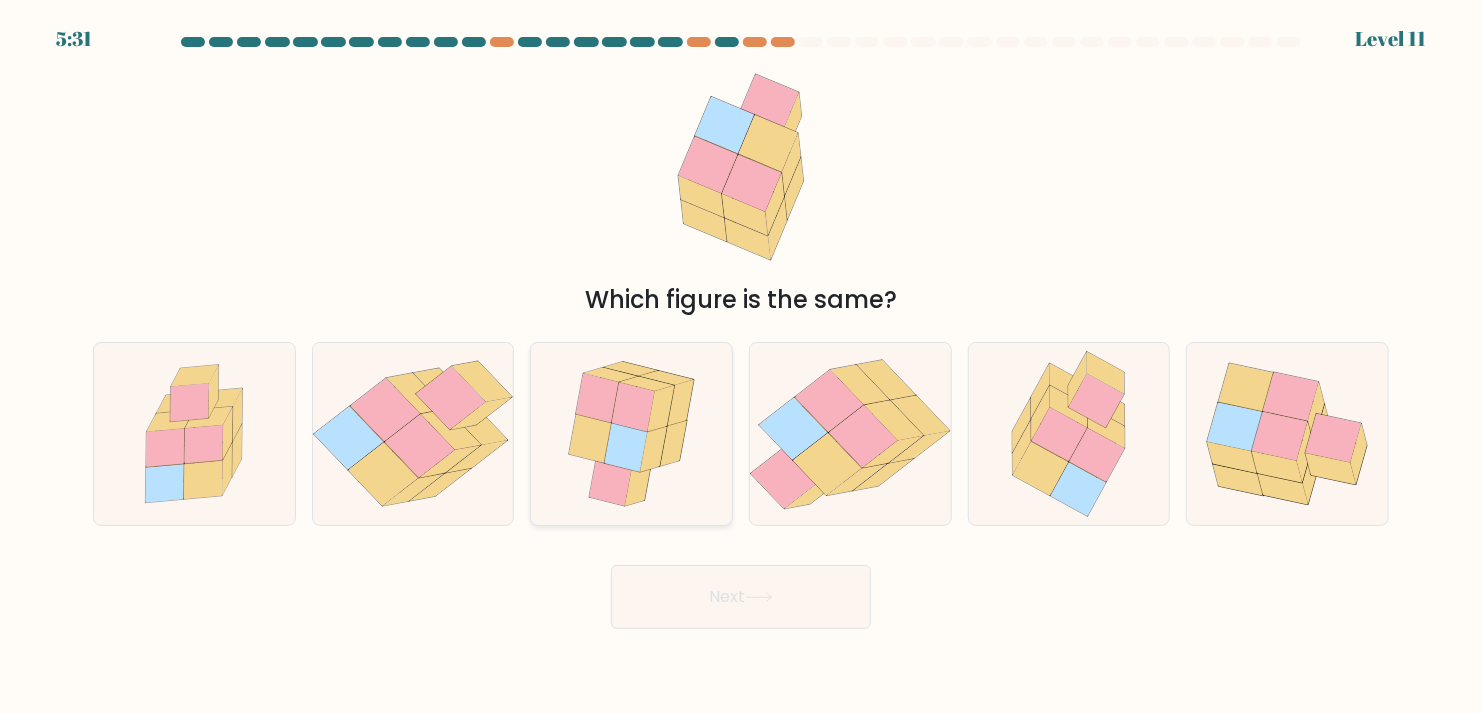 click at bounding box center (631, 434) 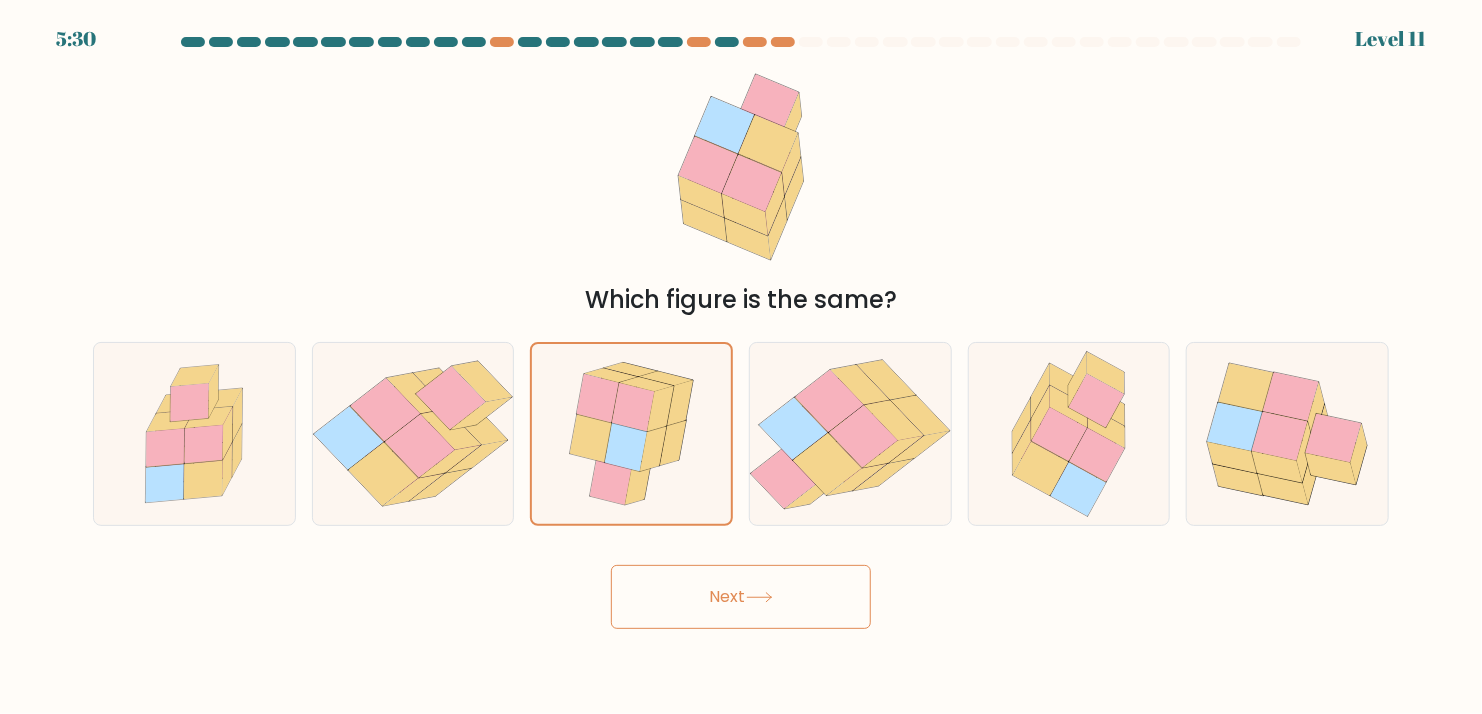 click on "Next" at bounding box center (741, 597) 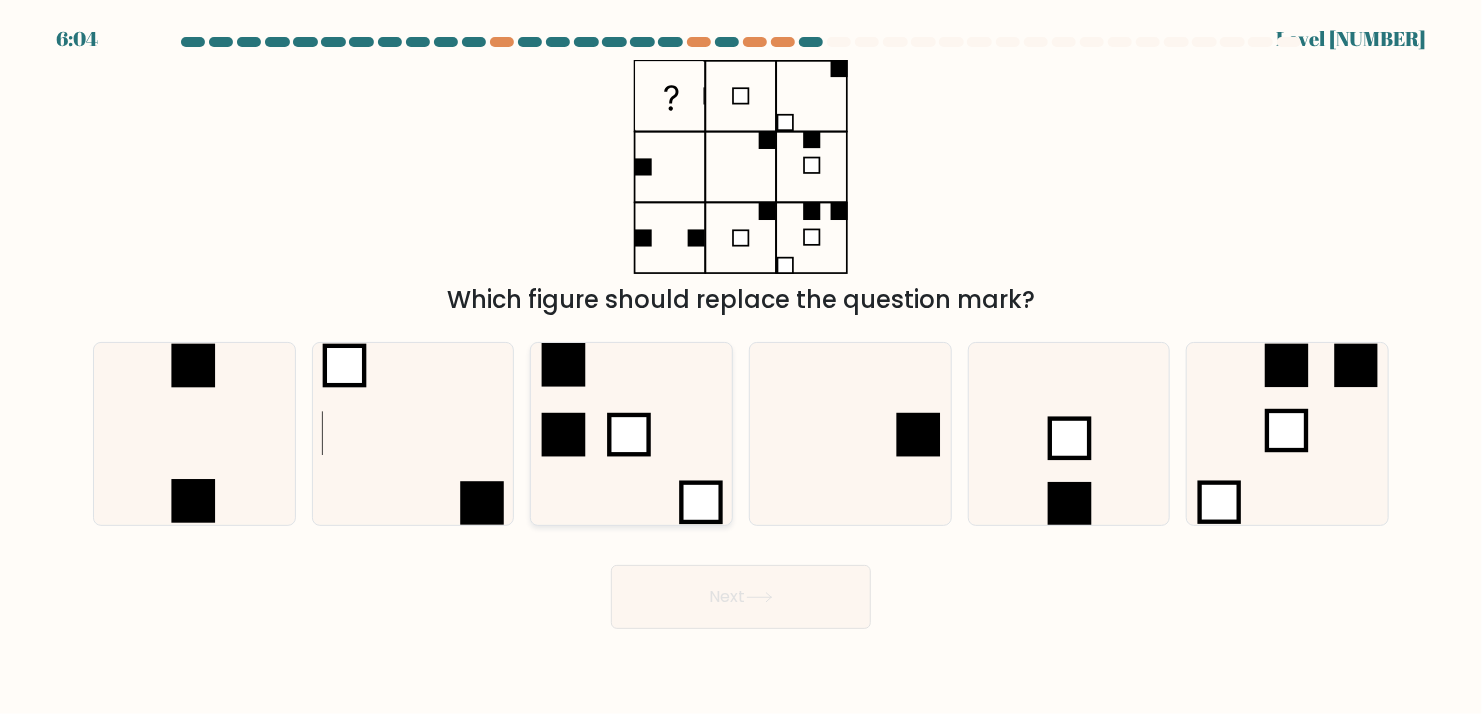 click at bounding box center [632, 434] 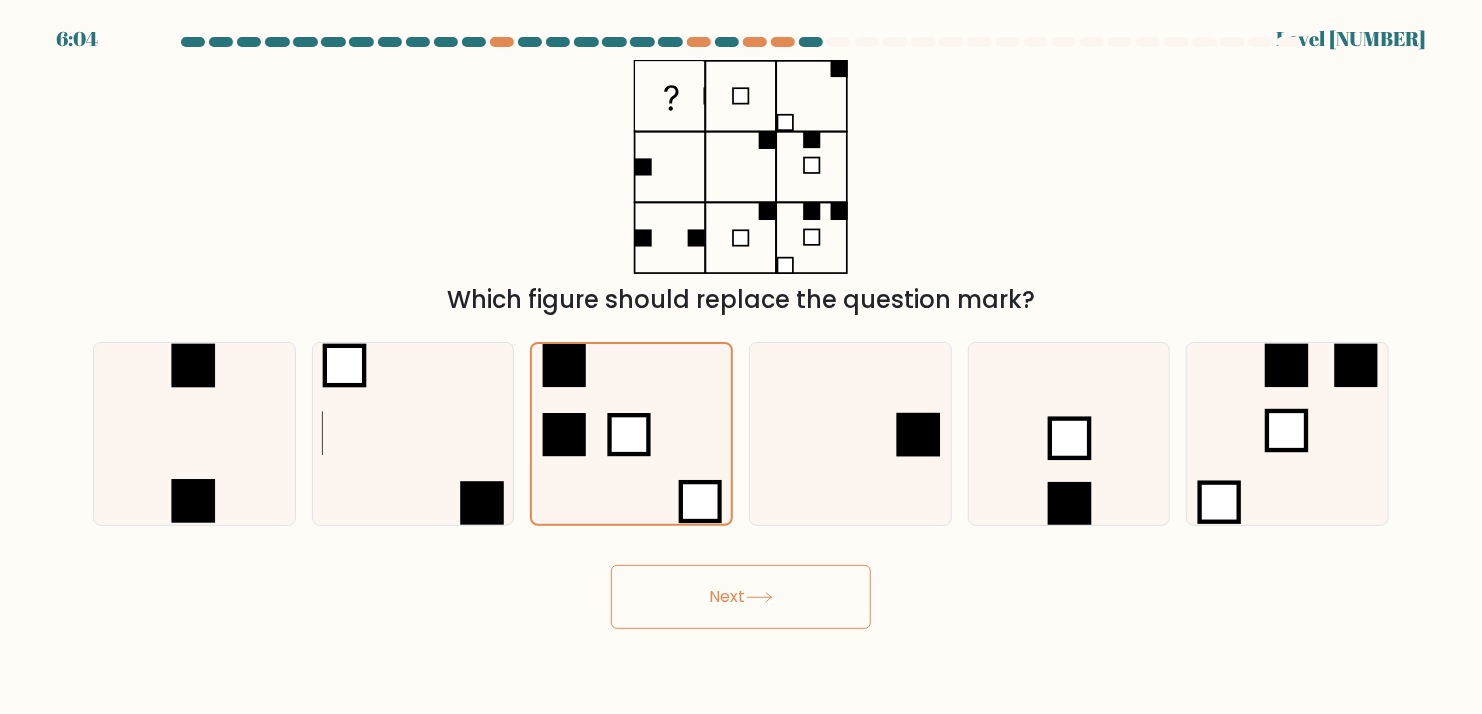 click on "Next" at bounding box center [741, 597] 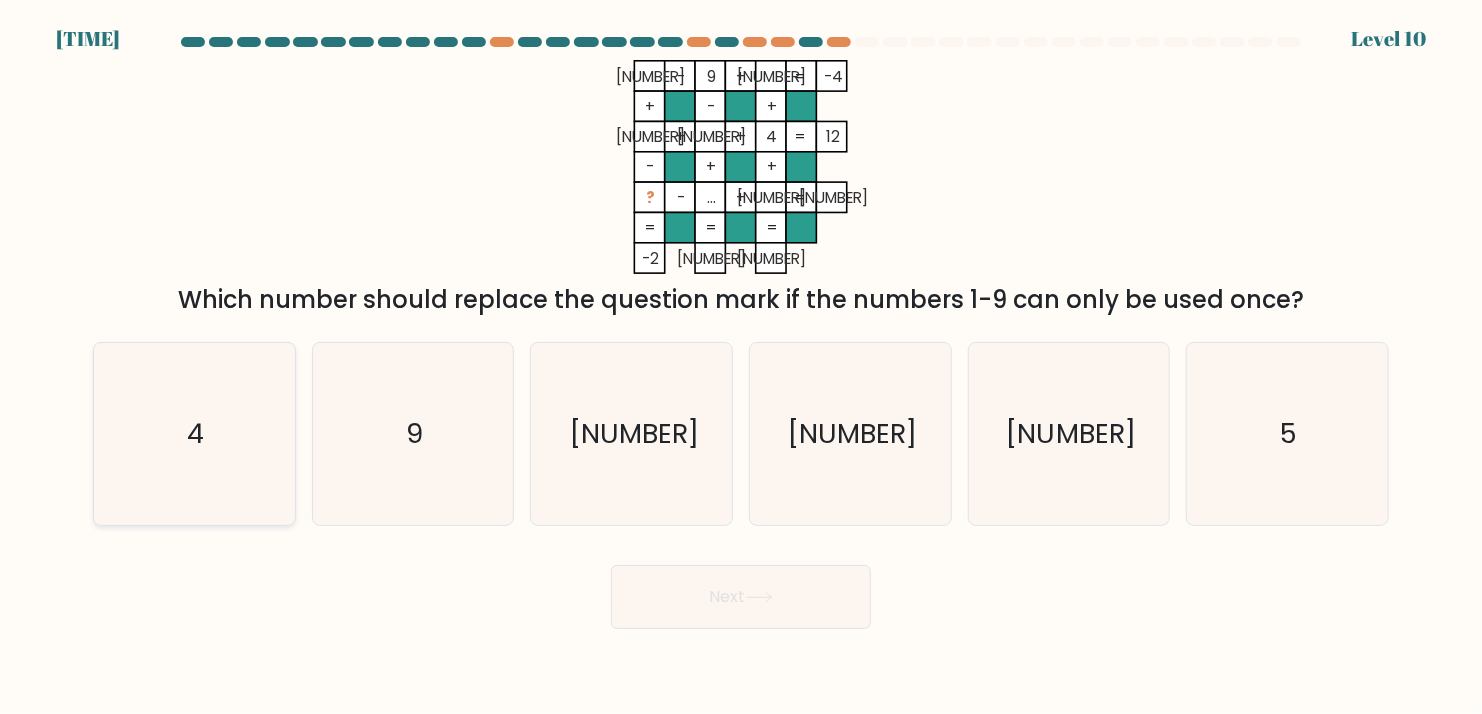 click on "4" at bounding box center (194, 434) 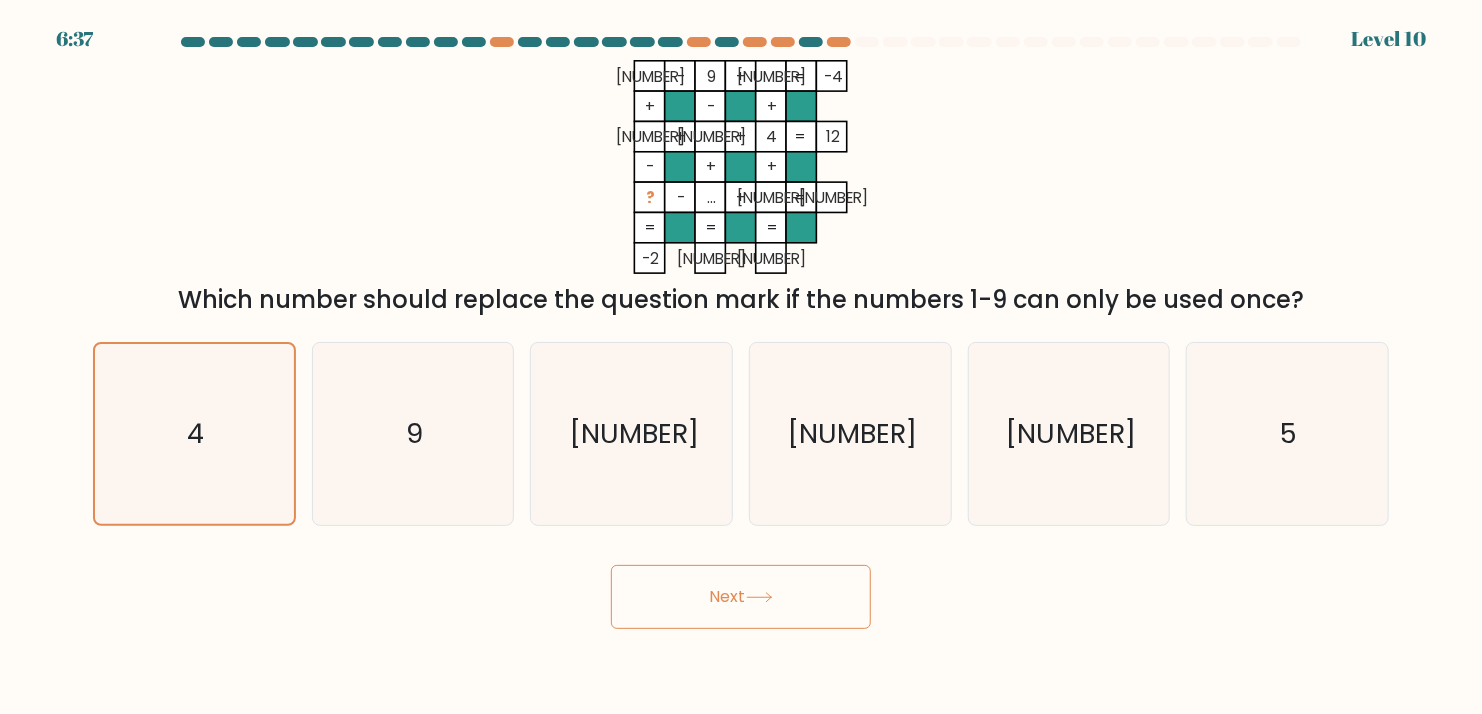 click on "Next" at bounding box center (741, 597) 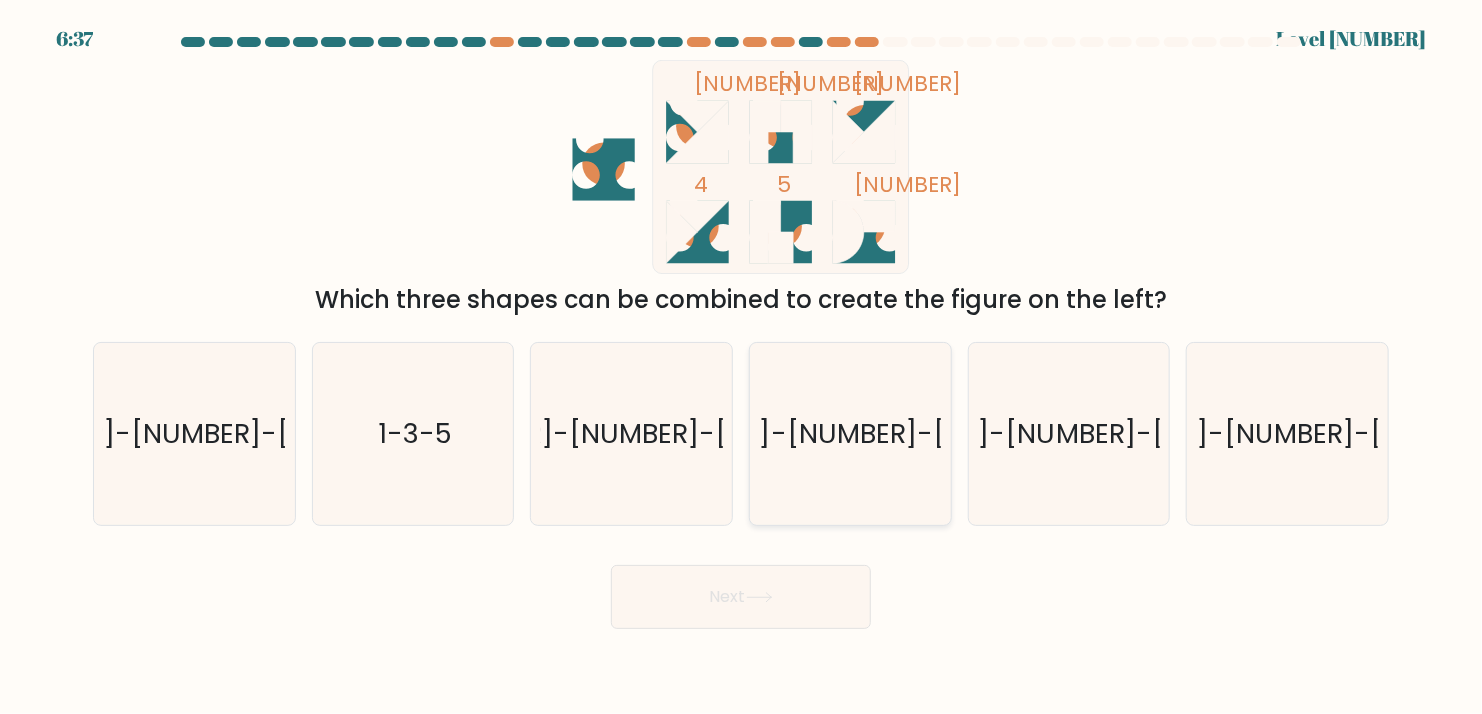 click on "1-3-4" at bounding box center [850, 434] 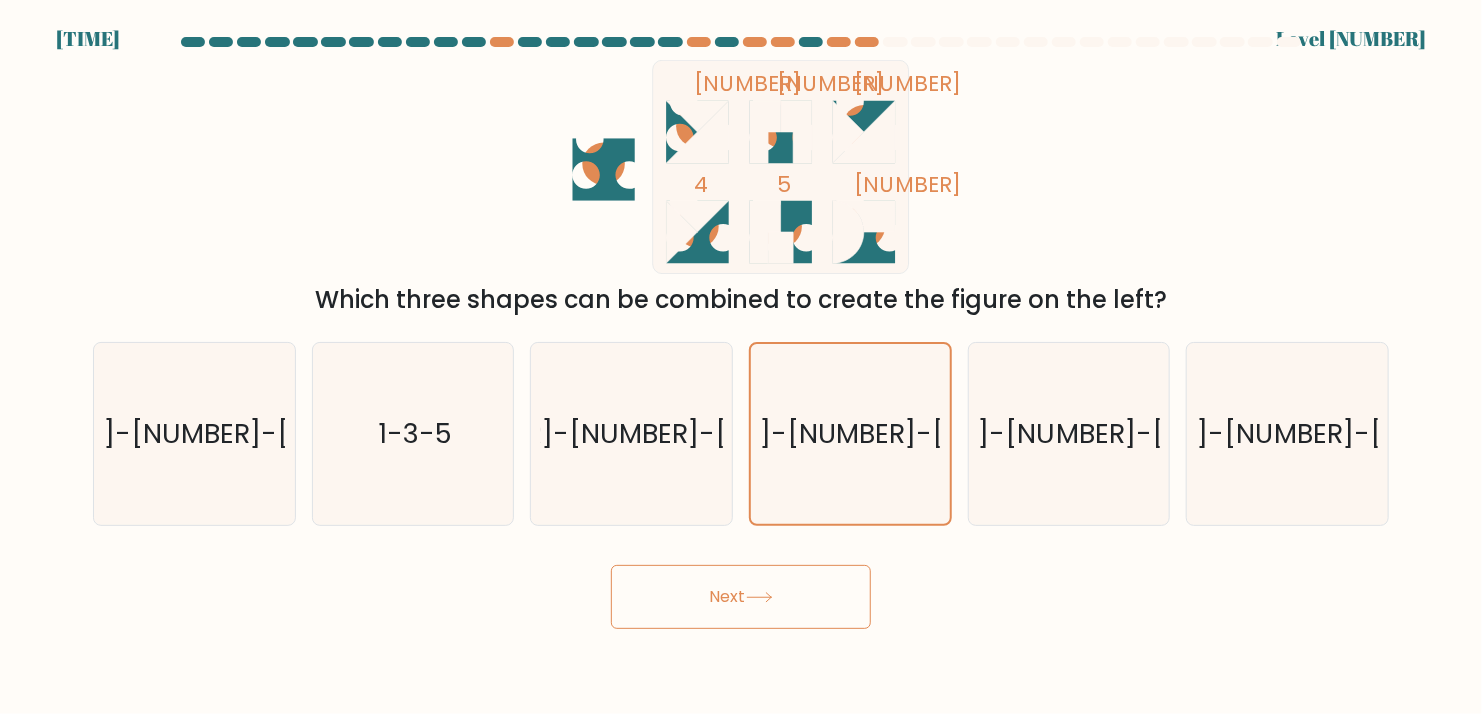 click on "Next" at bounding box center (741, 597) 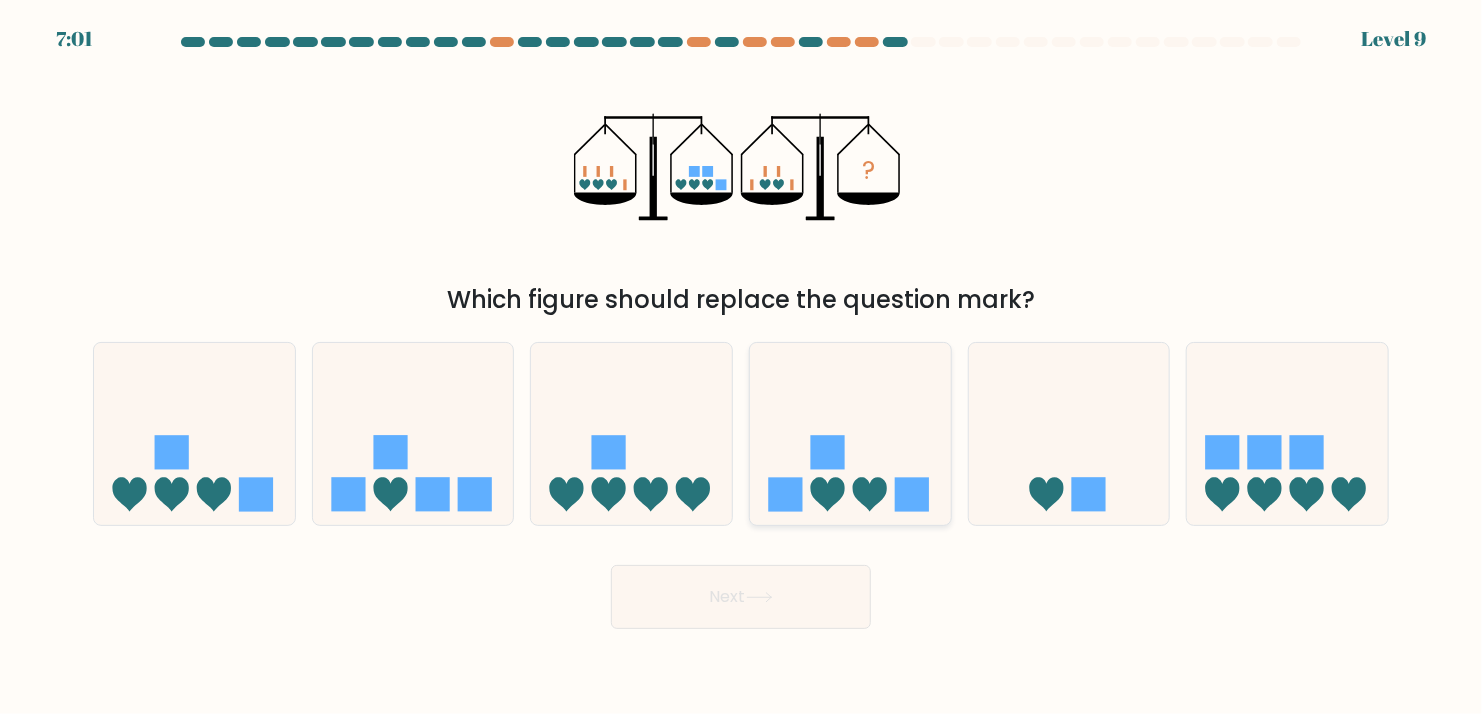click at bounding box center (850, 434) 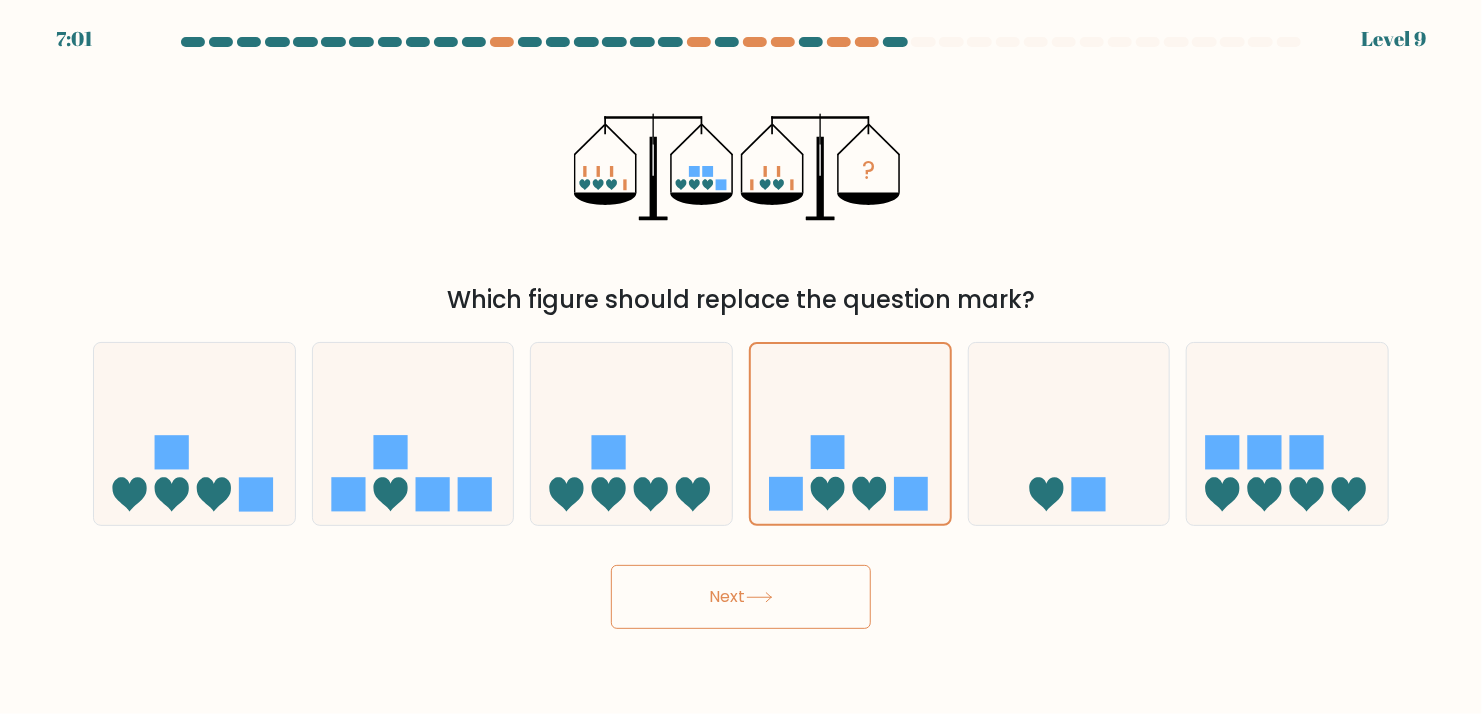 click on "Next" at bounding box center [741, 597] 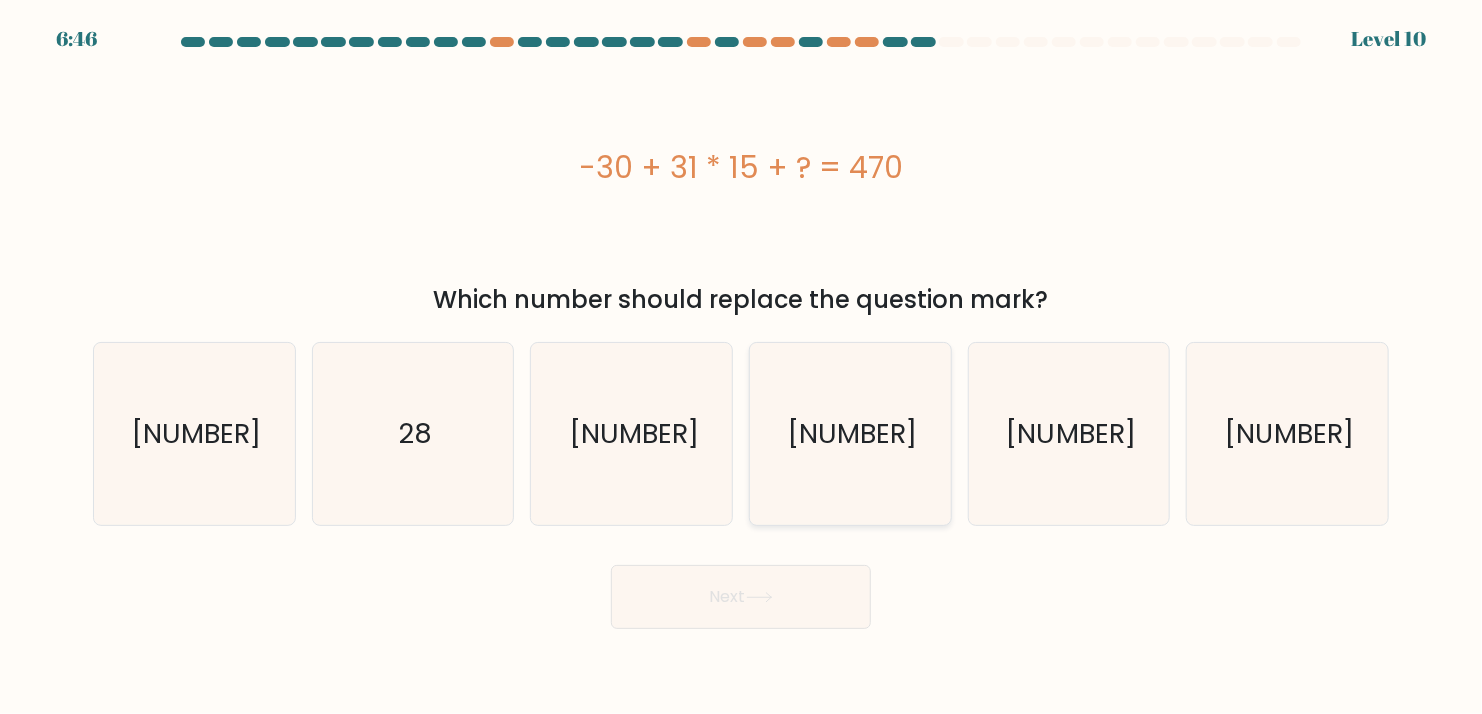 click on "35" at bounding box center [852, 433] 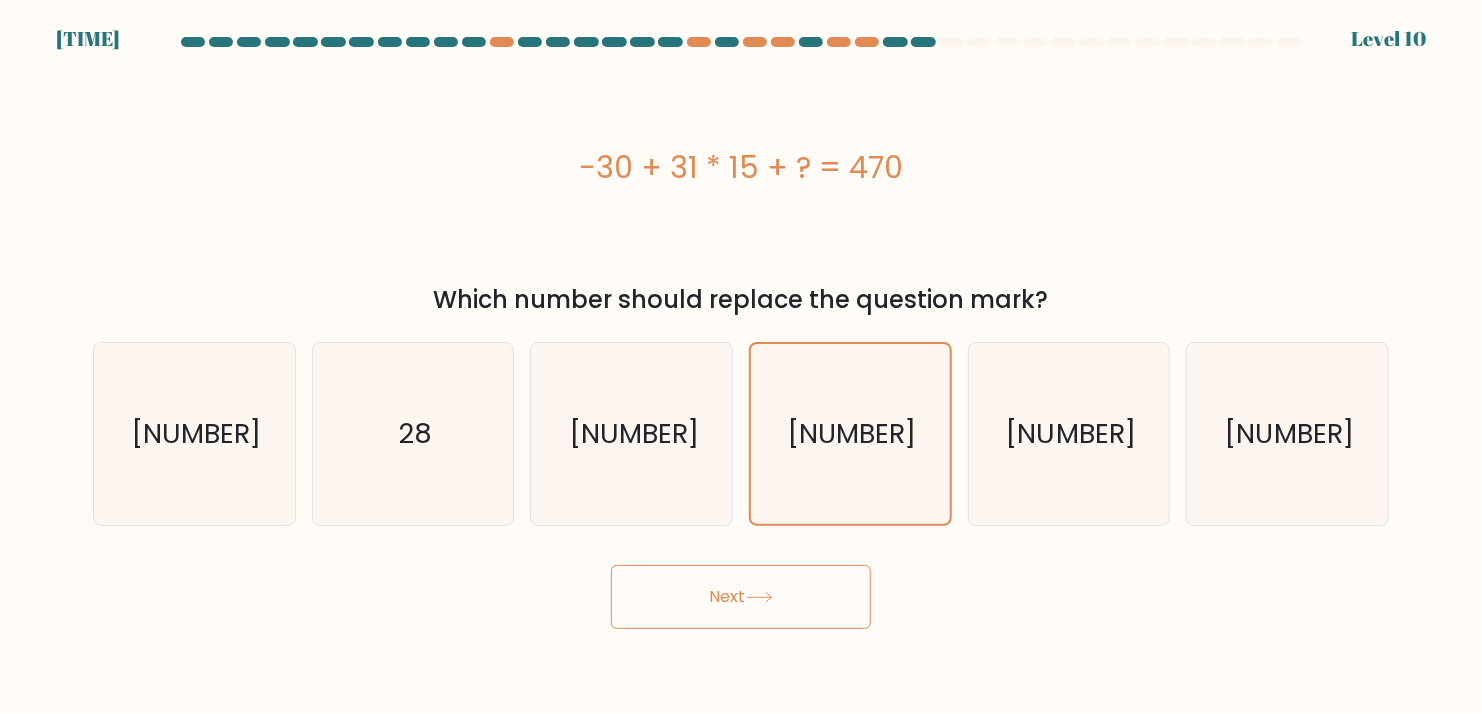 click on "Next" at bounding box center (741, 597) 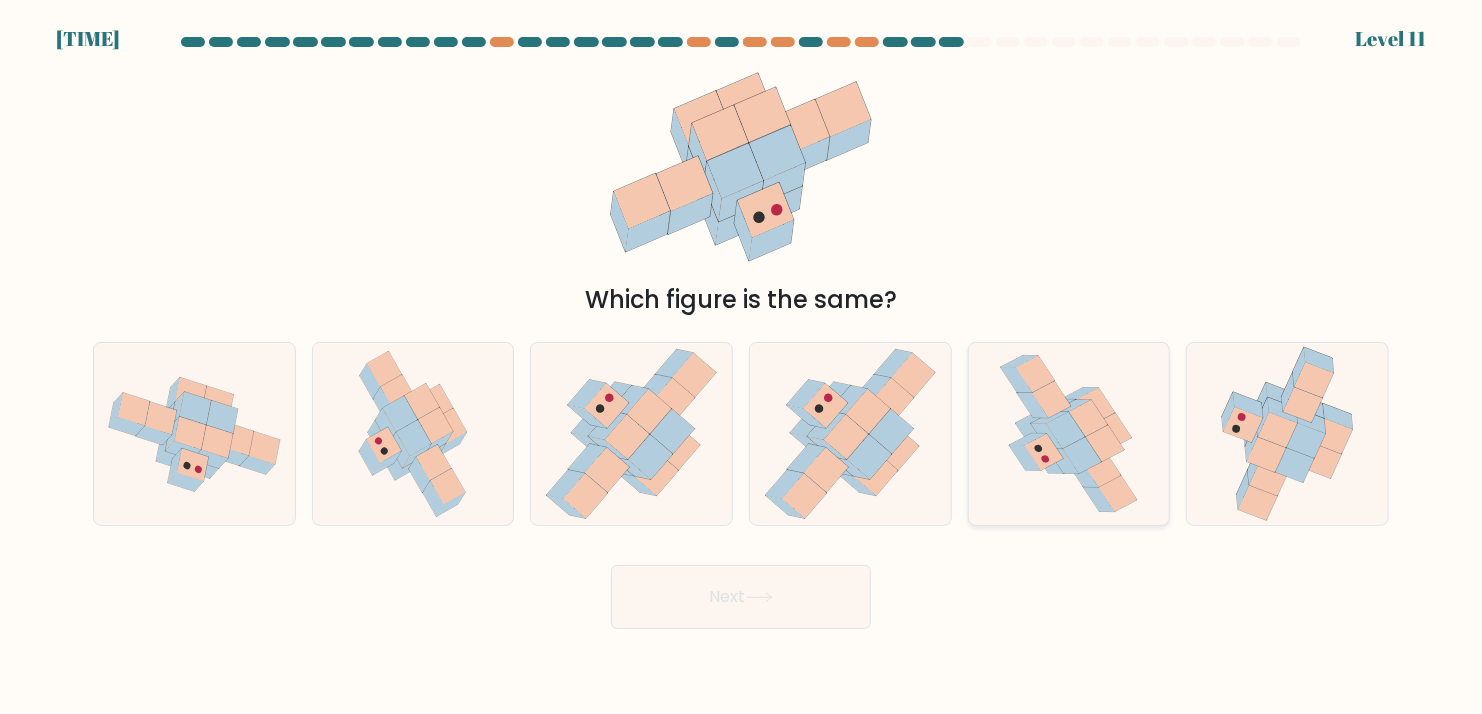 click at bounding box center (1069, 434) 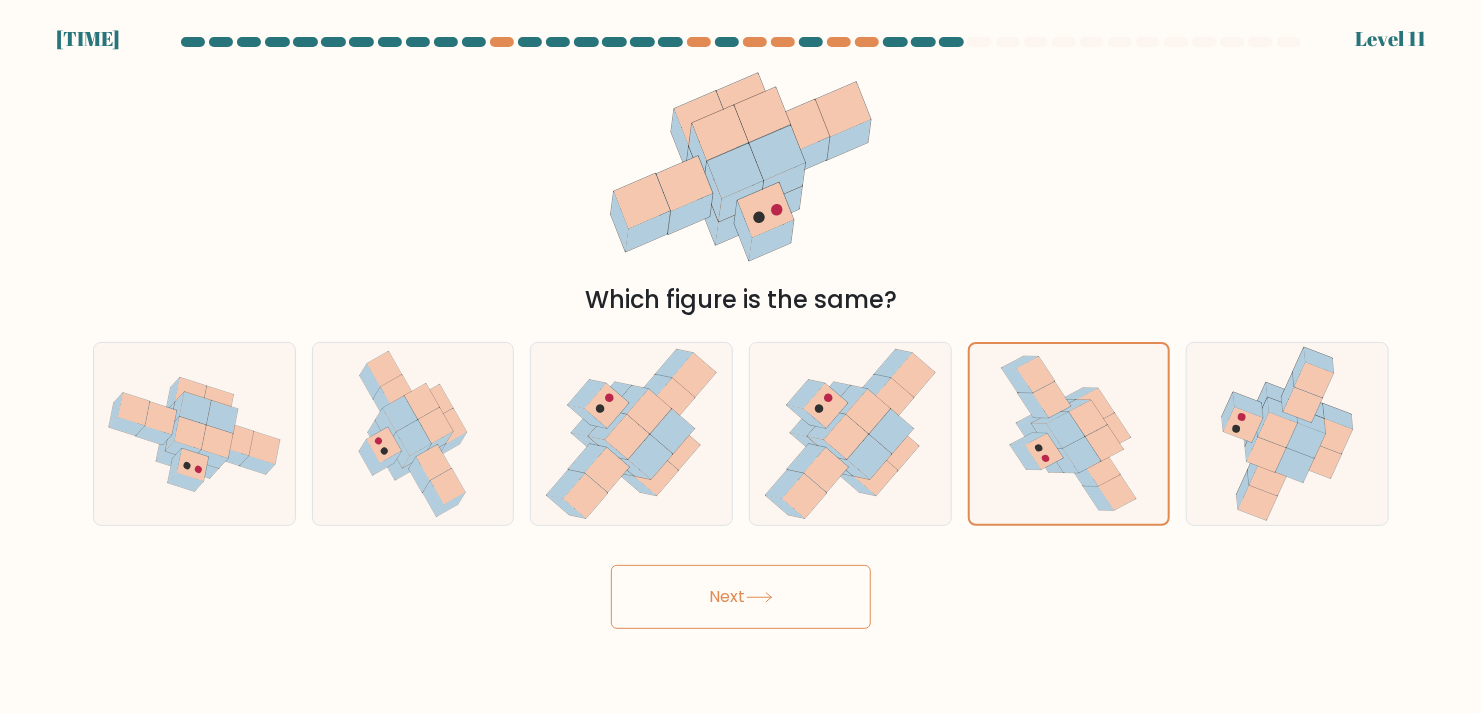 click on "7:11
Level 11" at bounding box center (741, 357) 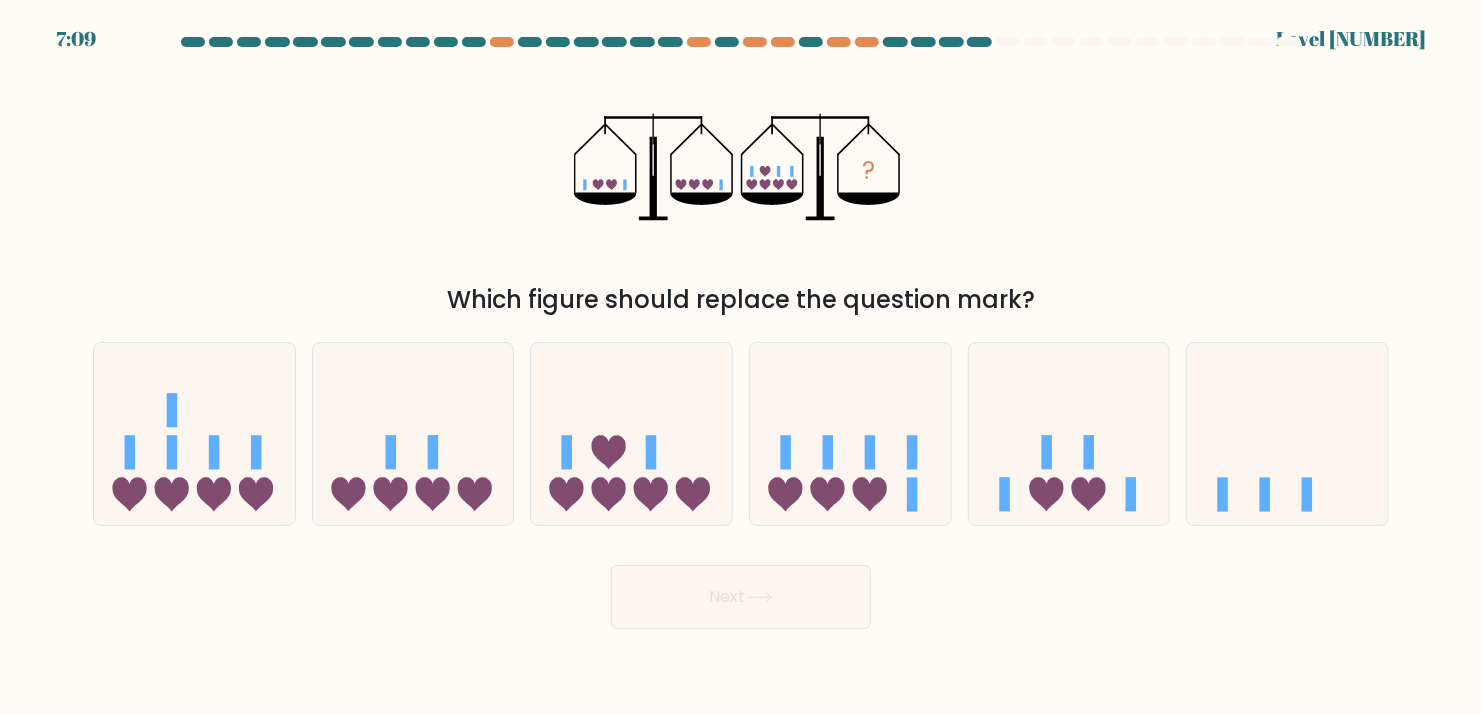 click at bounding box center (759, 597) 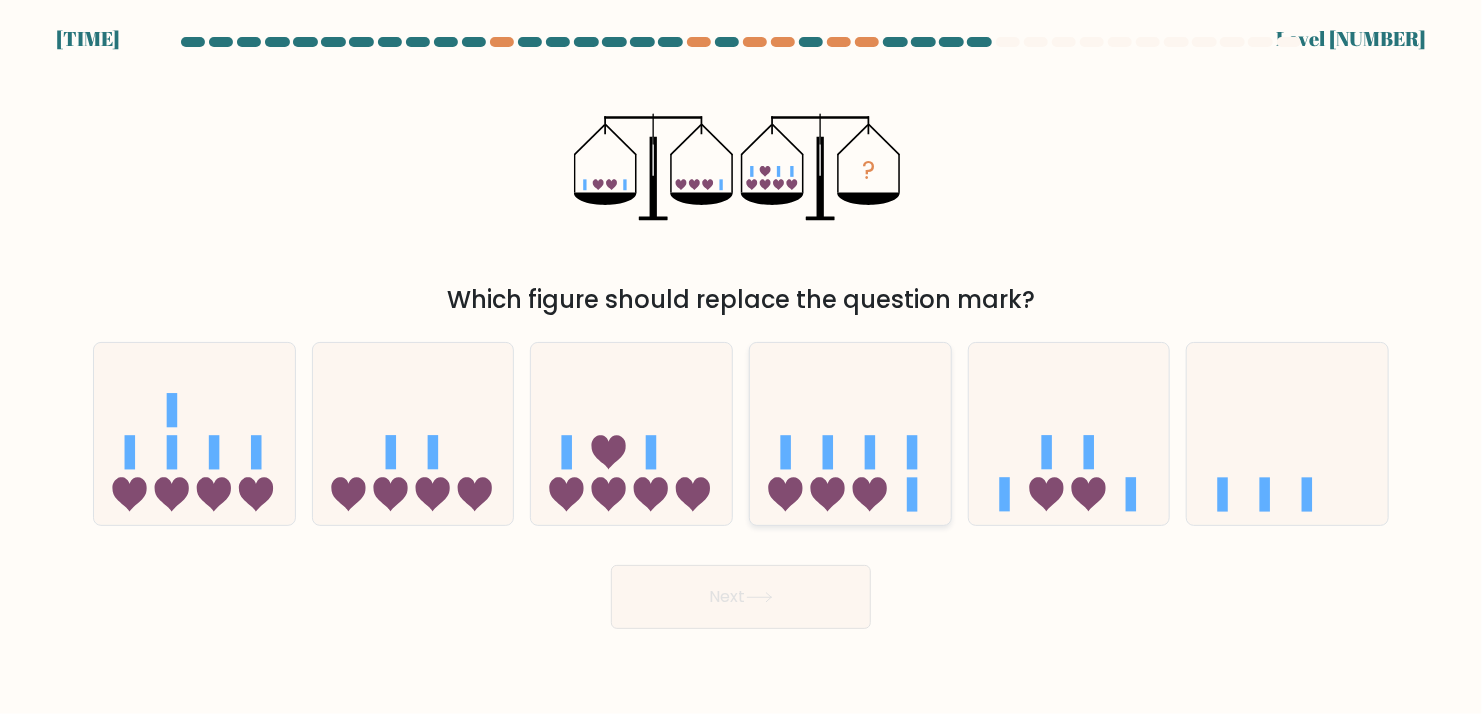 click at bounding box center [912, 495] 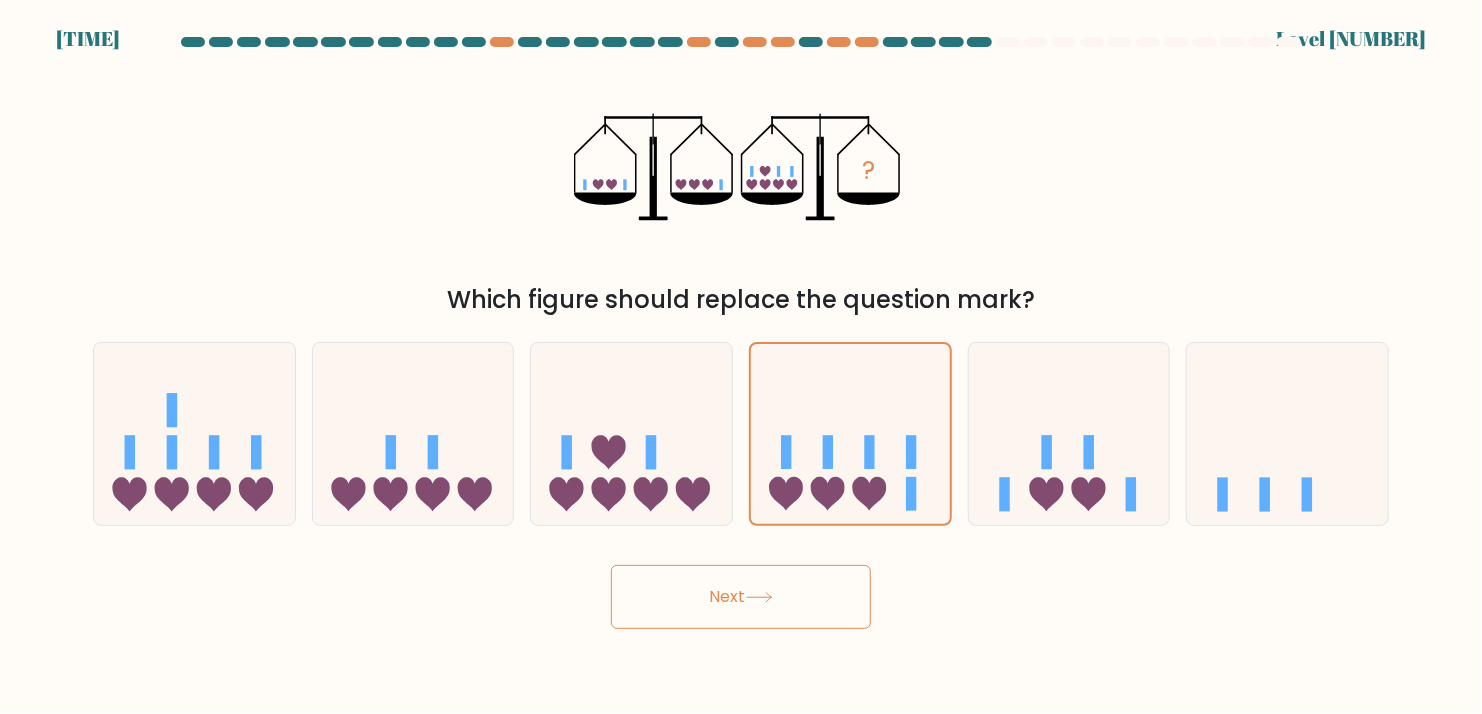 click on "Next" at bounding box center (741, 597) 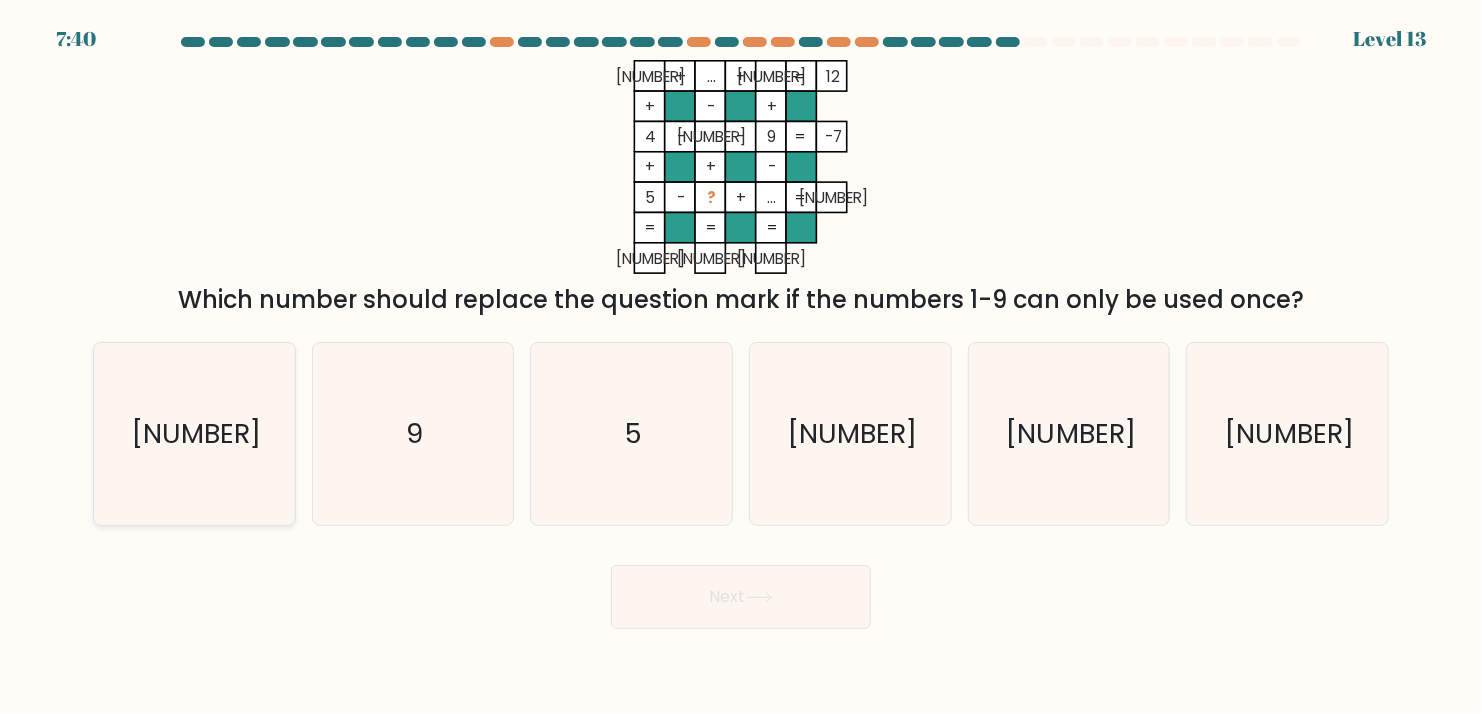 click on "6" at bounding box center (194, 434) 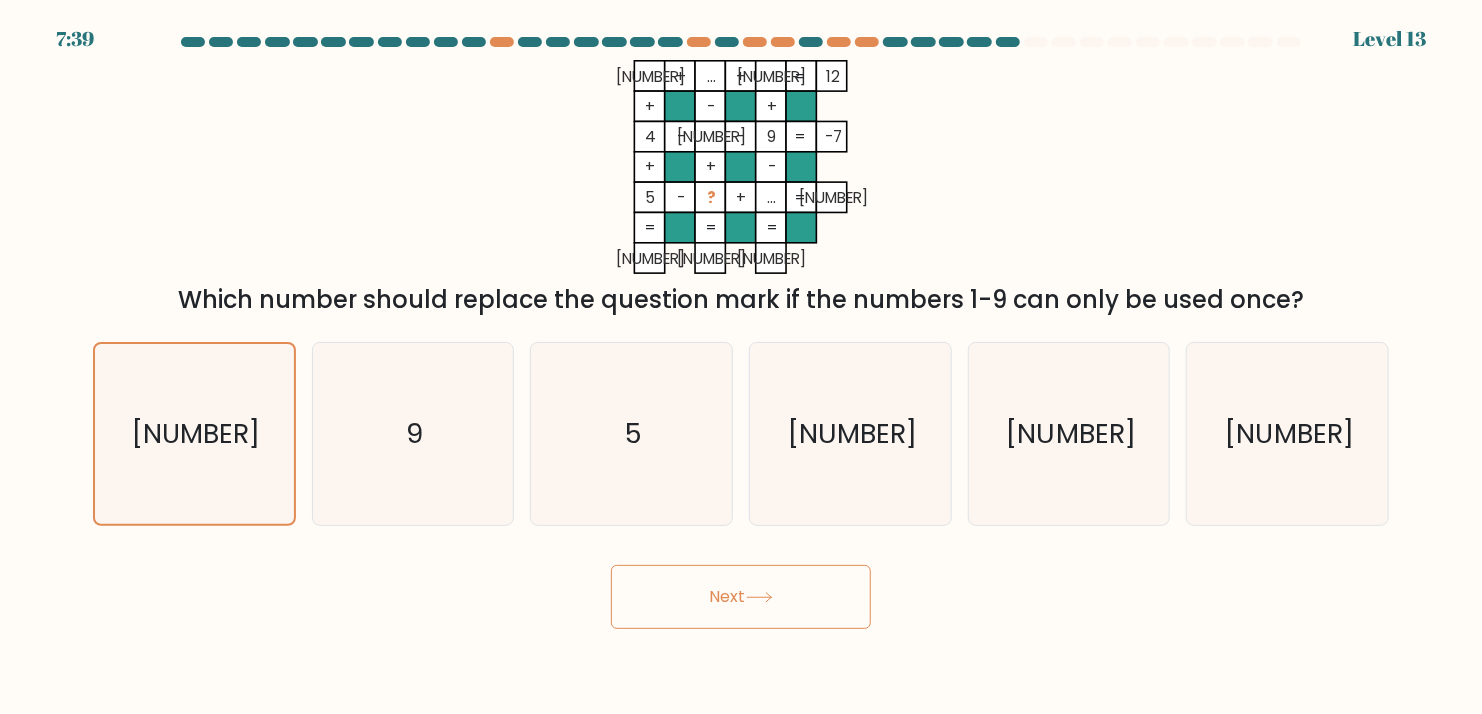click on "Next" at bounding box center [741, 597] 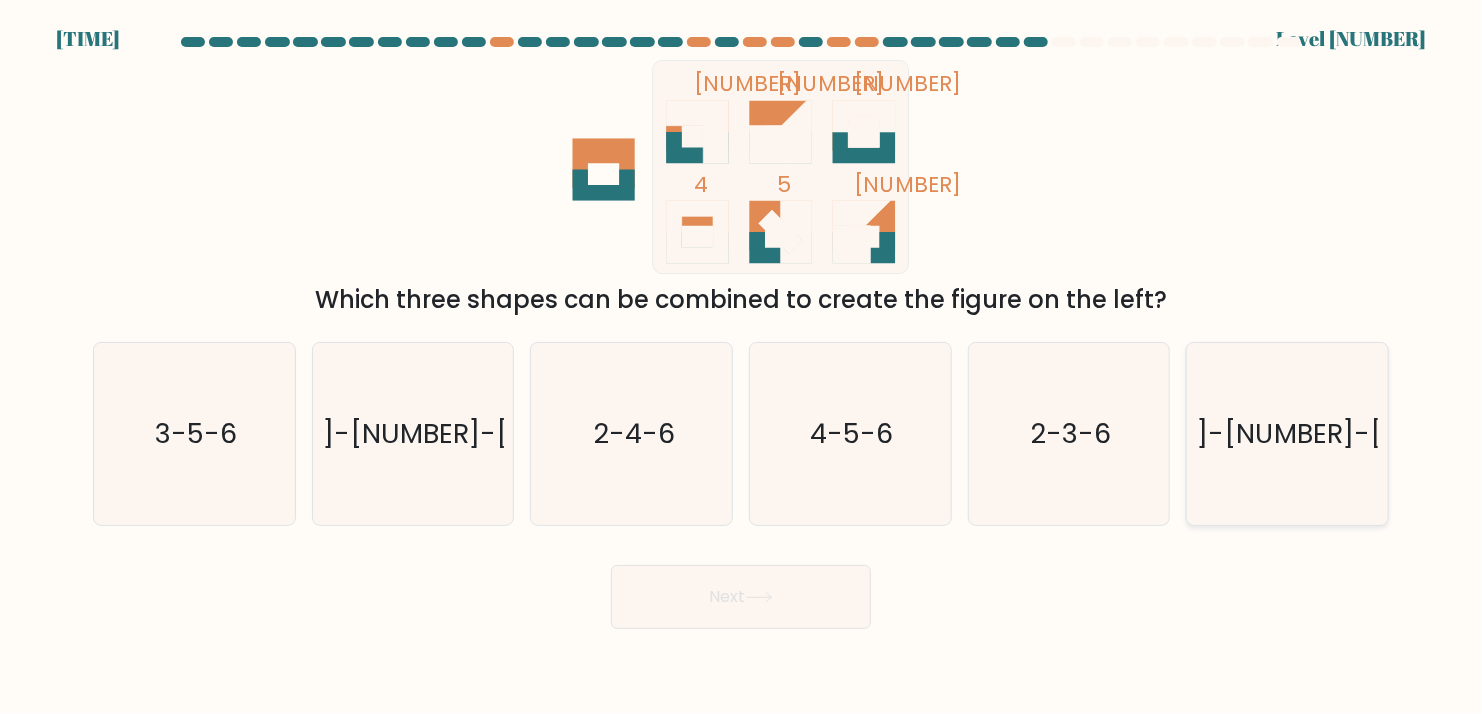 click on "1-2-6" at bounding box center (1288, 434) 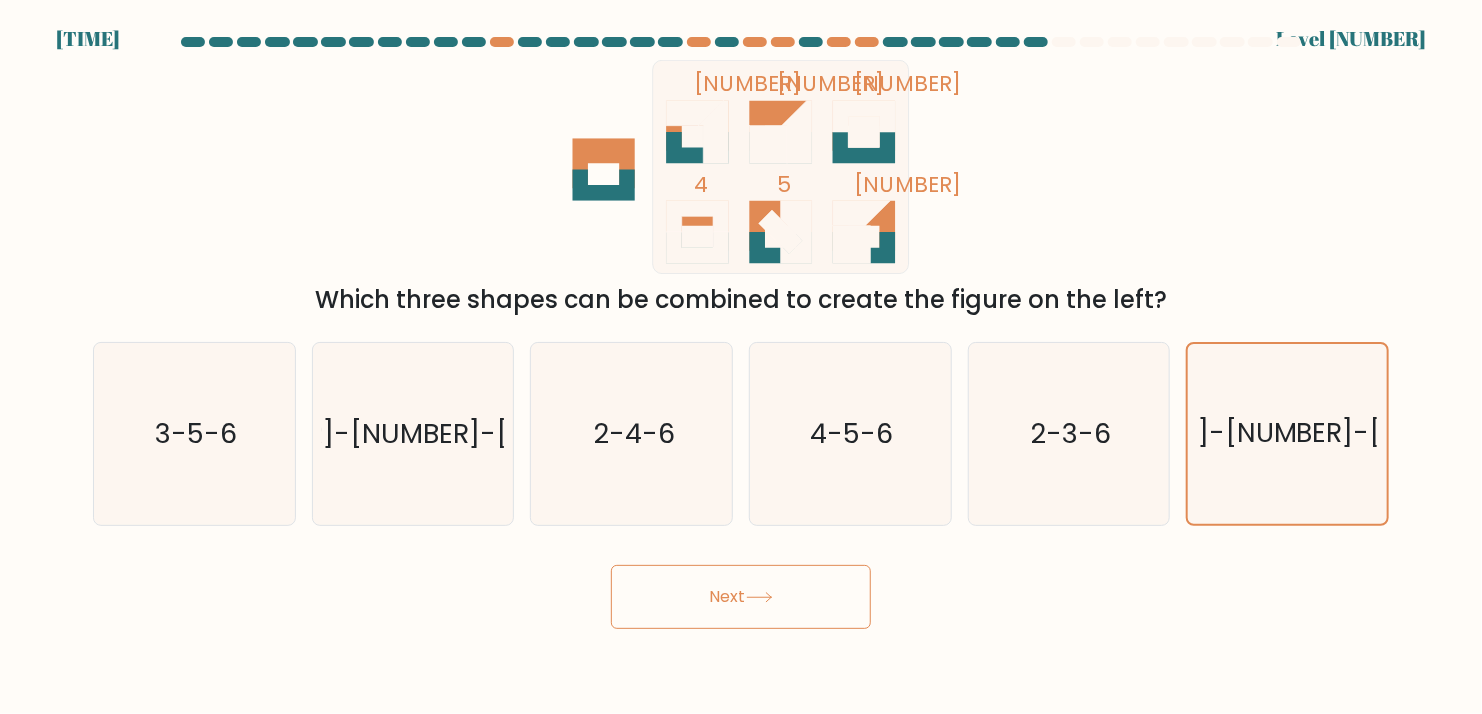 click on "Next" at bounding box center (741, 597) 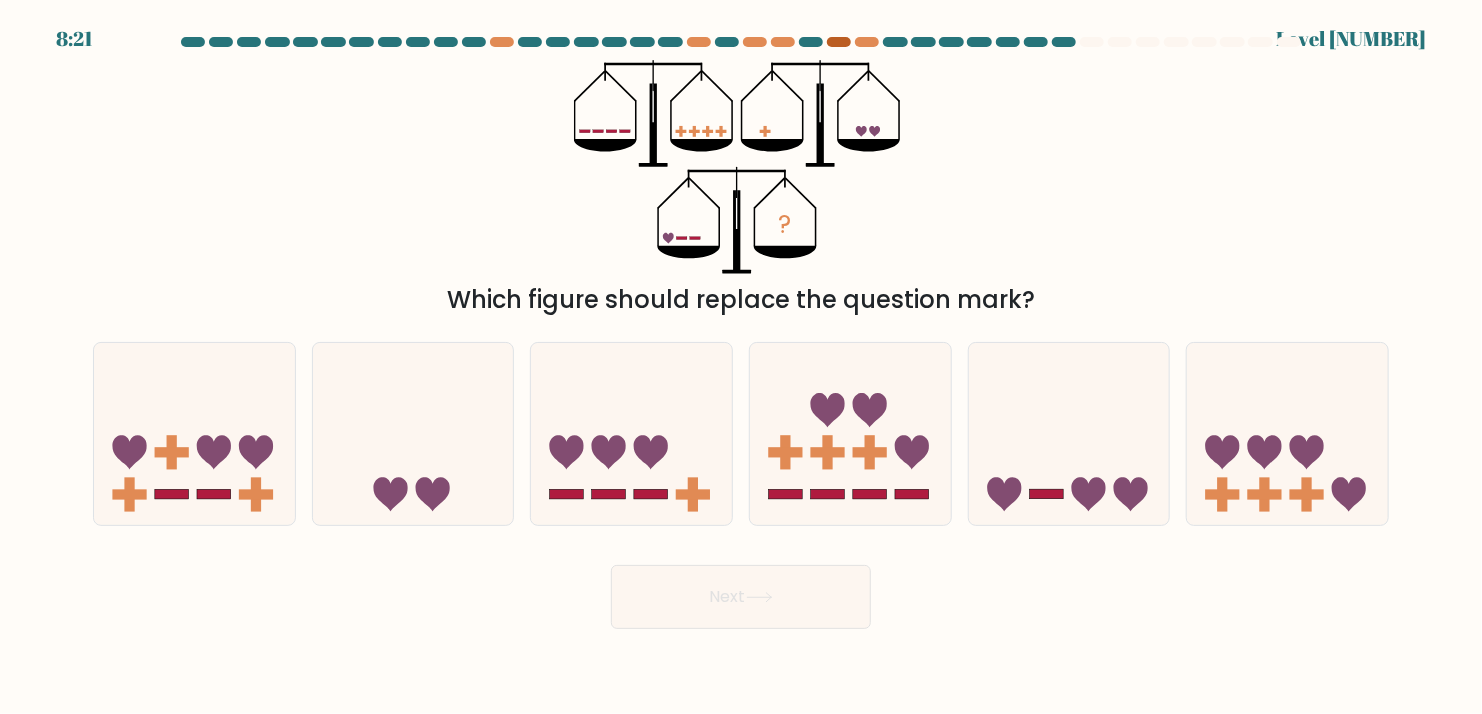 click at bounding box center [839, 42] 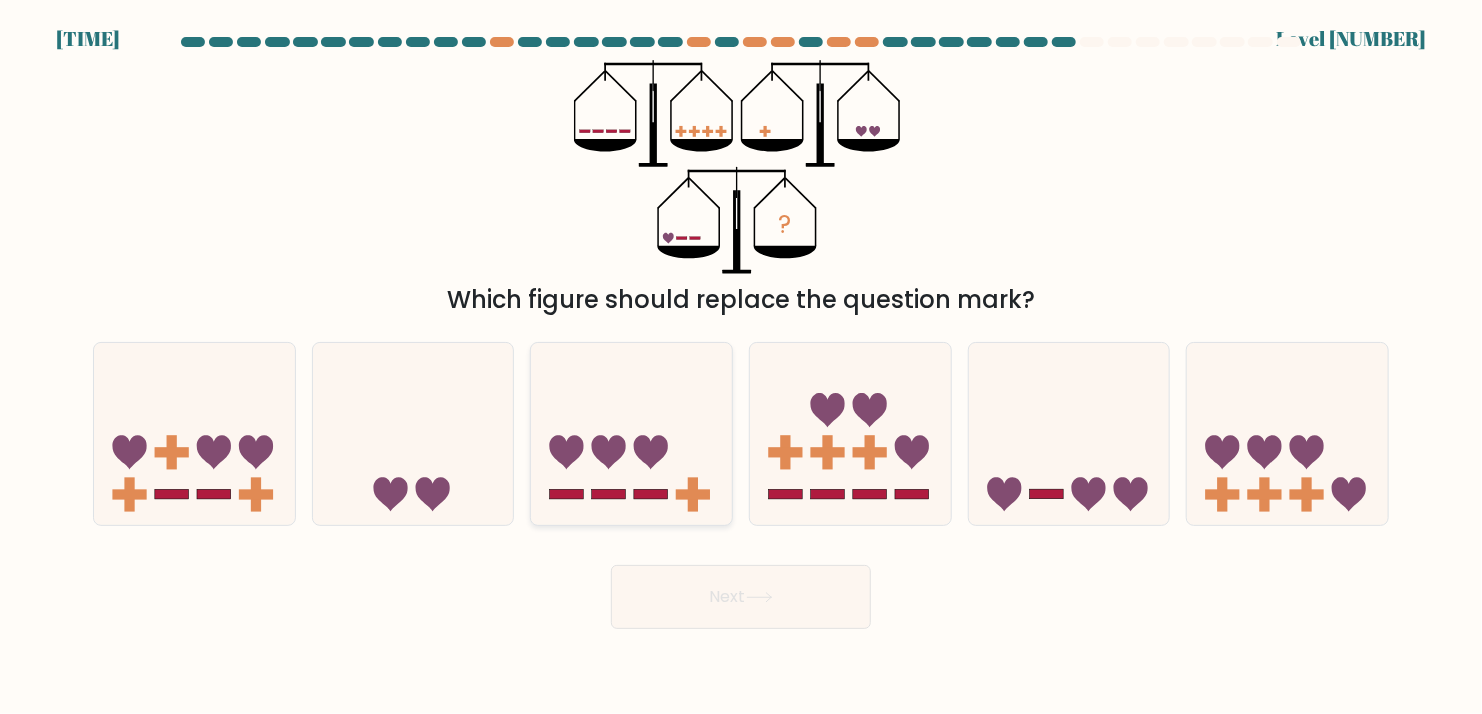 click at bounding box center [631, 434] 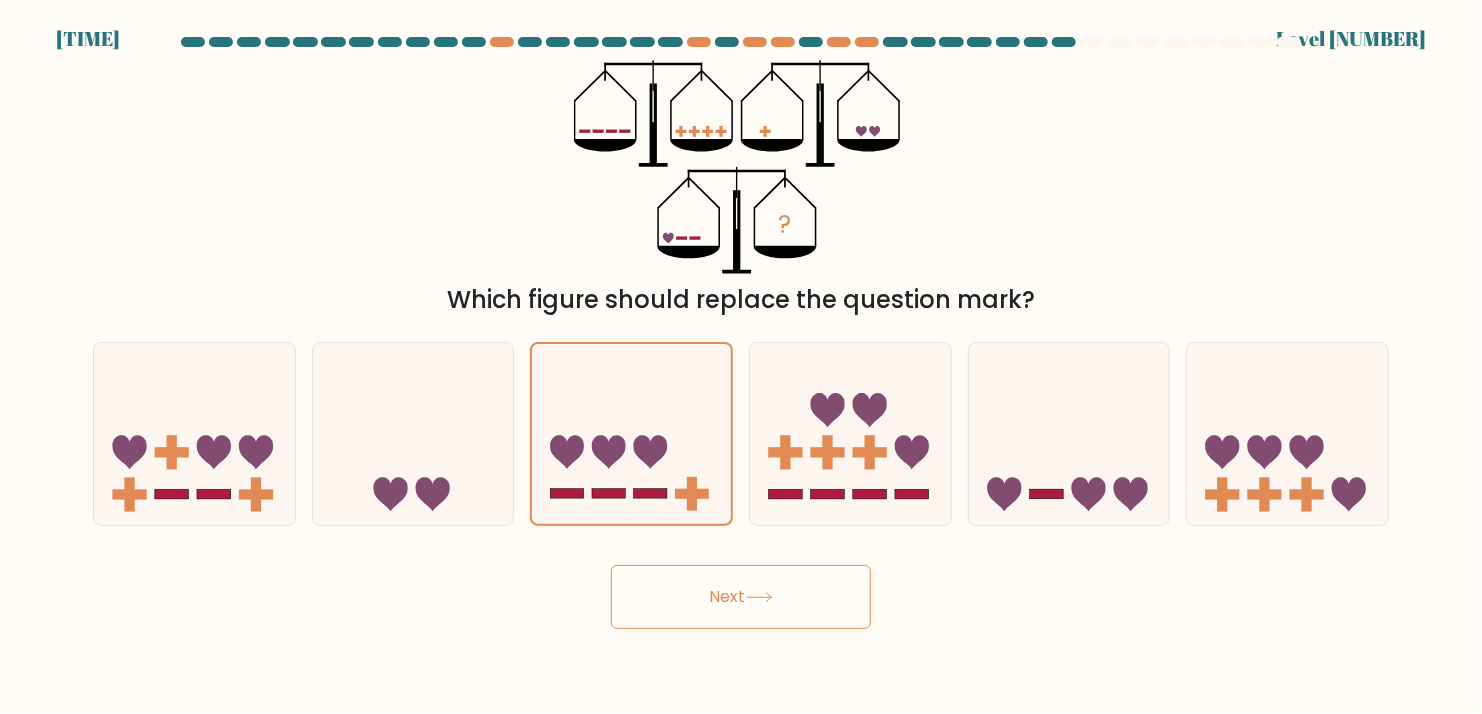 click on "Next" at bounding box center (741, 597) 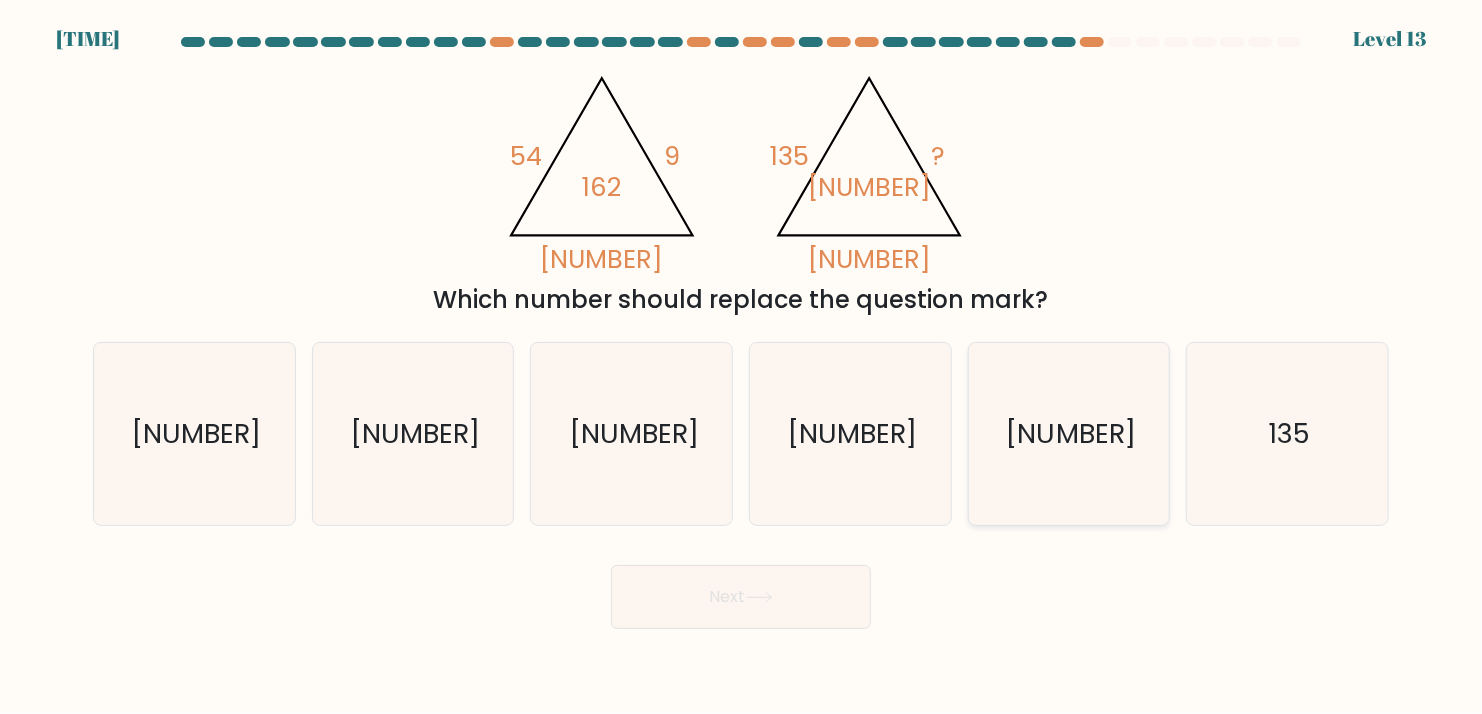 click on "15" at bounding box center (1069, 434) 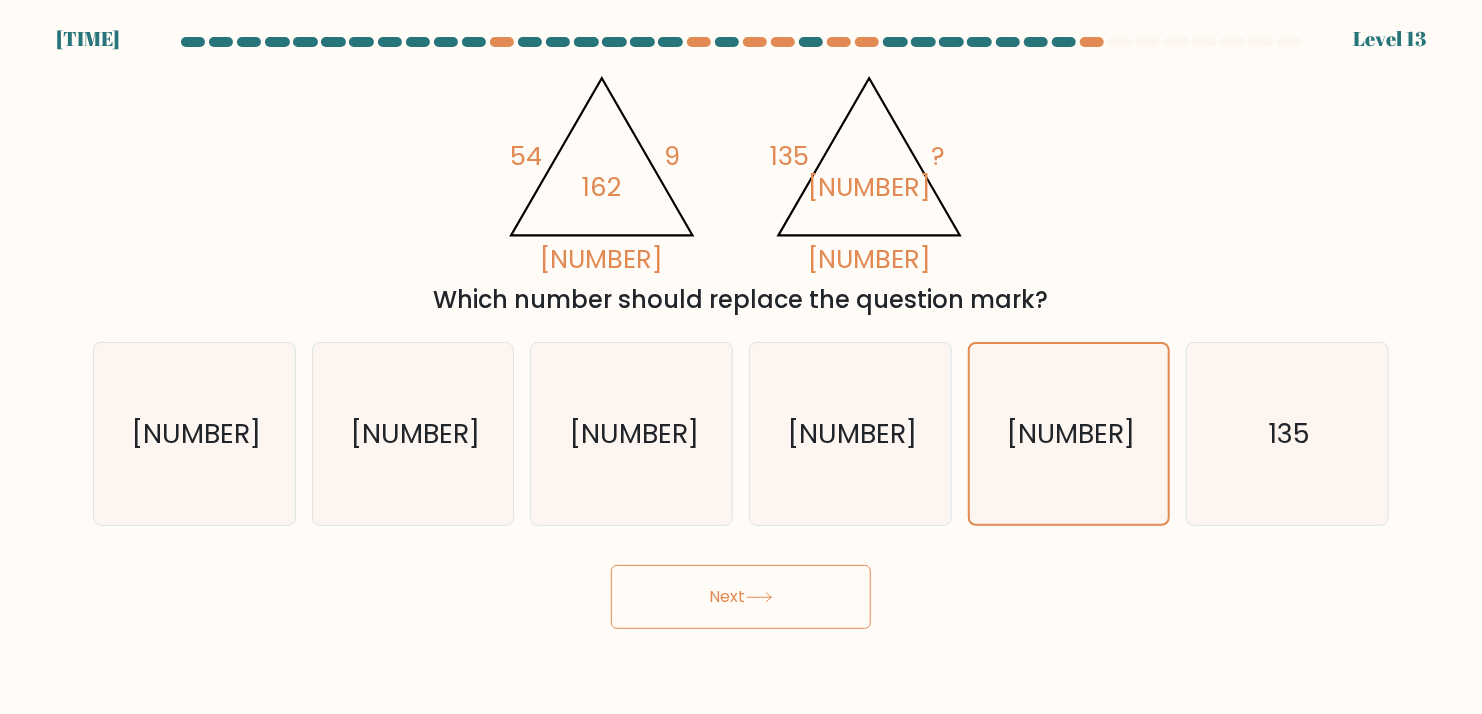 click on "Next" at bounding box center (741, 597) 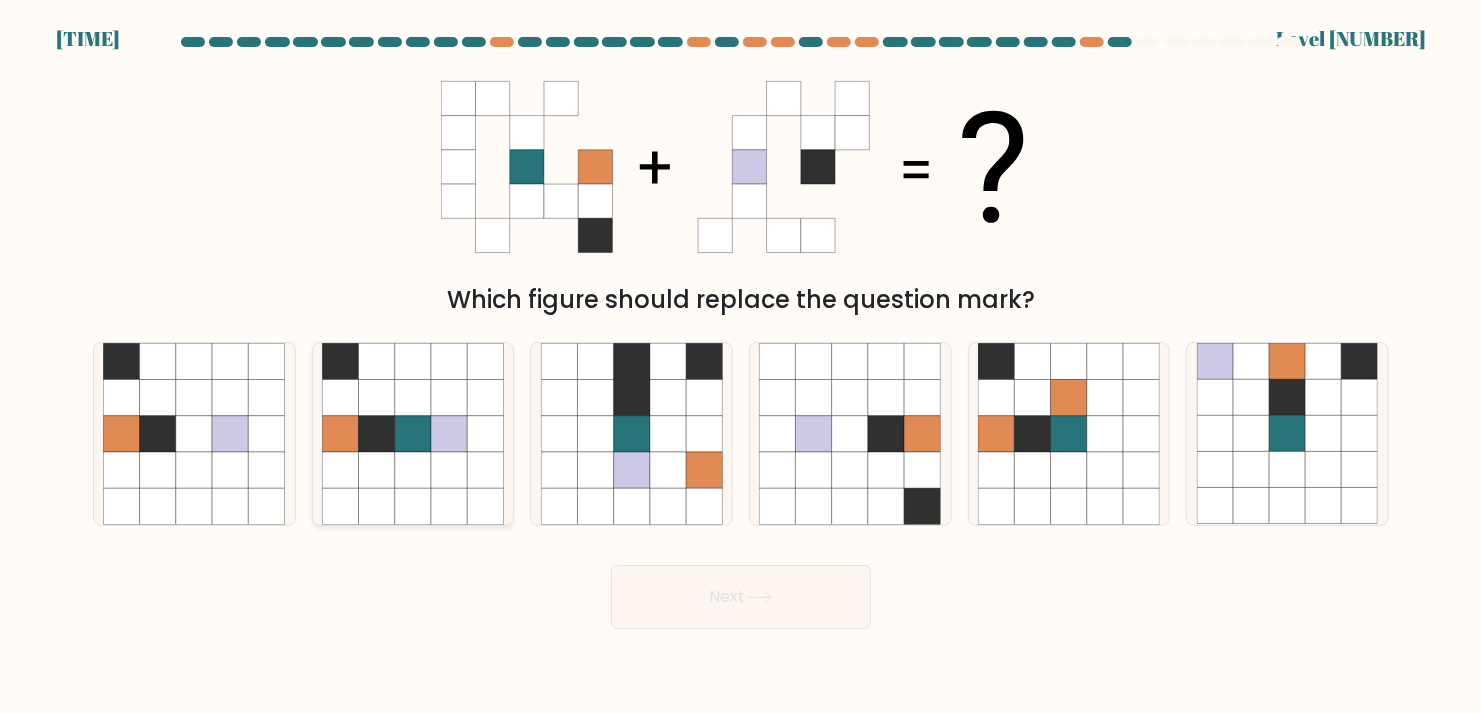 click at bounding box center [413, 434] 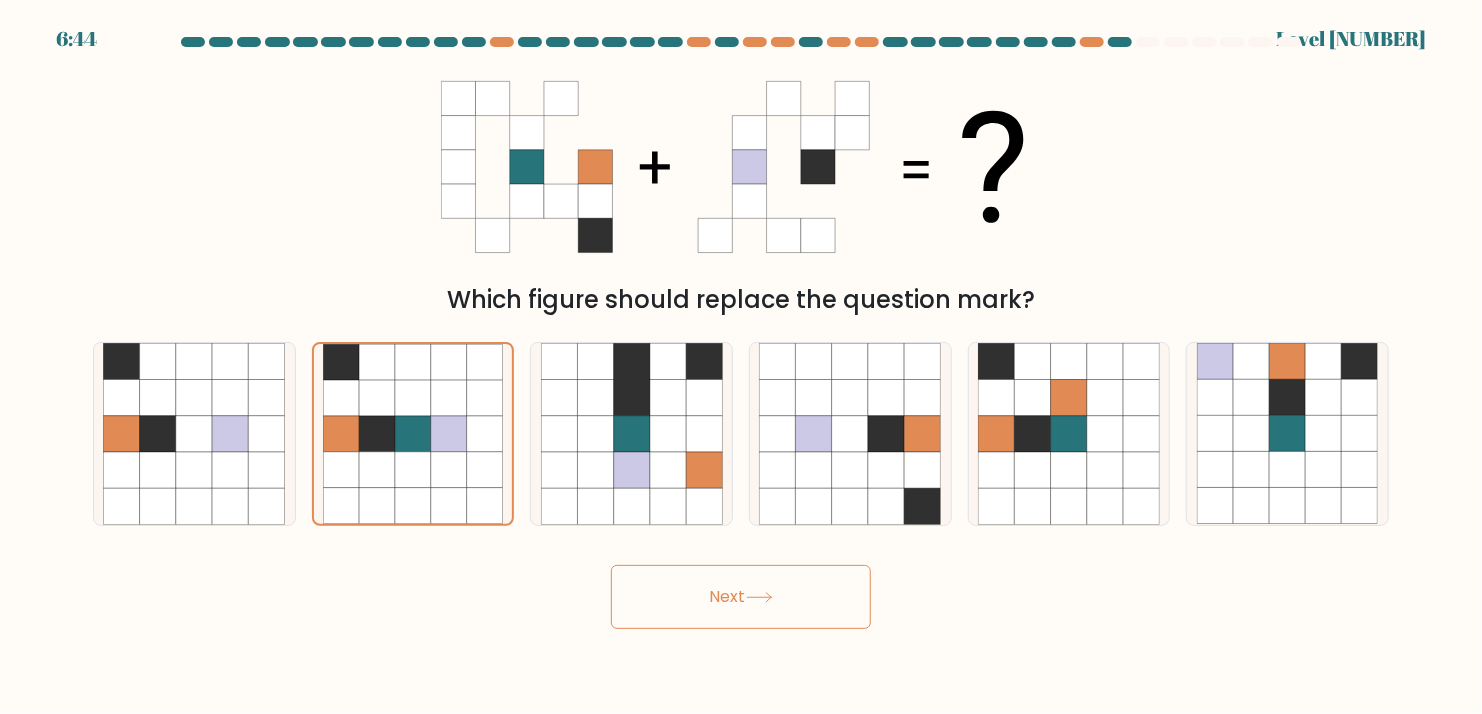 click on "Next" at bounding box center (741, 597) 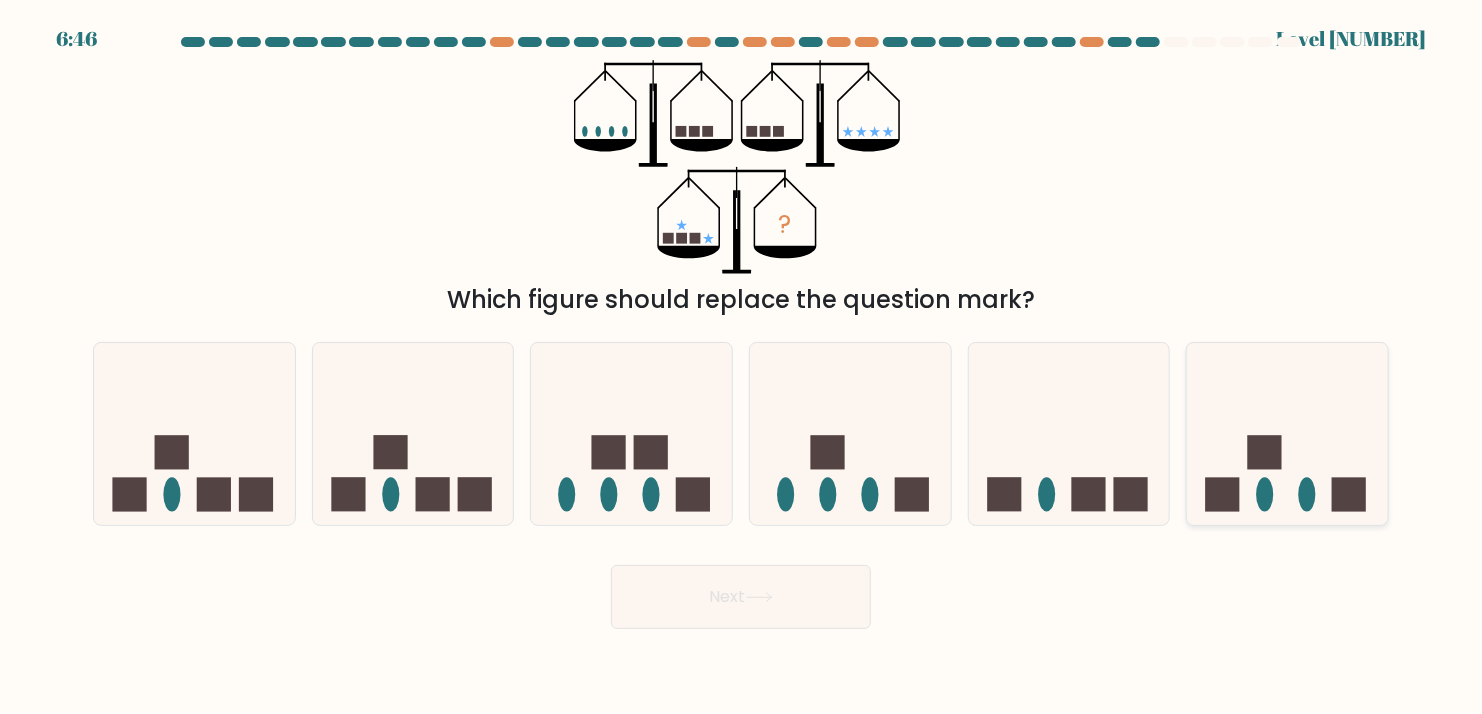 click at bounding box center (1287, 434) 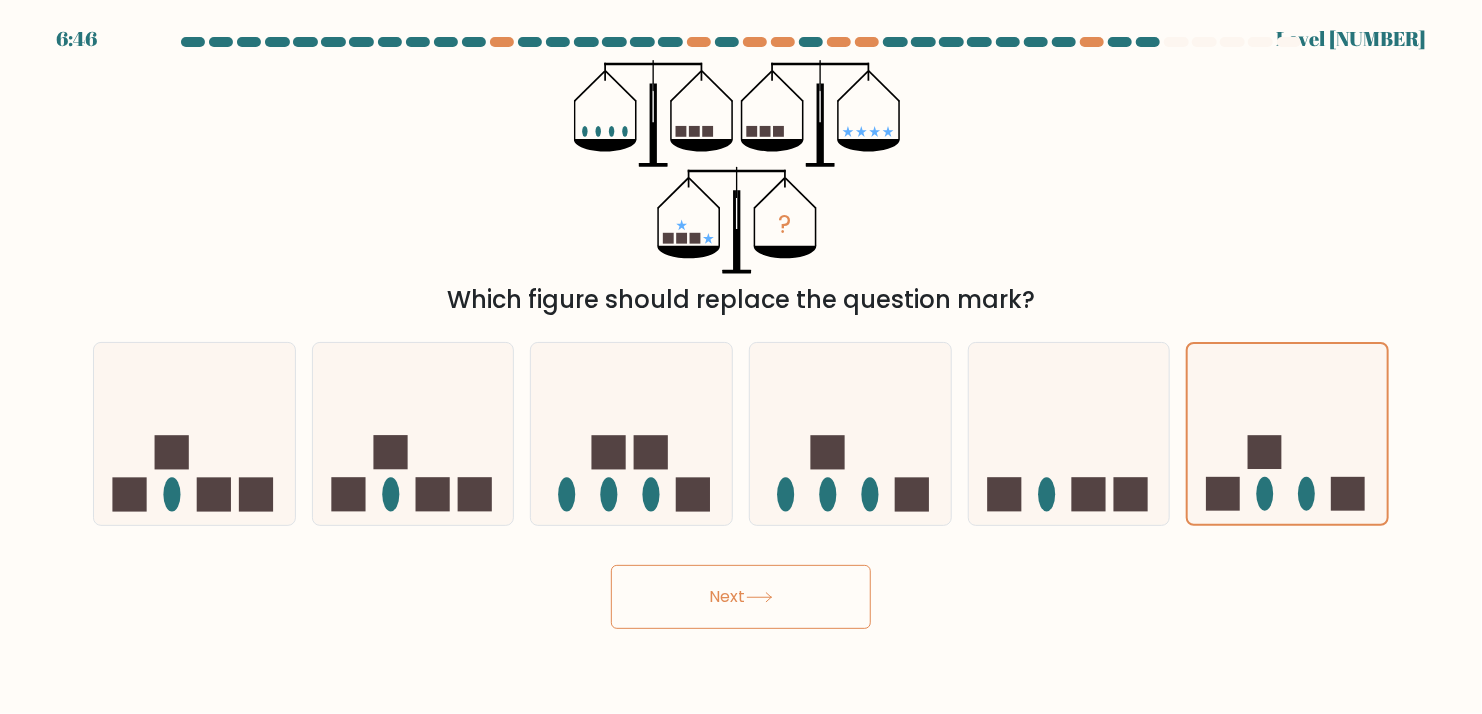 click on "Next" at bounding box center (741, 597) 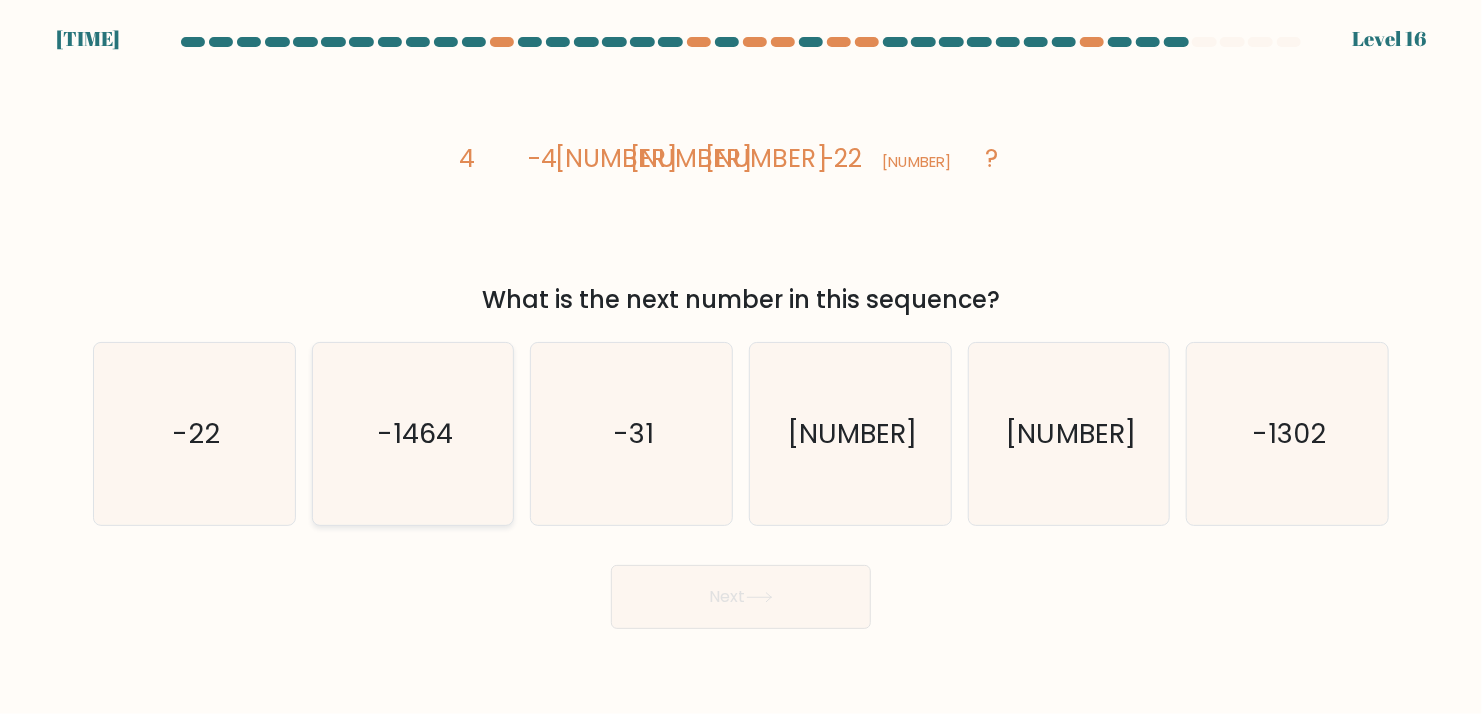 click on "-1464" at bounding box center (413, 434) 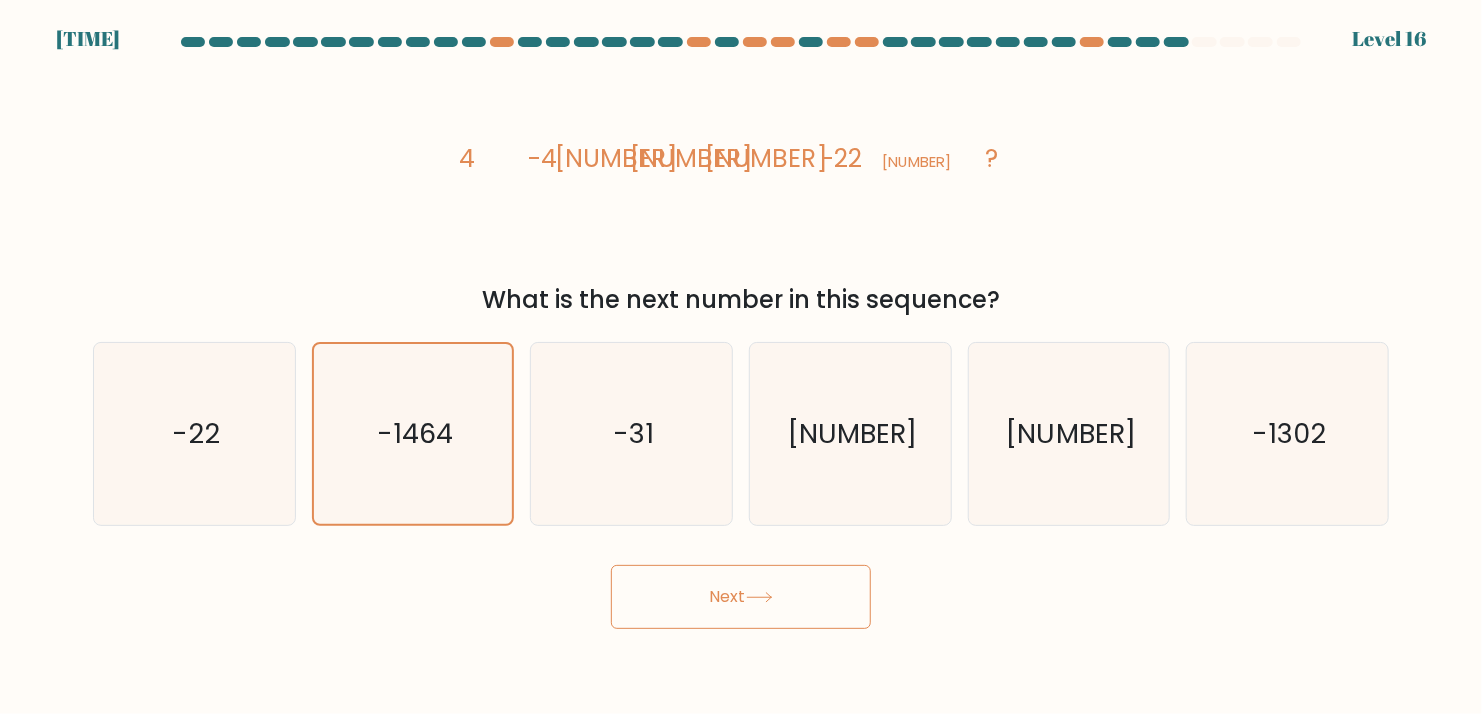 click on "Next" at bounding box center [741, 597] 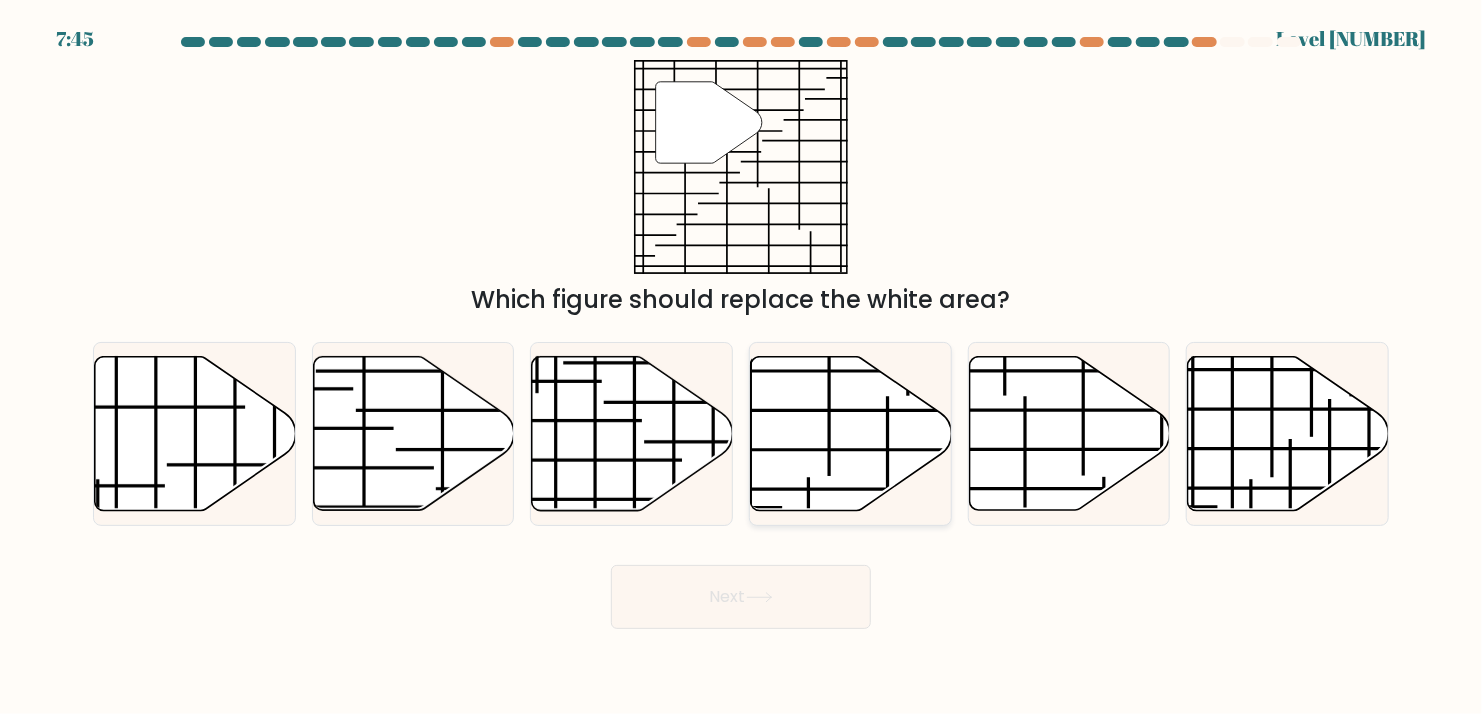 click at bounding box center (851, 433) 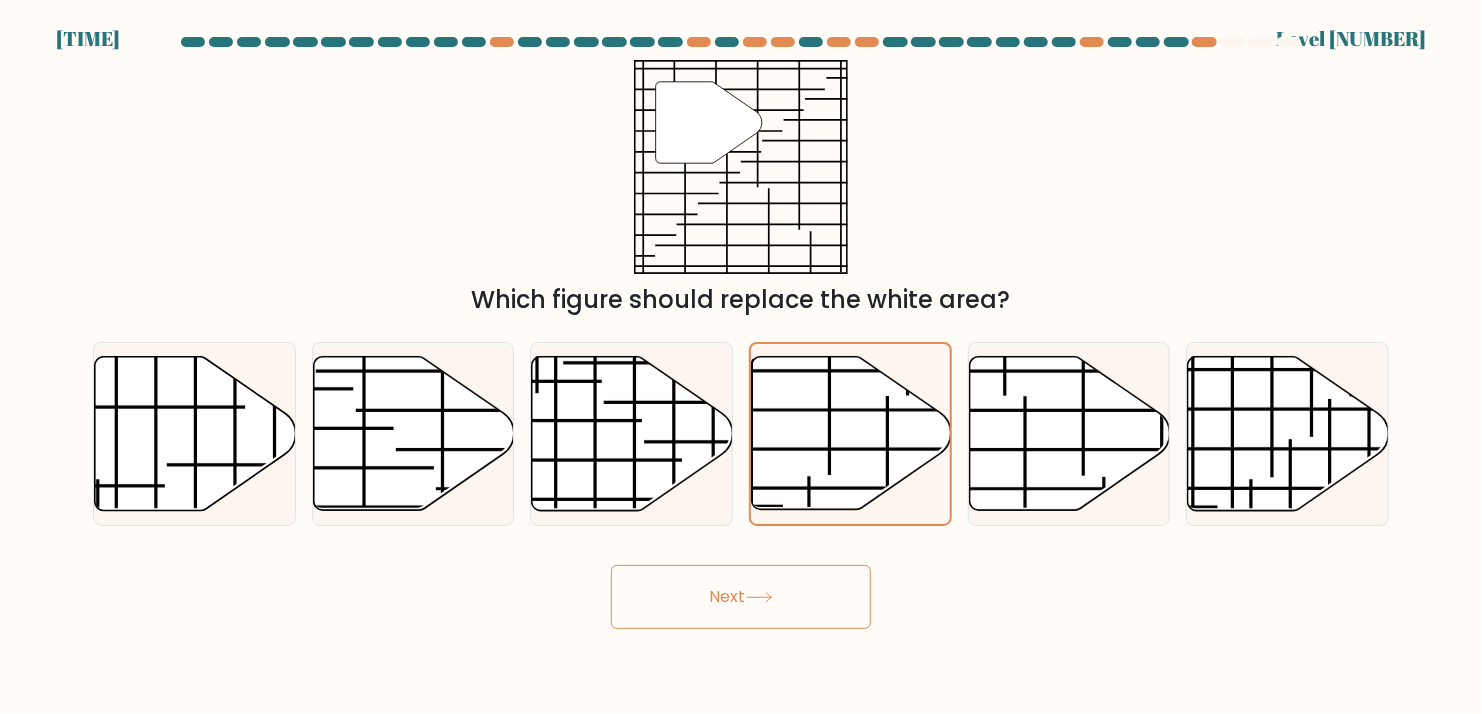 click on "Next" at bounding box center [741, 597] 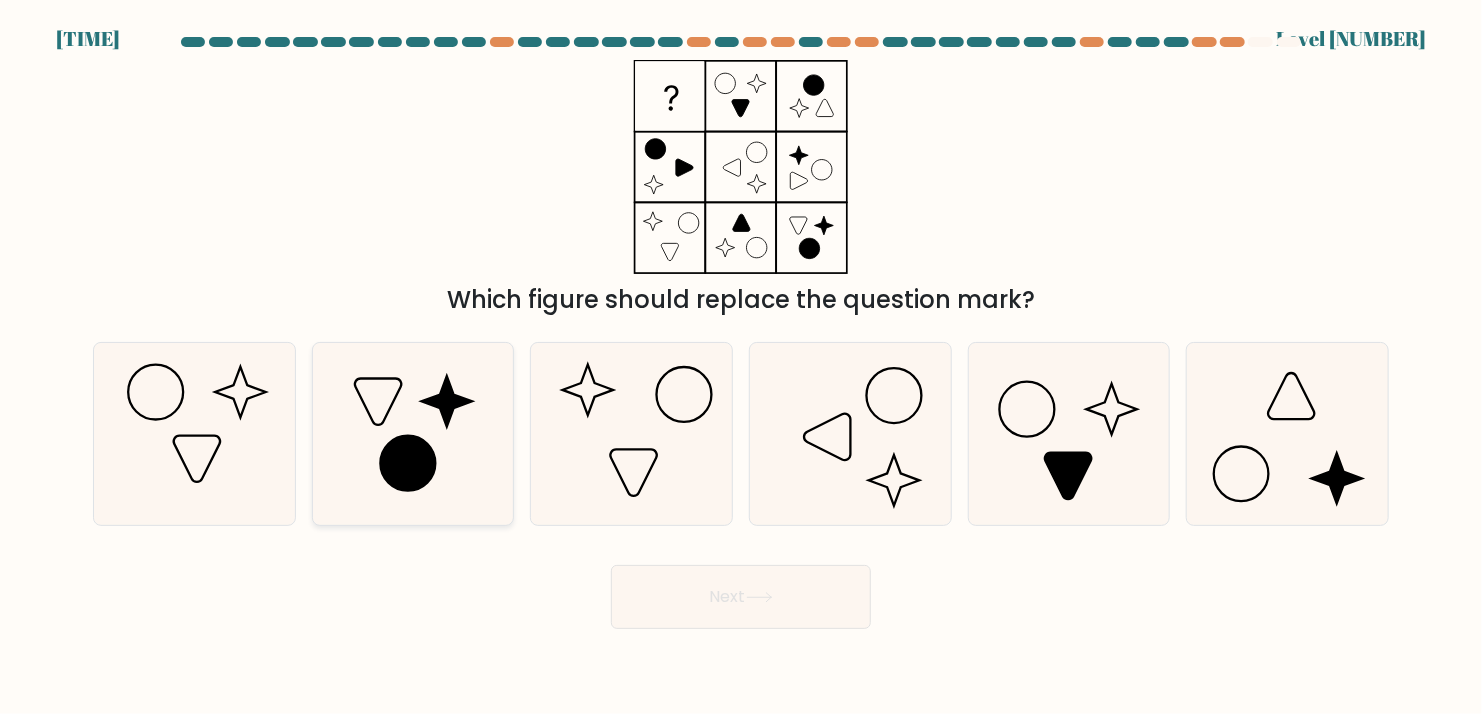 click at bounding box center [413, 434] 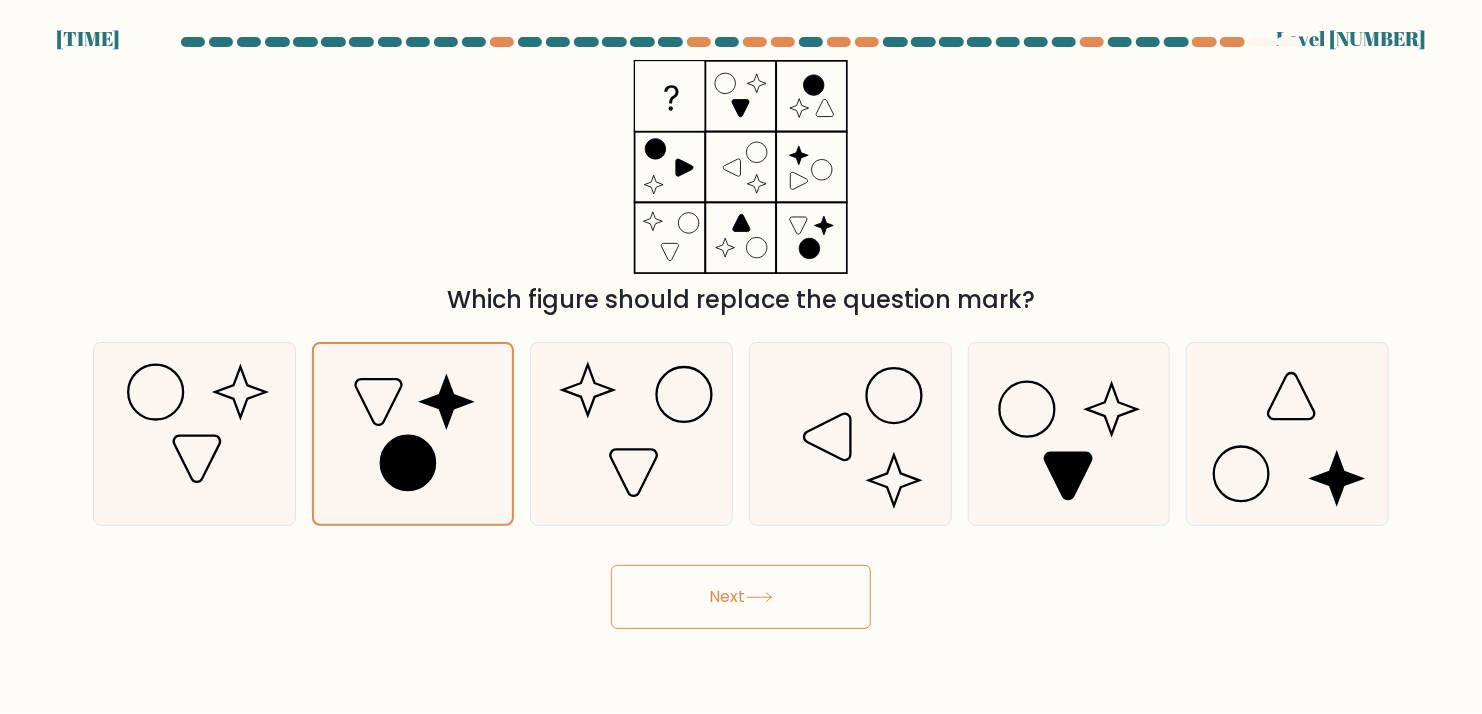 click on "Next" at bounding box center (741, 597) 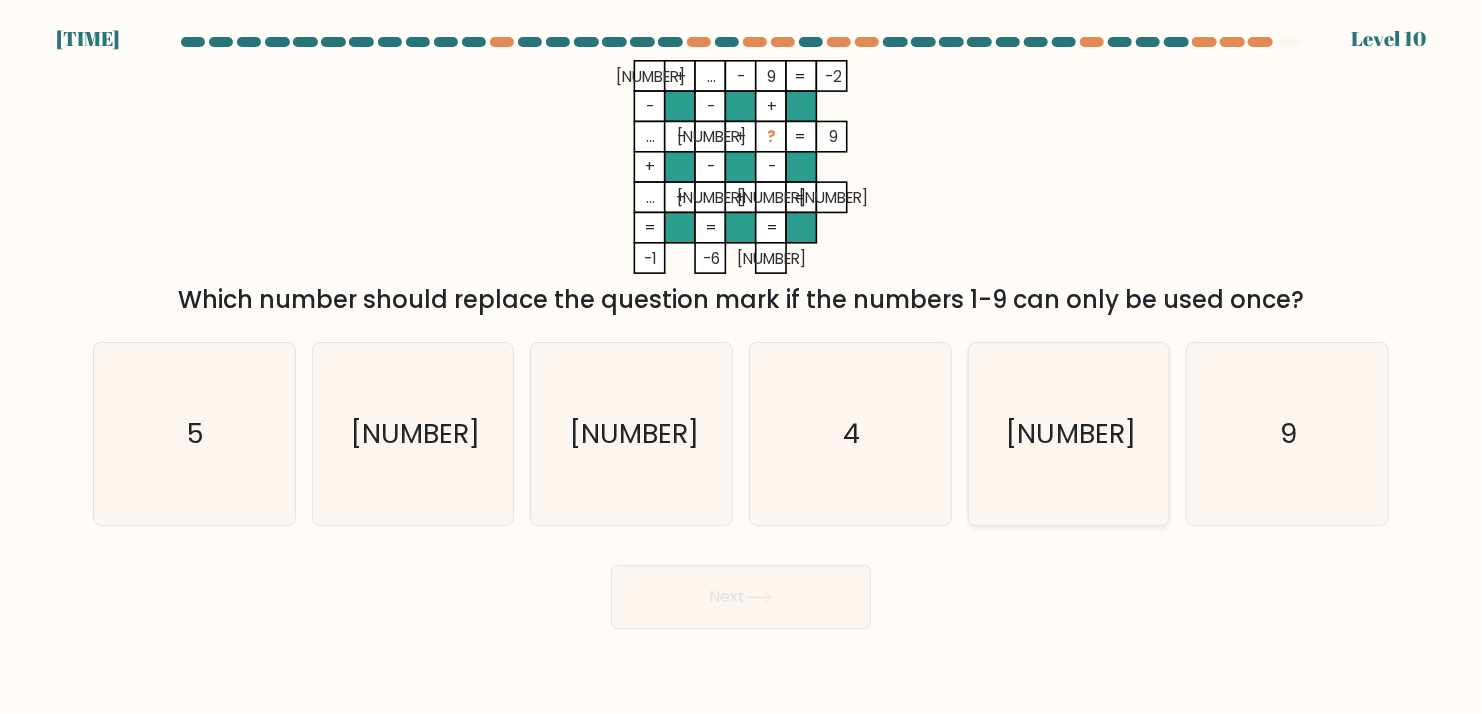 click on "6" at bounding box center (1069, 434) 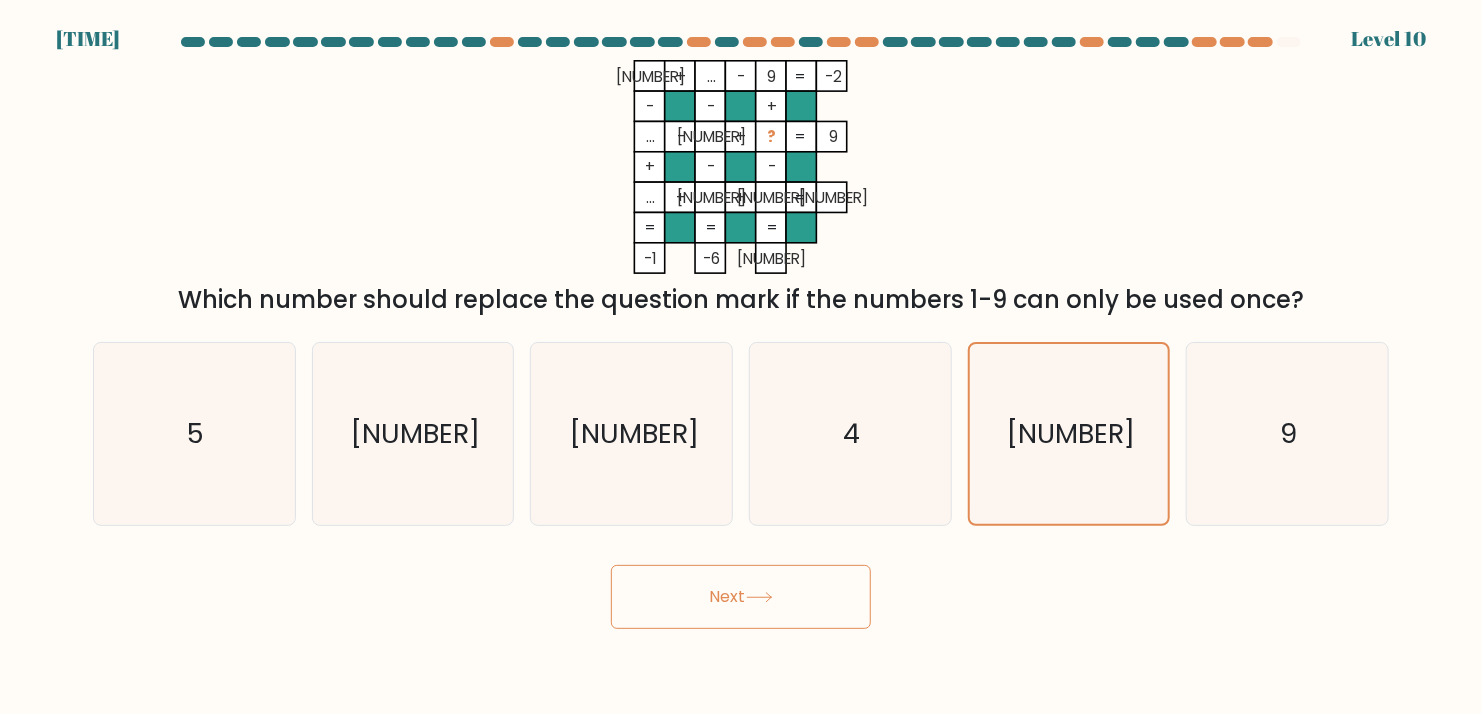 click on "Next" at bounding box center (741, 597) 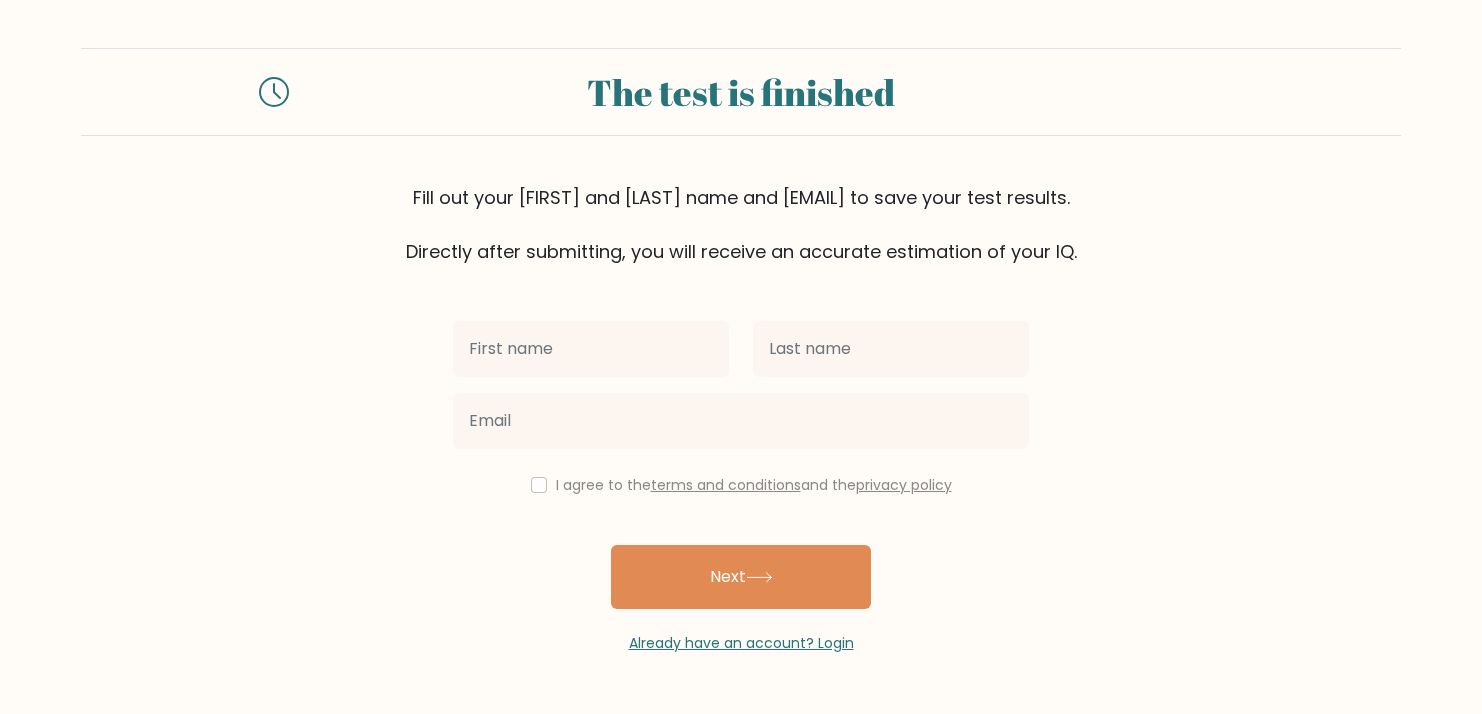 scroll, scrollTop: 0, scrollLeft: 0, axis: both 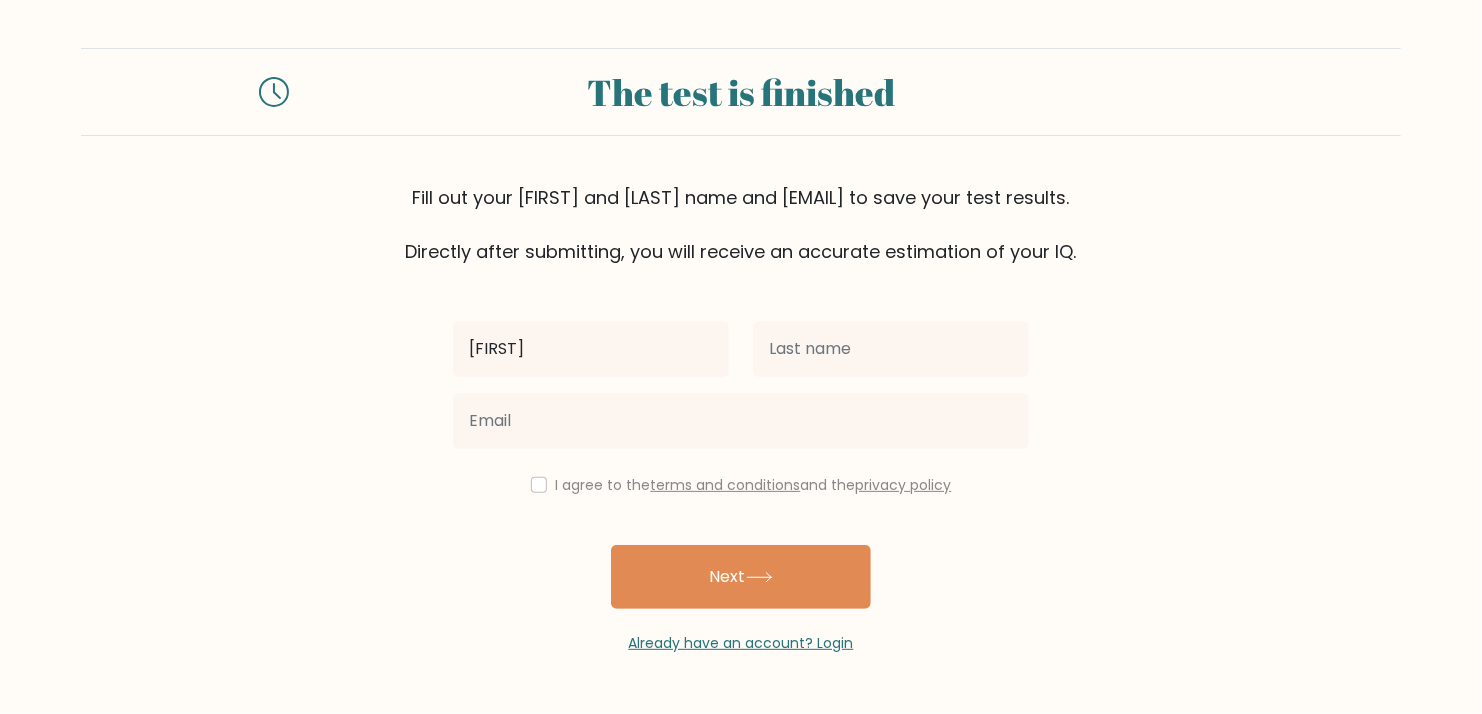 type on "[FIRST]" 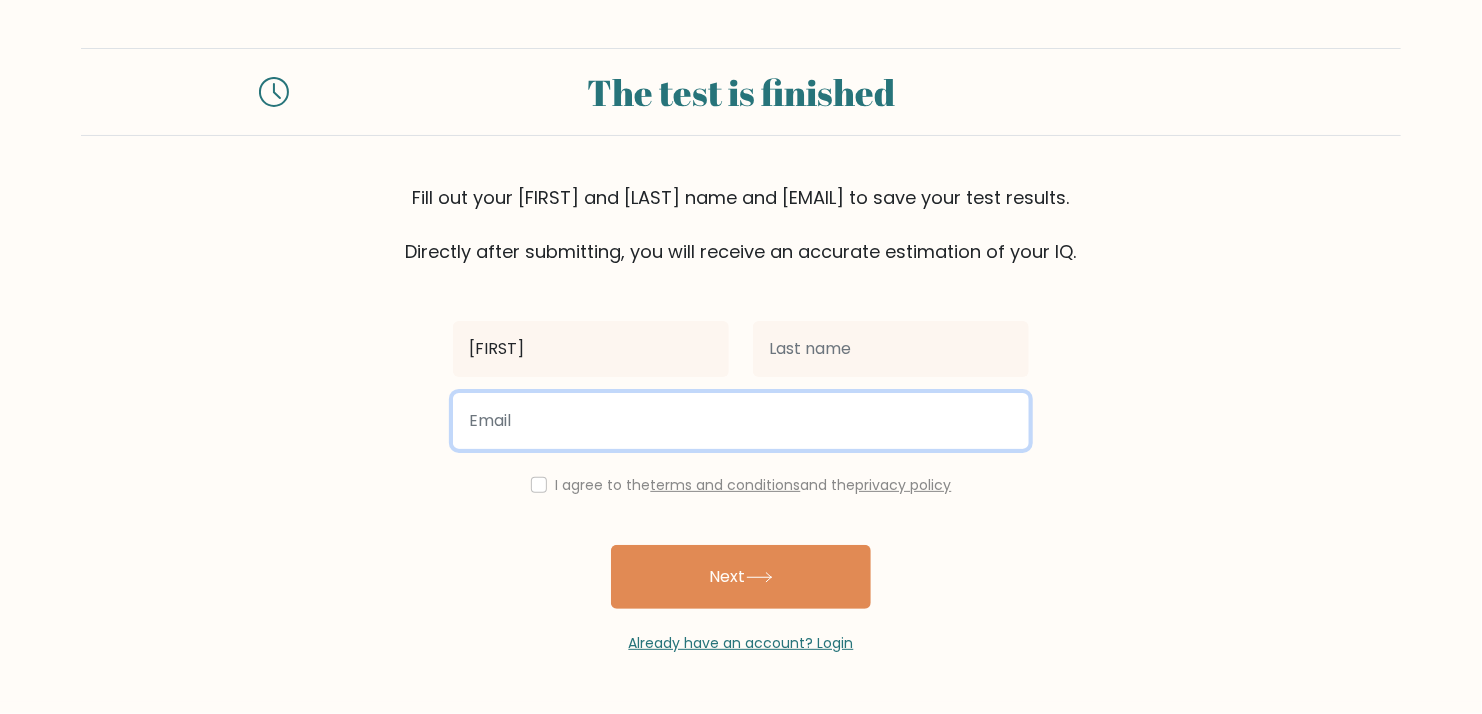 click at bounding box center [741, 421] 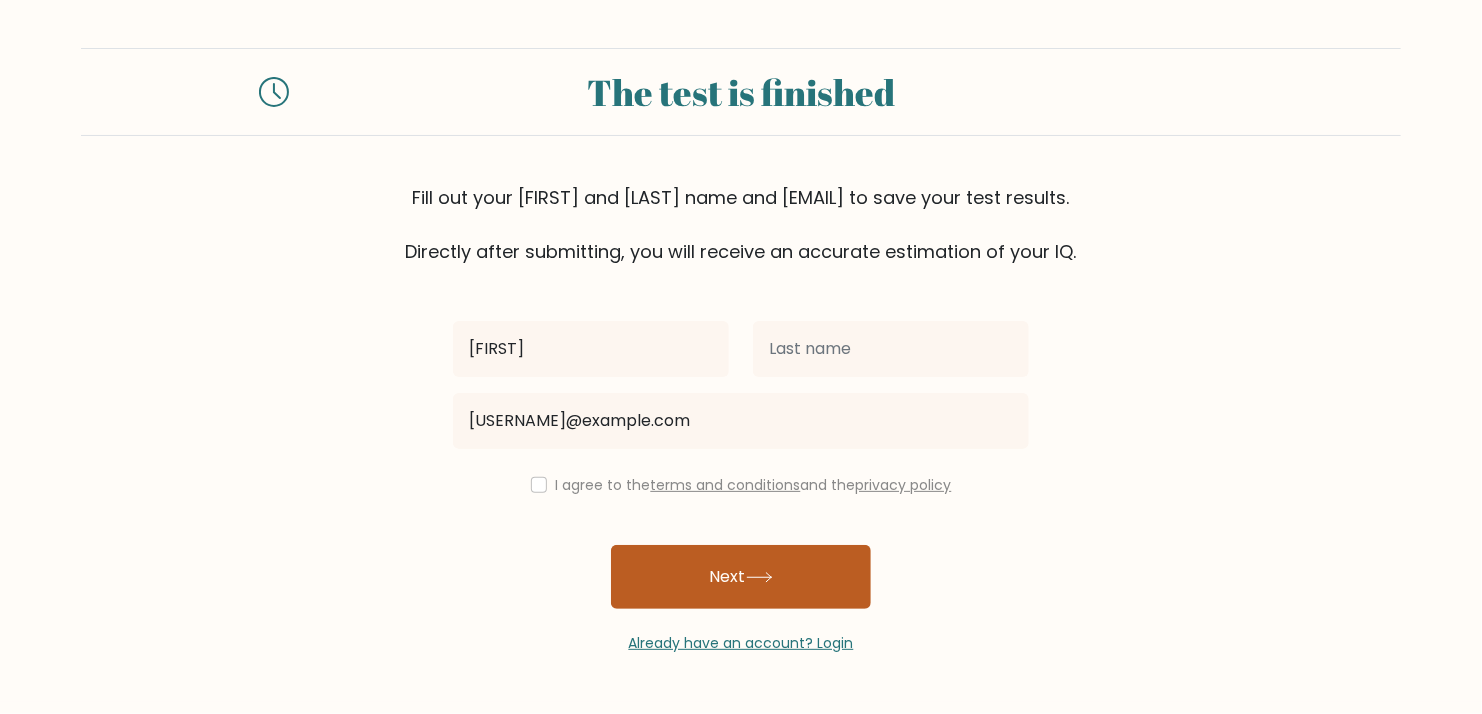 click on "Next" at bounding box center (741, 577) 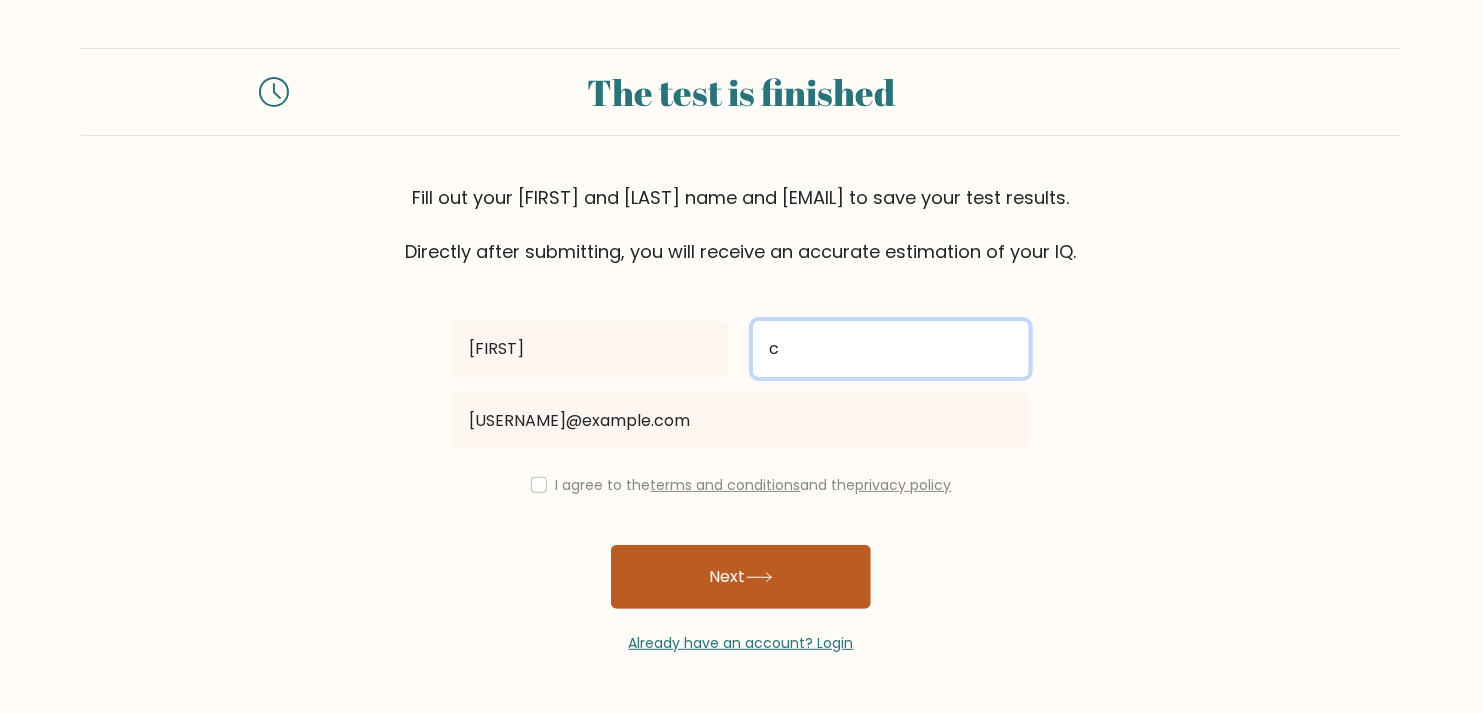 type on "c" 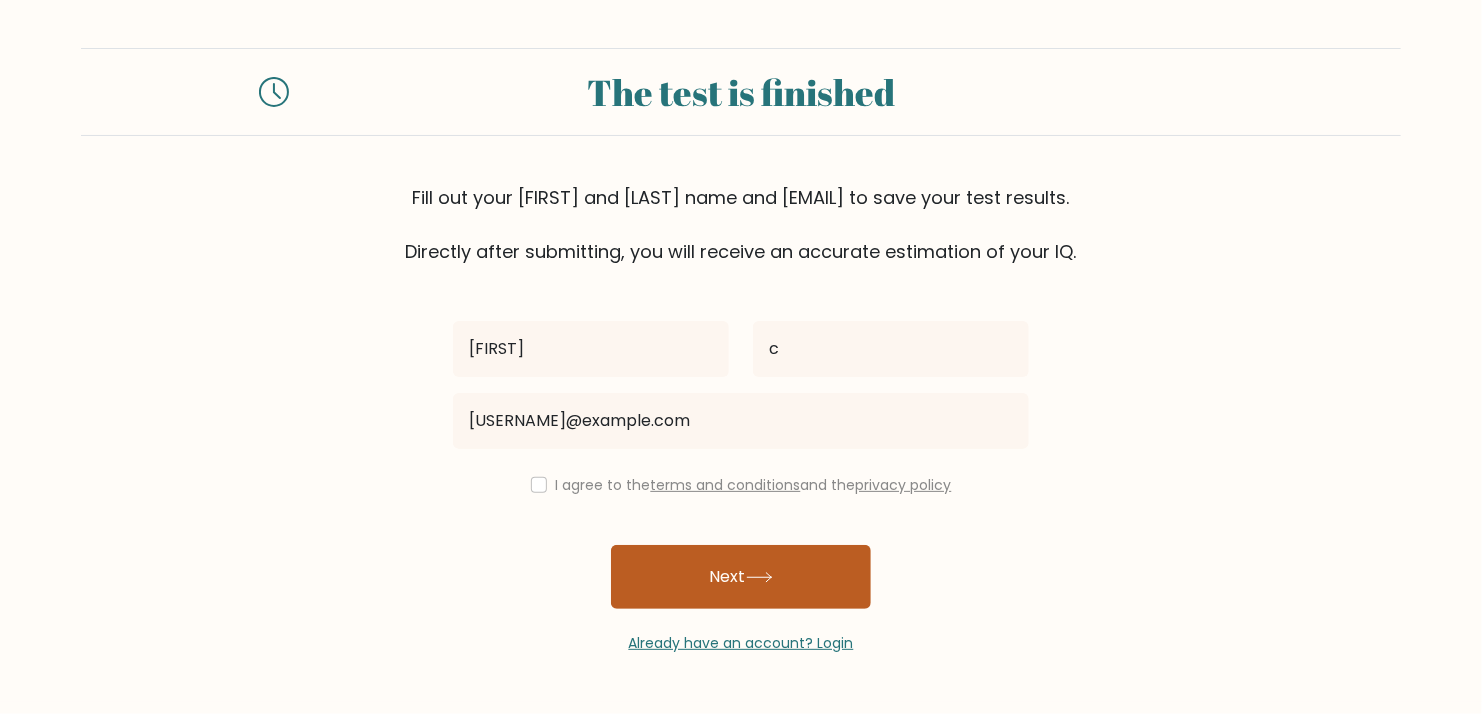 click on "Next" at bounding box center [741, 577] 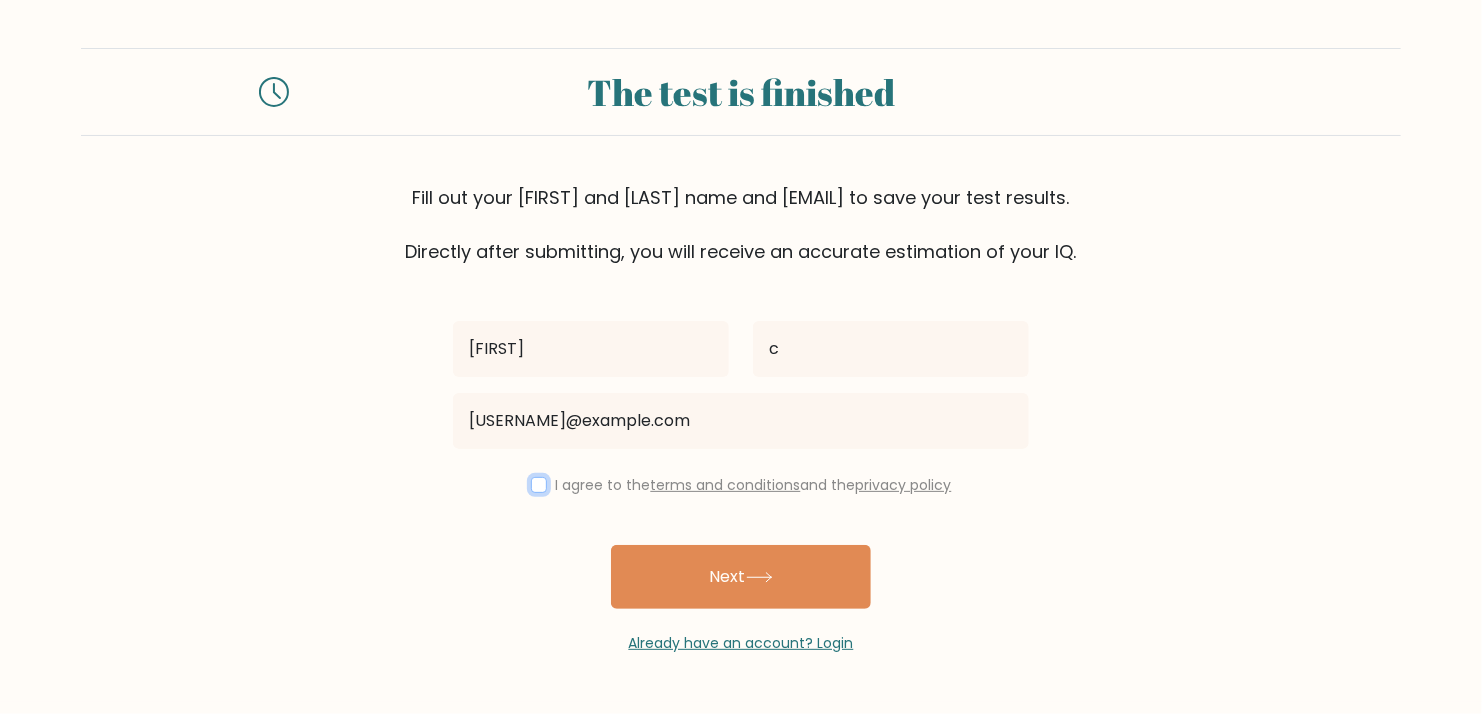 click at bounding box center (539, 485) 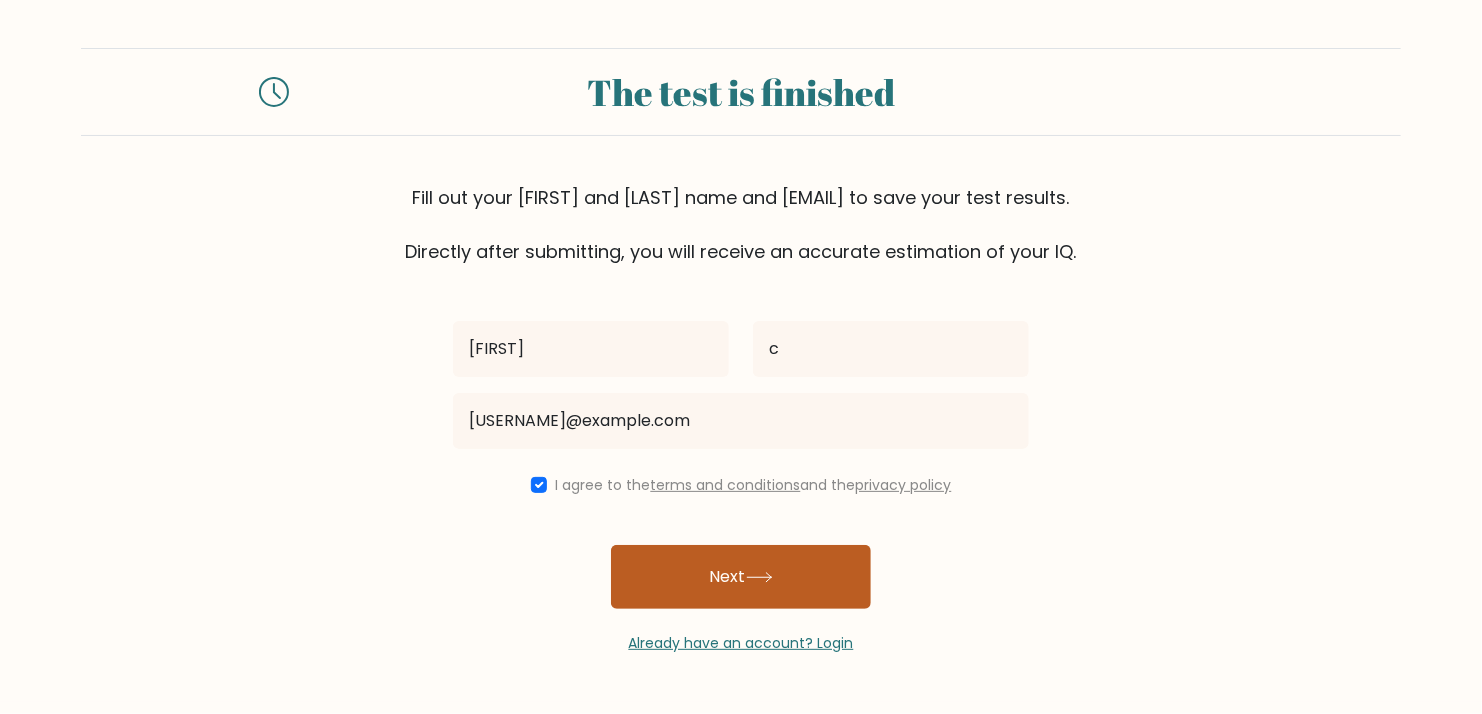 click on "Next" at bounding box center [741, 577] 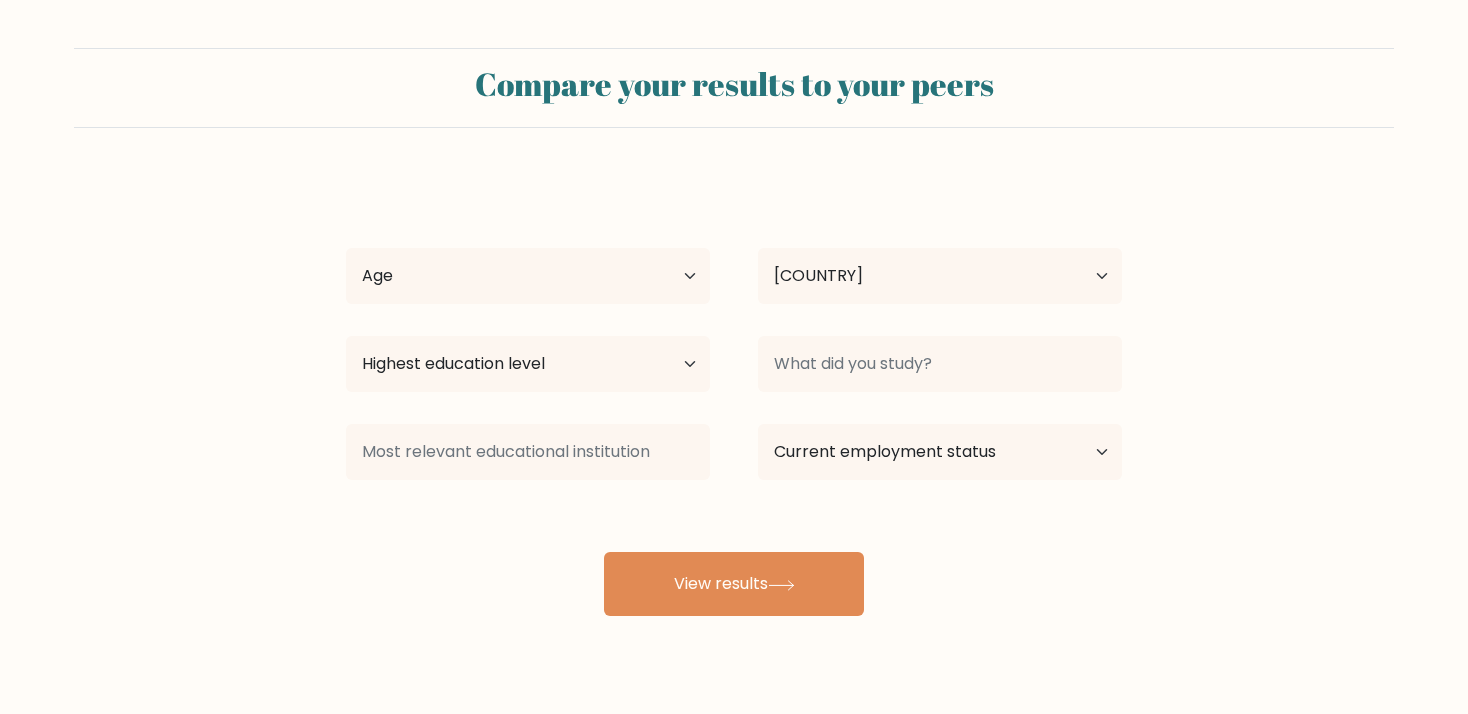 scroll, scrollTop: 0, scrollLeft: 0, axis: both 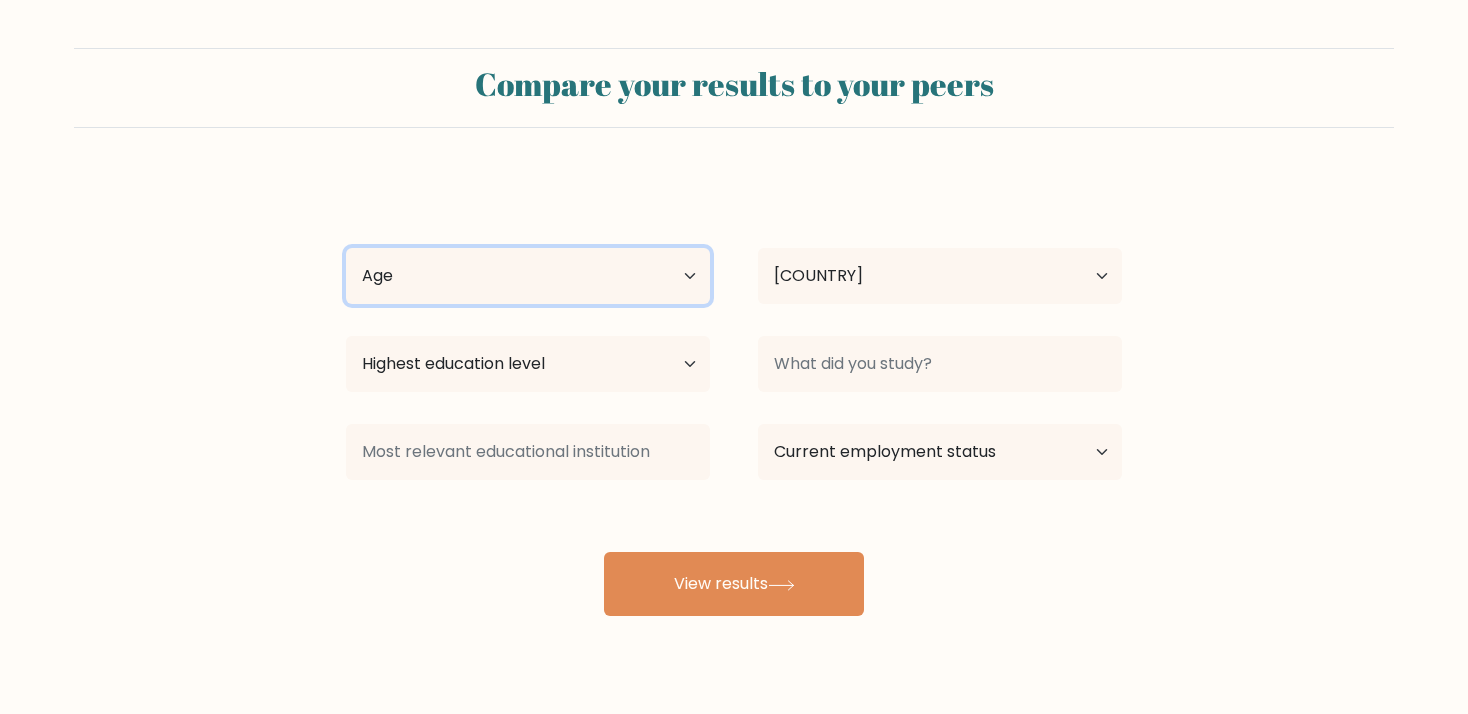 click on "Age
Under 18 years old
18-24 years old
25-34 years old
35-44 years old
45-54 years old
55-64 years old
65 years old and above" at bounding box center (528, 276) 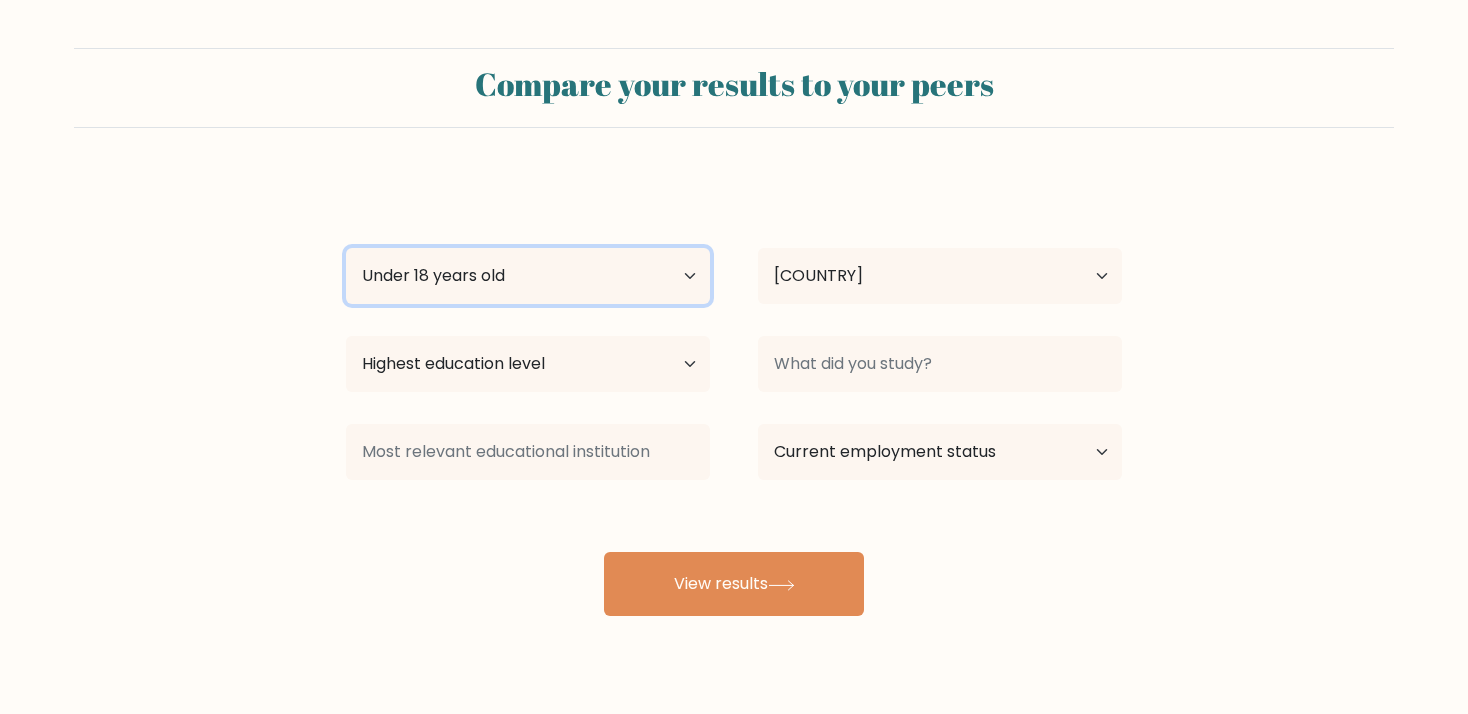 click on "Age
Under 18 years old
18-24 years old
25-34 years old
35-44 years old
45-54 years old
55-64 years old
65 years old and above" at bounding box center [528, 276] 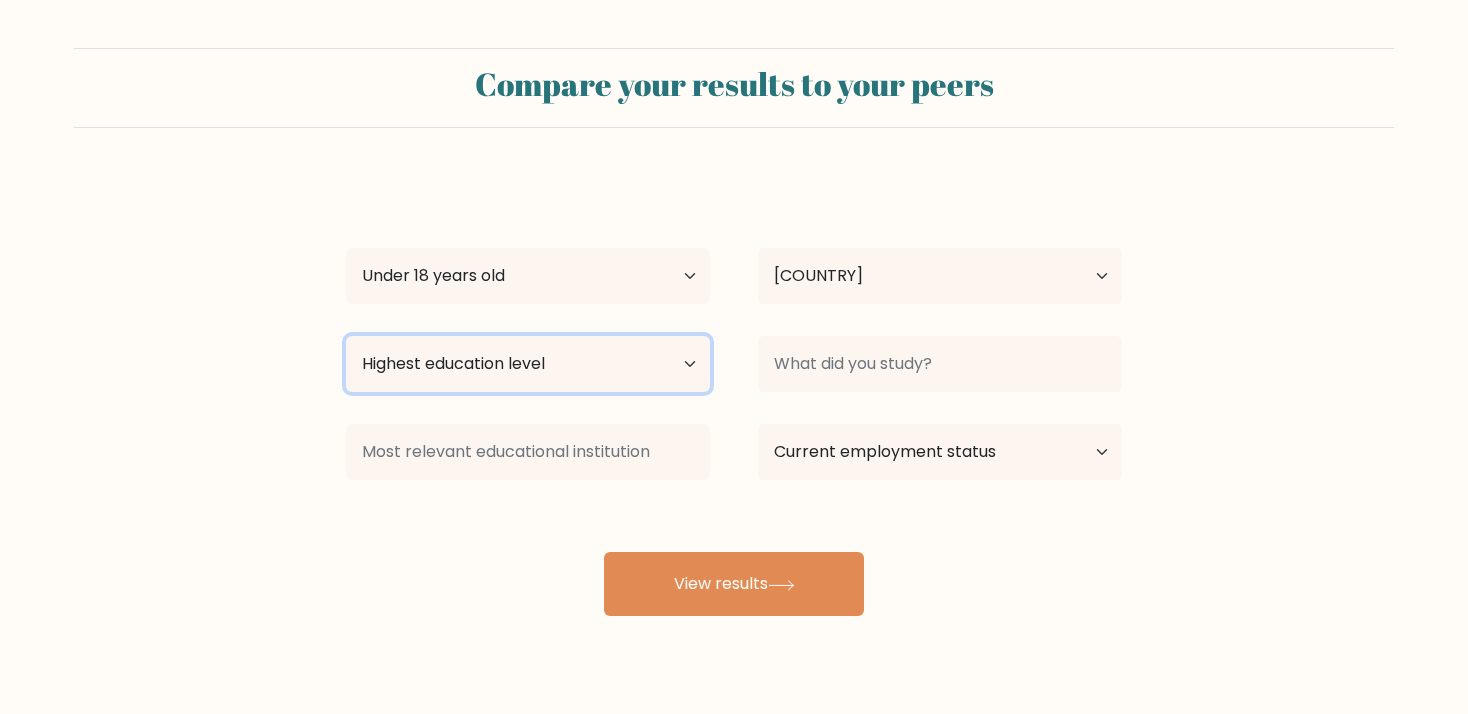 click on "Highest education level
No schooling
Primary
Lower Secondary
Upper Secondary
Occupation Specific
Bachelor's degree
Master's degree
Doctoral degree" at bounding box center (528, 364) 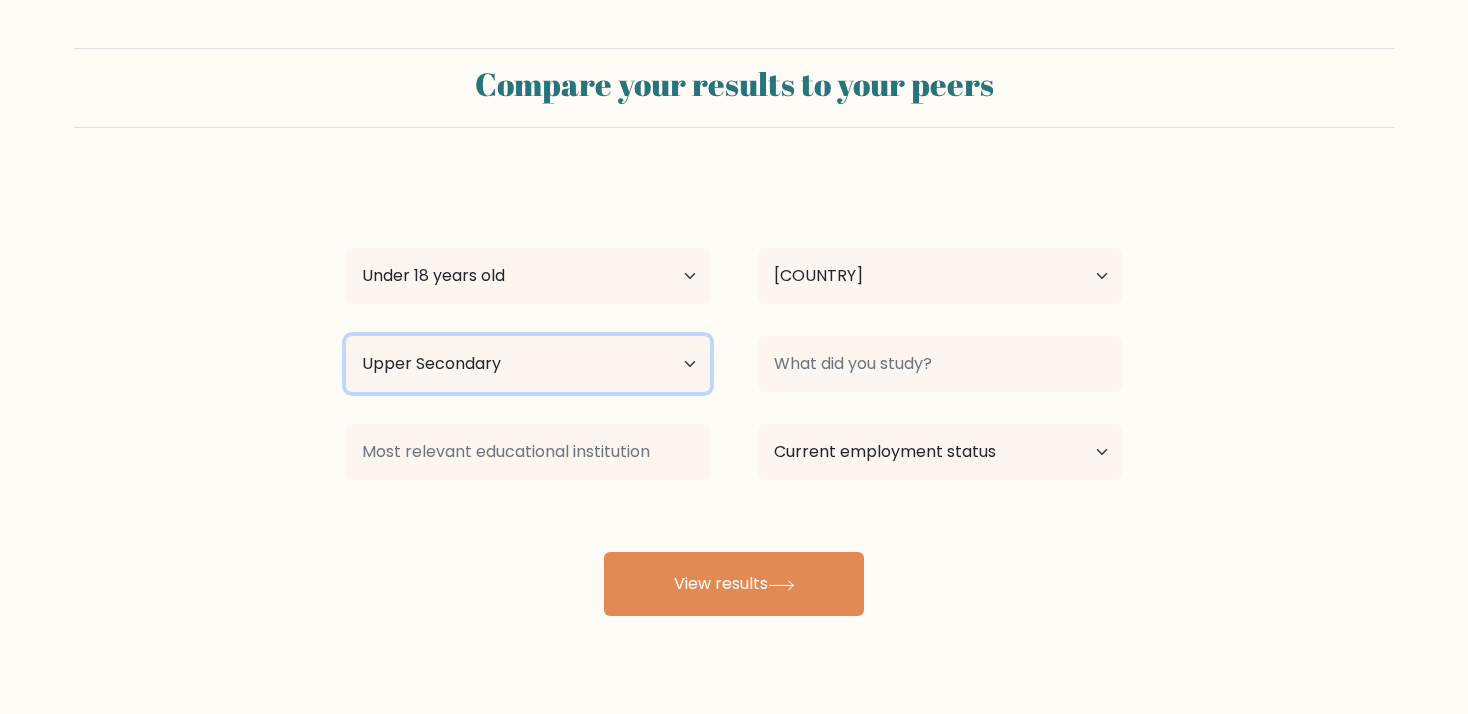 click on "Highest education level
No schooling
Primary
Lower Secondary
Upper Secondary
Occupation Specific
Bachelor's degree
Master's degree
Doctoral degree" at bounding box center (528, 364) 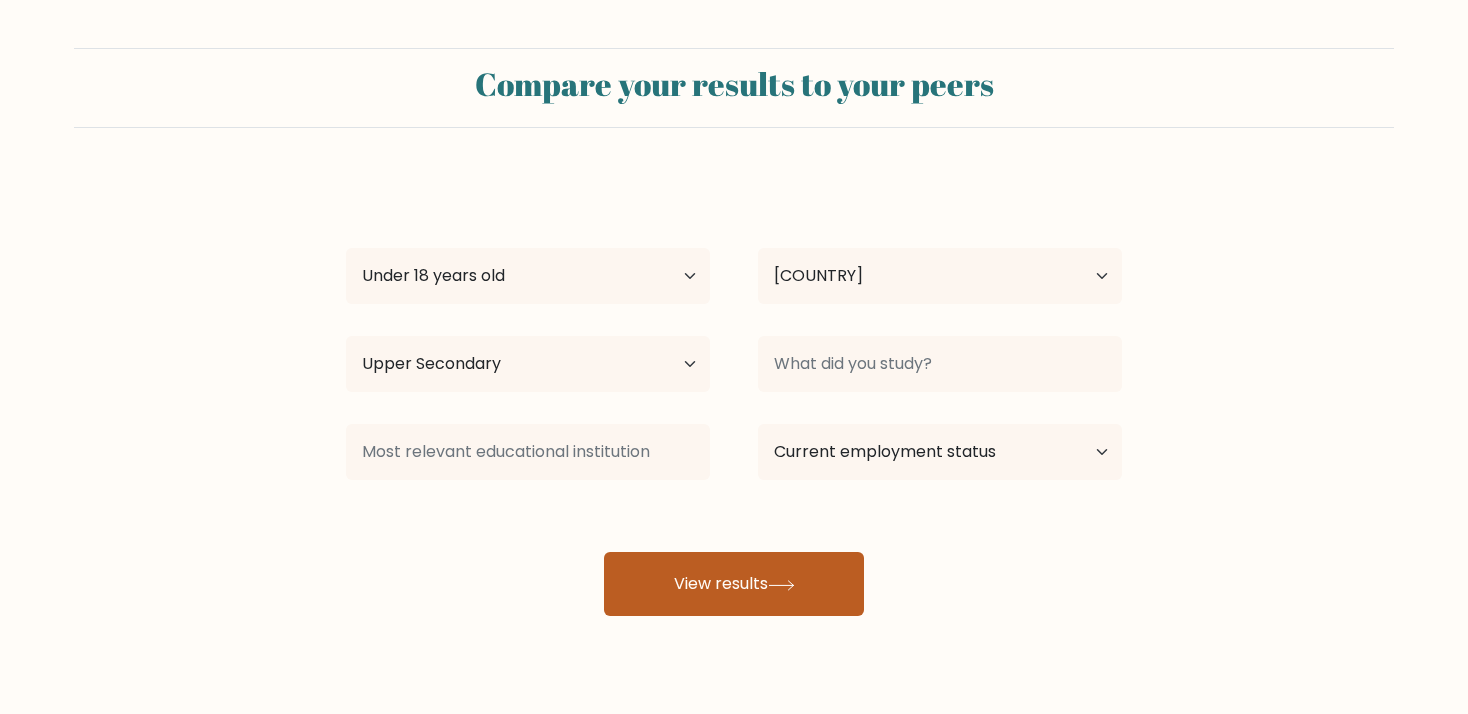 click on "View results" at bounding box center (734, 584) 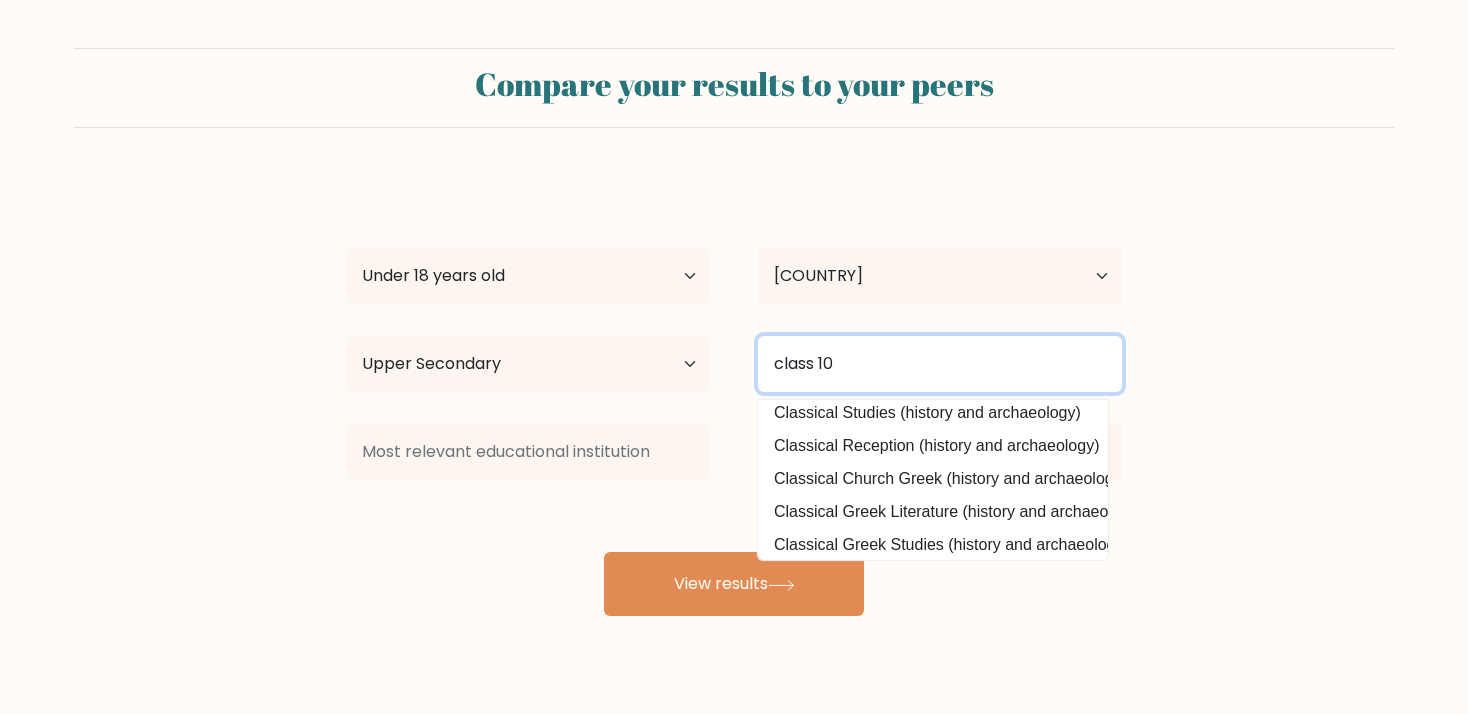 scroll, scrollTop: 95, scrollLeft: 4, axis: both 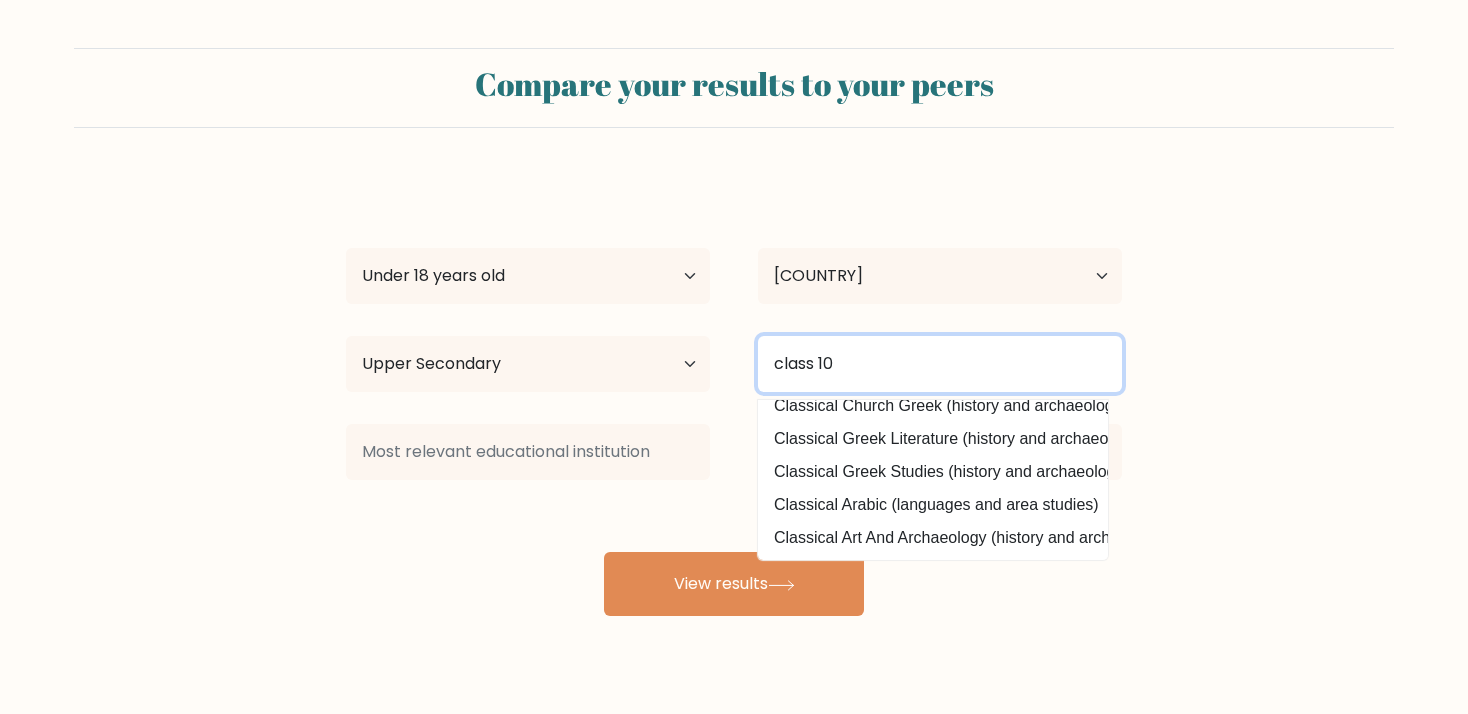 type on "class 10" 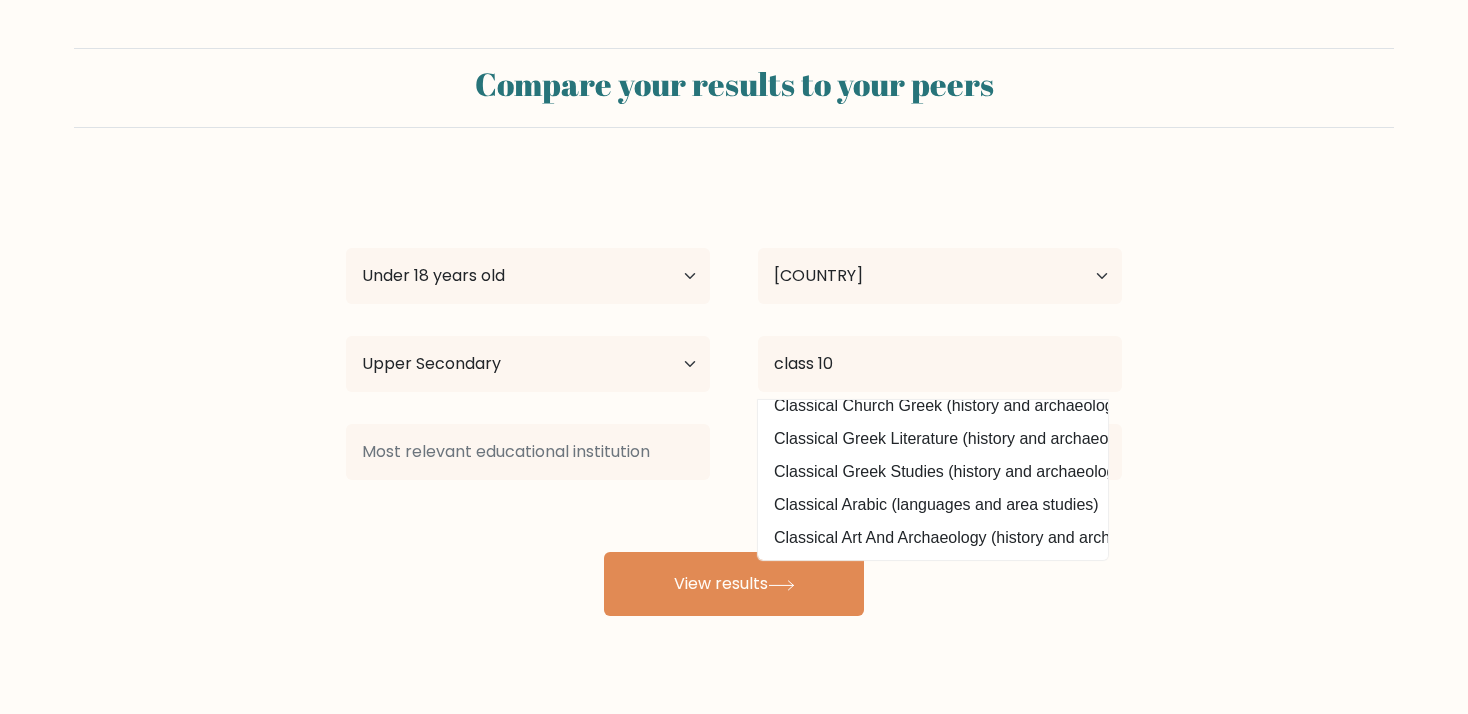 click on "Compare your results to your peers
abhiraj
c
Age
Under 18 years old
18-24 years old
25-34 years old
35-44 years old
45-54 years old
55-64 years old
65 years old and above
Country
[COUNTRY]
[COUNTRY]
[COUNTRY]
American Samoa
Andorra
Angola
Anguilla
Antarctica
Antigua and Barbuda
Argentina
Armenia
Aruba" at bounding box center [734, 379] 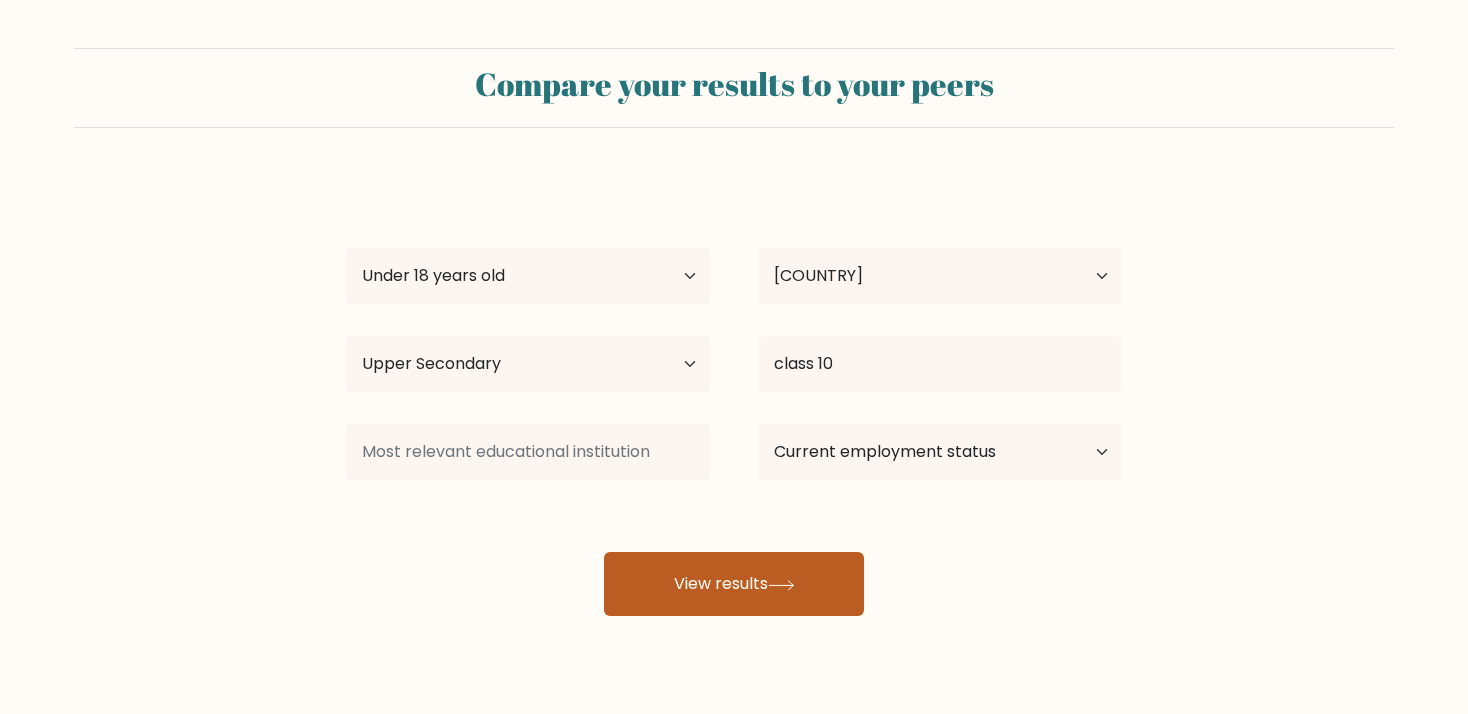 click on "View results" at bounding box center [734, 584] 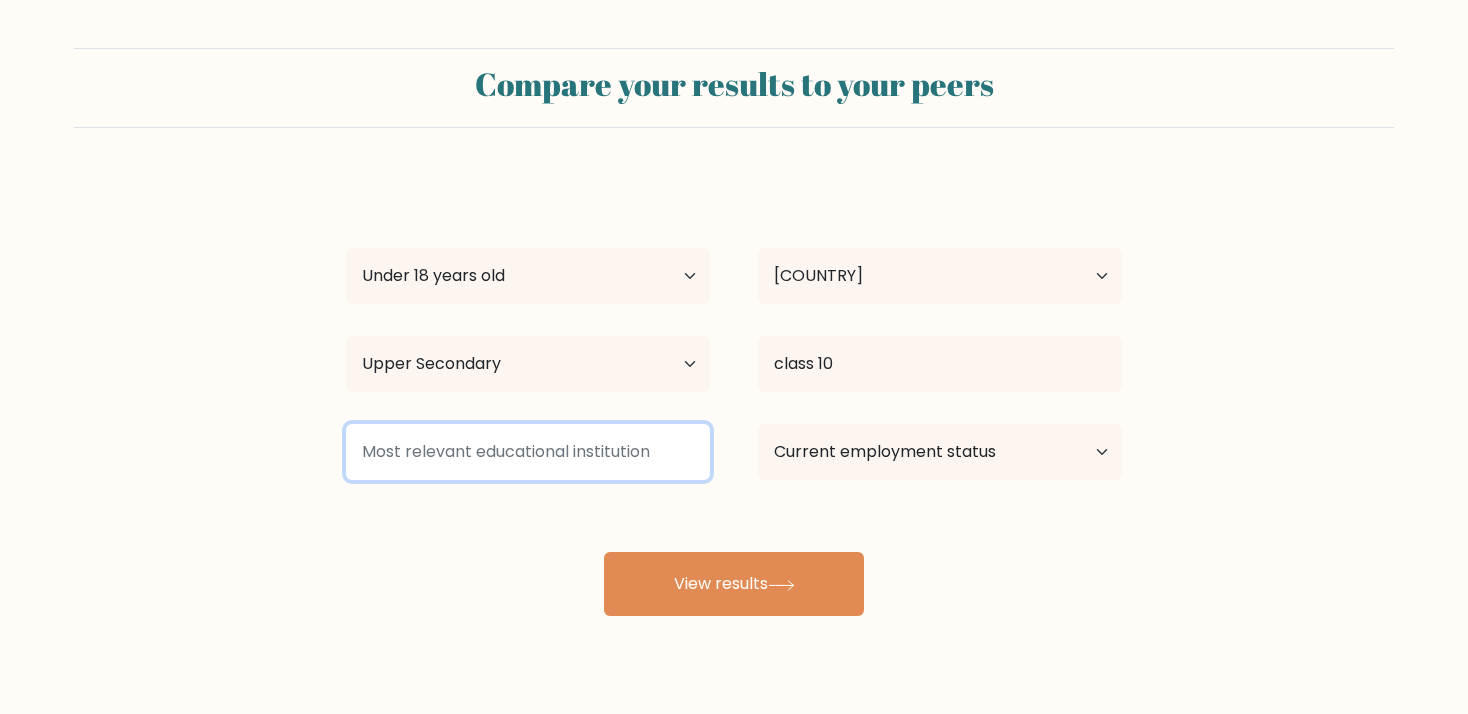 click at bounding box center [528, 452] 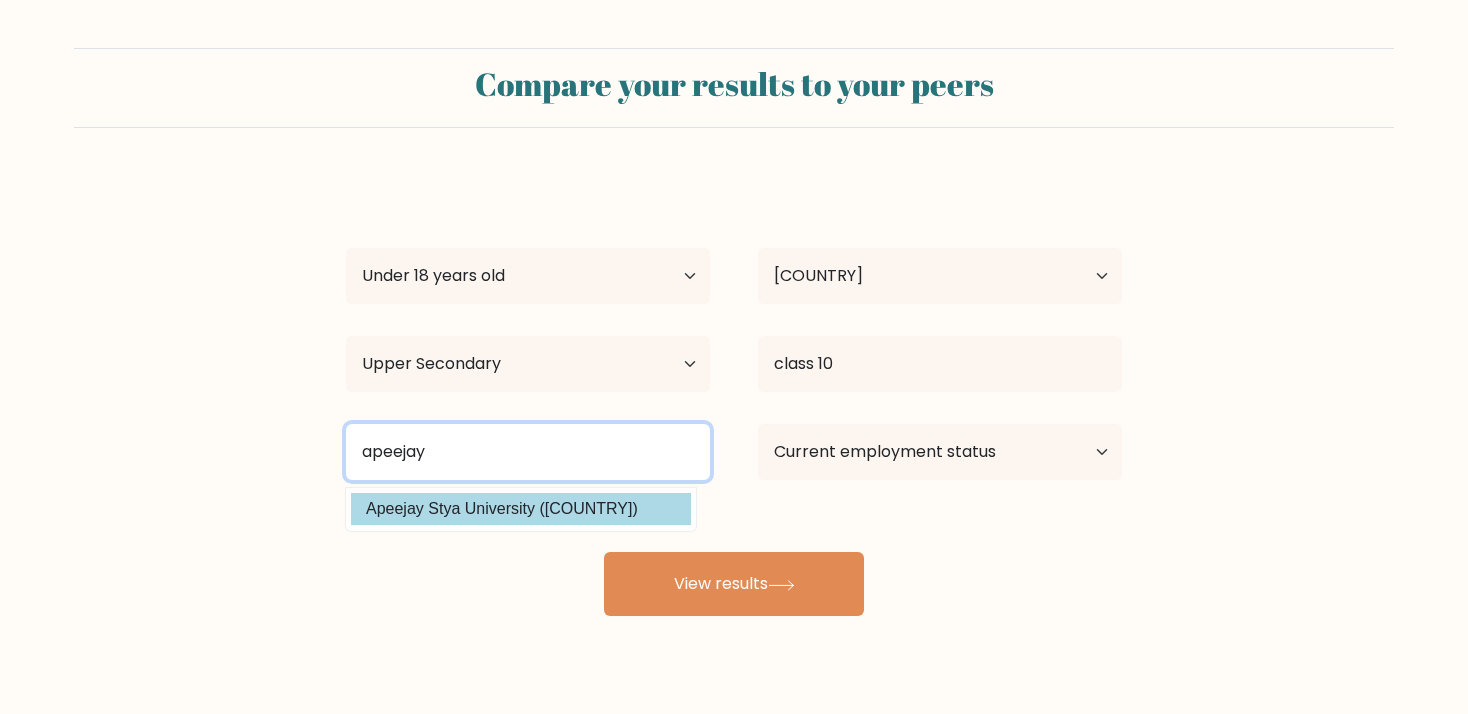 type on "apeejay" 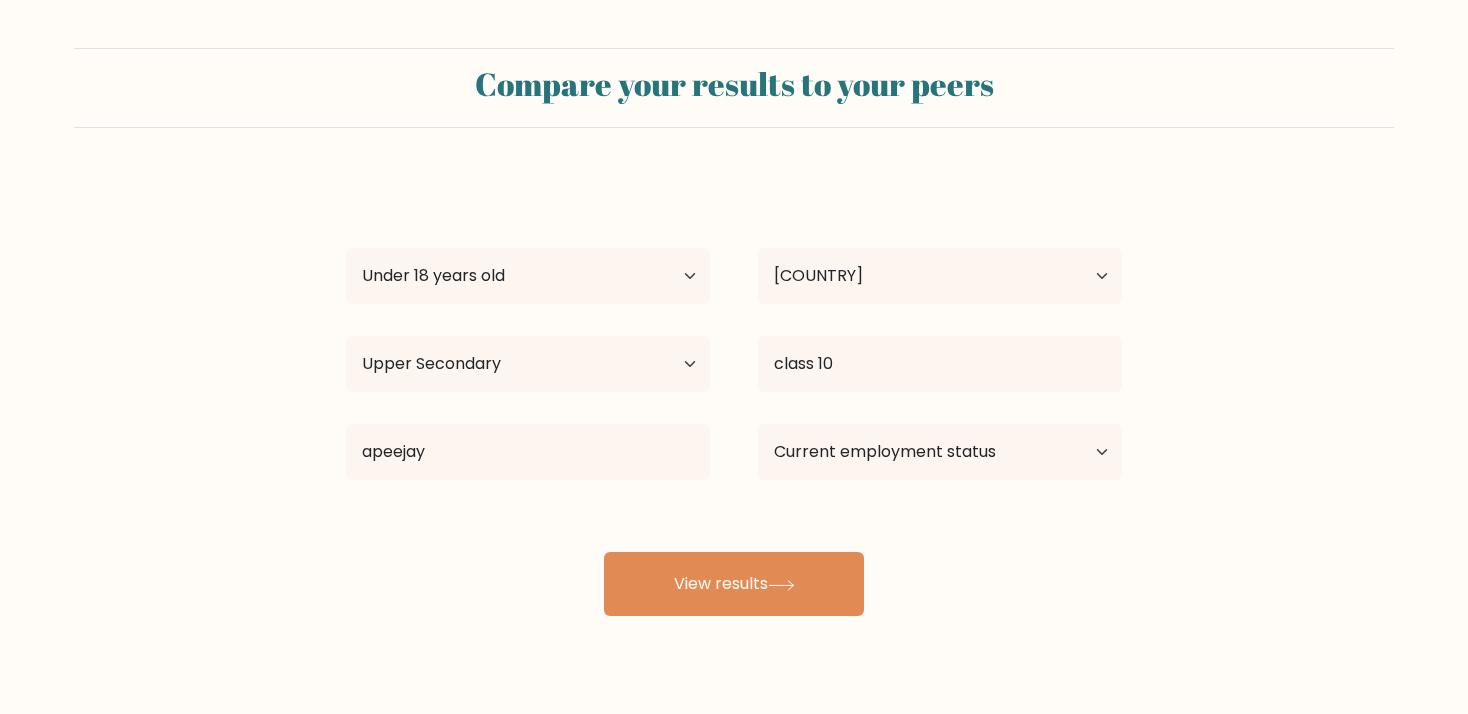 click on "abhiraj
c
Age
Under 18 years old
18-24 years old
25-34 years old
35-44 years old
45-54 years old
55-64 years old
65 years old and above
Country
[COUNTRY]
[COUNTRY]
[COUNTRY]
American Samoa
Andorra
Angola
Anguilla
Antarctica
Antigua and Barbuda
Argentina
Armenia
Aruba
Australia
Austria
Azerbaijan
Bahamas
Bahrain
Bangladesh
Barbados
Belarus
Belgium
Belize
Benin
Bermuda
Bhutan
Bolivia
Bonaire, Sint Eustatius and Saba
Bosnia and Herzegovina
Botswana
Bouvet Island
Brazil
Brunei" at bounding box center [734, 396] 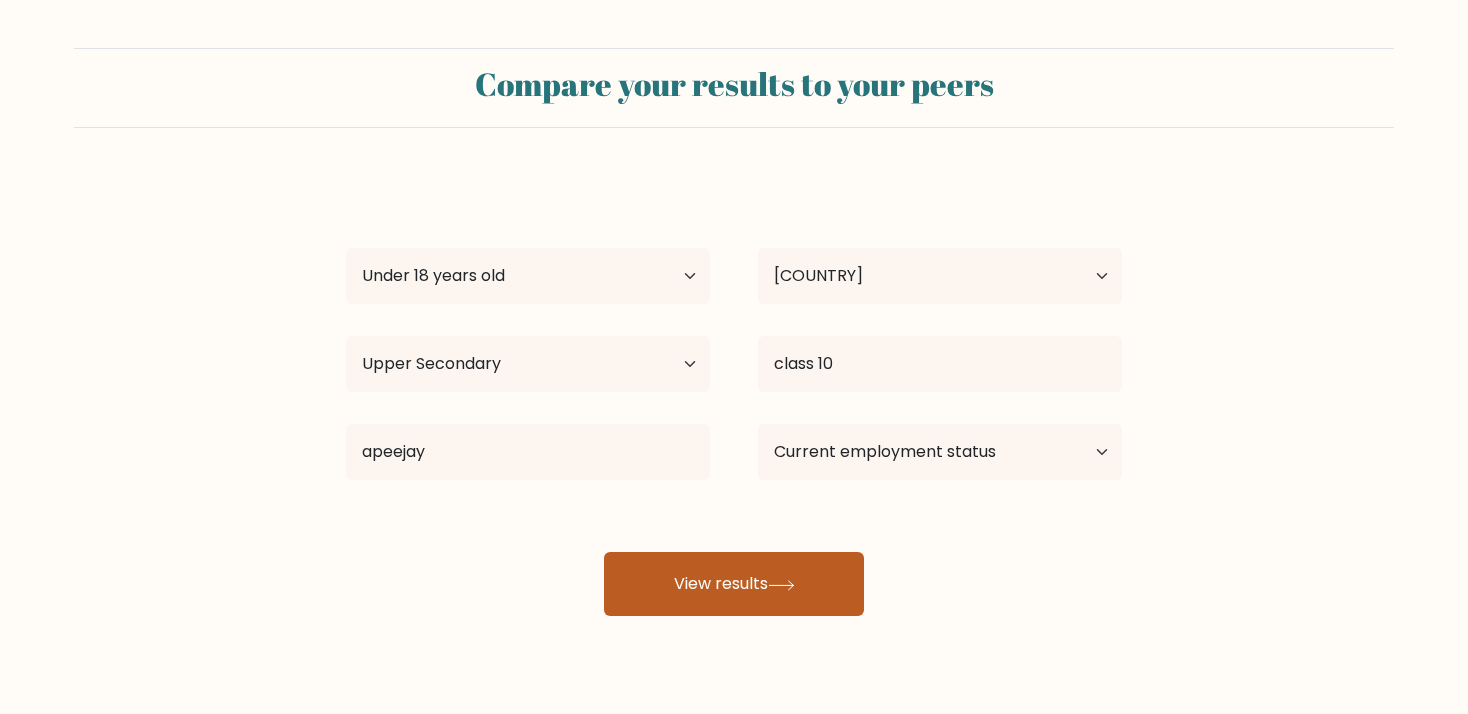 click on "View results" at bounding box center (734, 584) 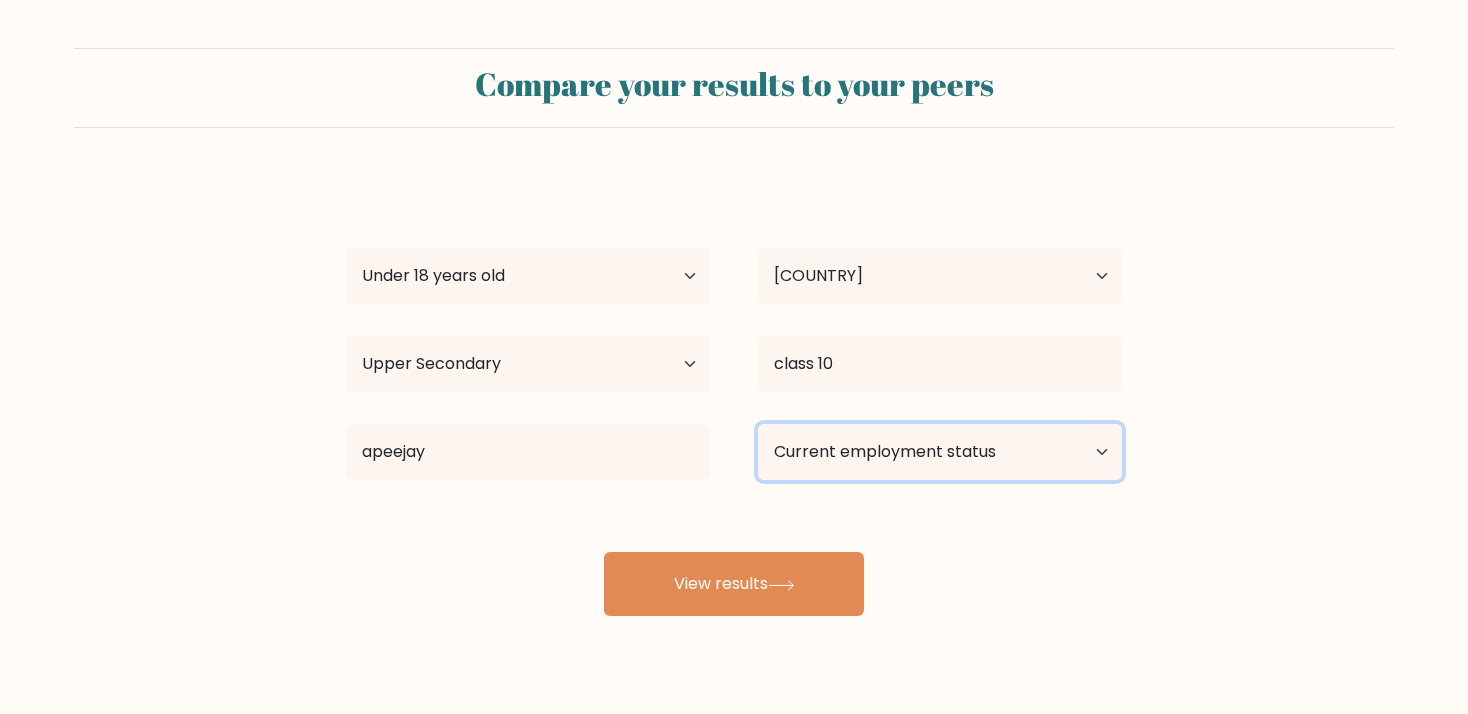 click on "Current employment status
Employed
Student
Retired
Other / prefer not to answer" at bounding box center (940, 452) 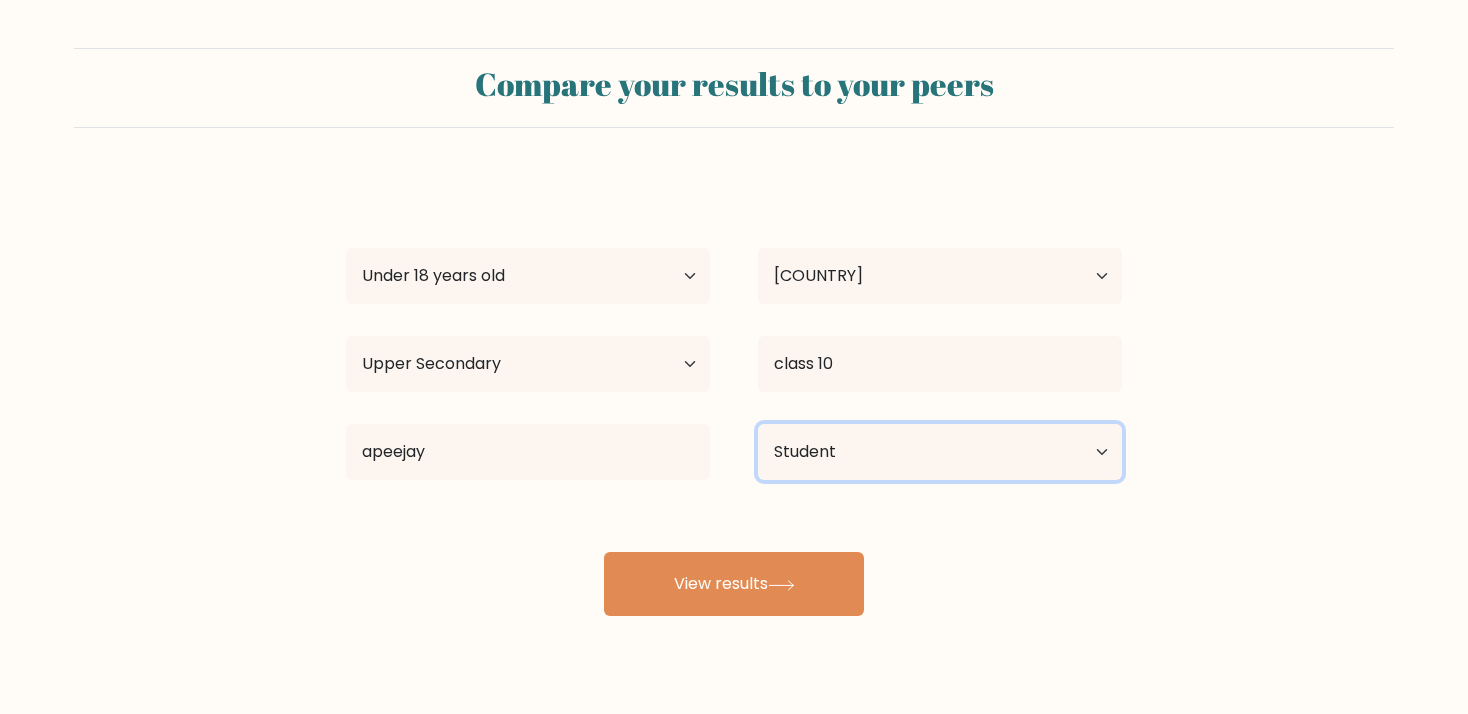 click on "Current employment status
Employed
Student
Retired
Other / prefer not to answer" at bounding box center (940, 452) 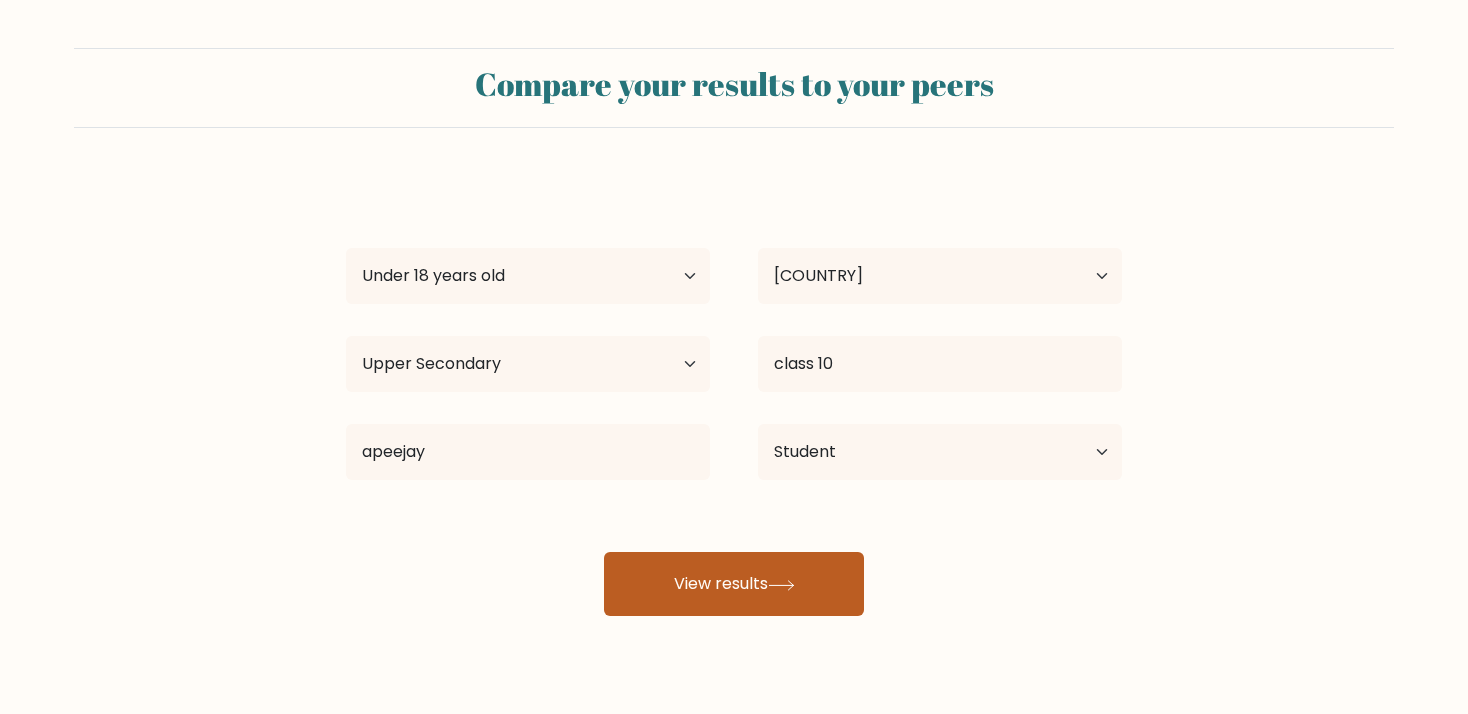 click on "View results" at bounding box center [734, 584] 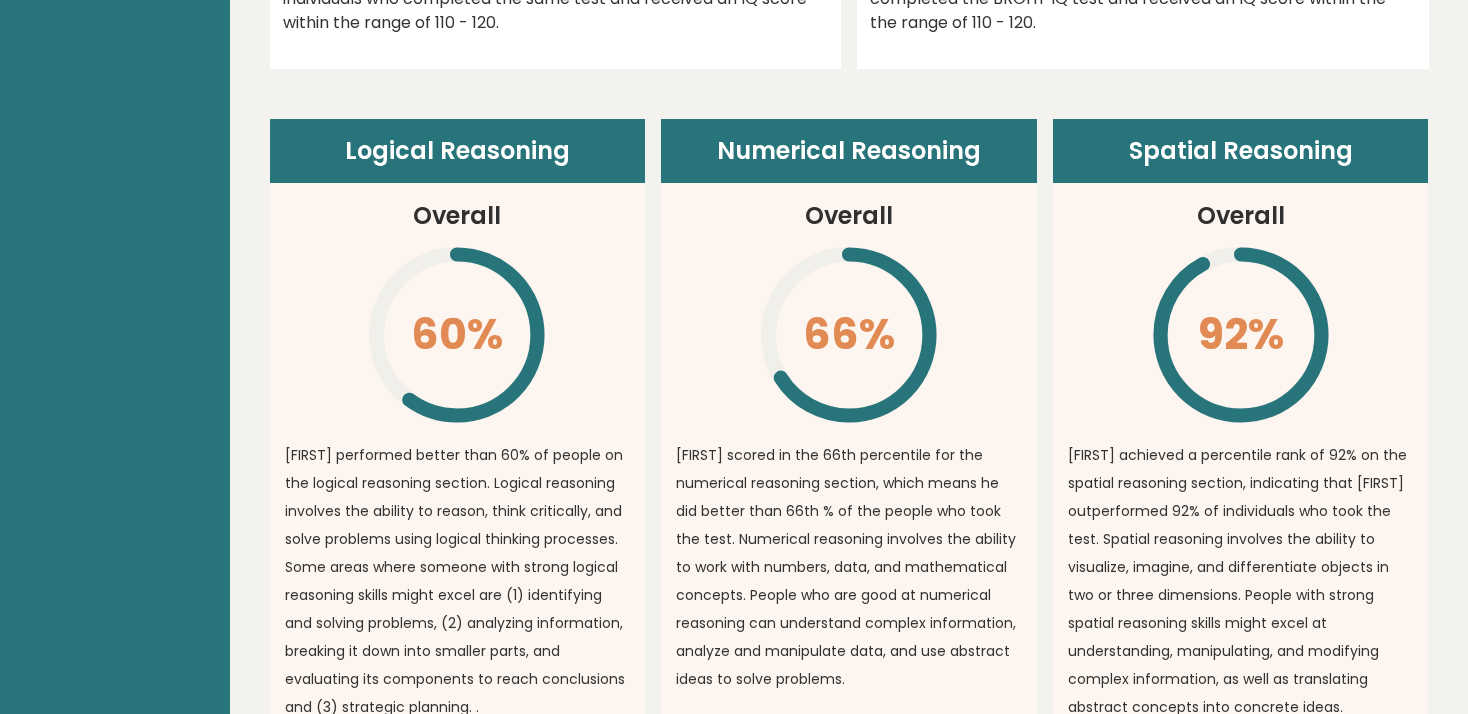 scroll, scrollTop: 1348, scrollLeft: 0, axis: vertical 